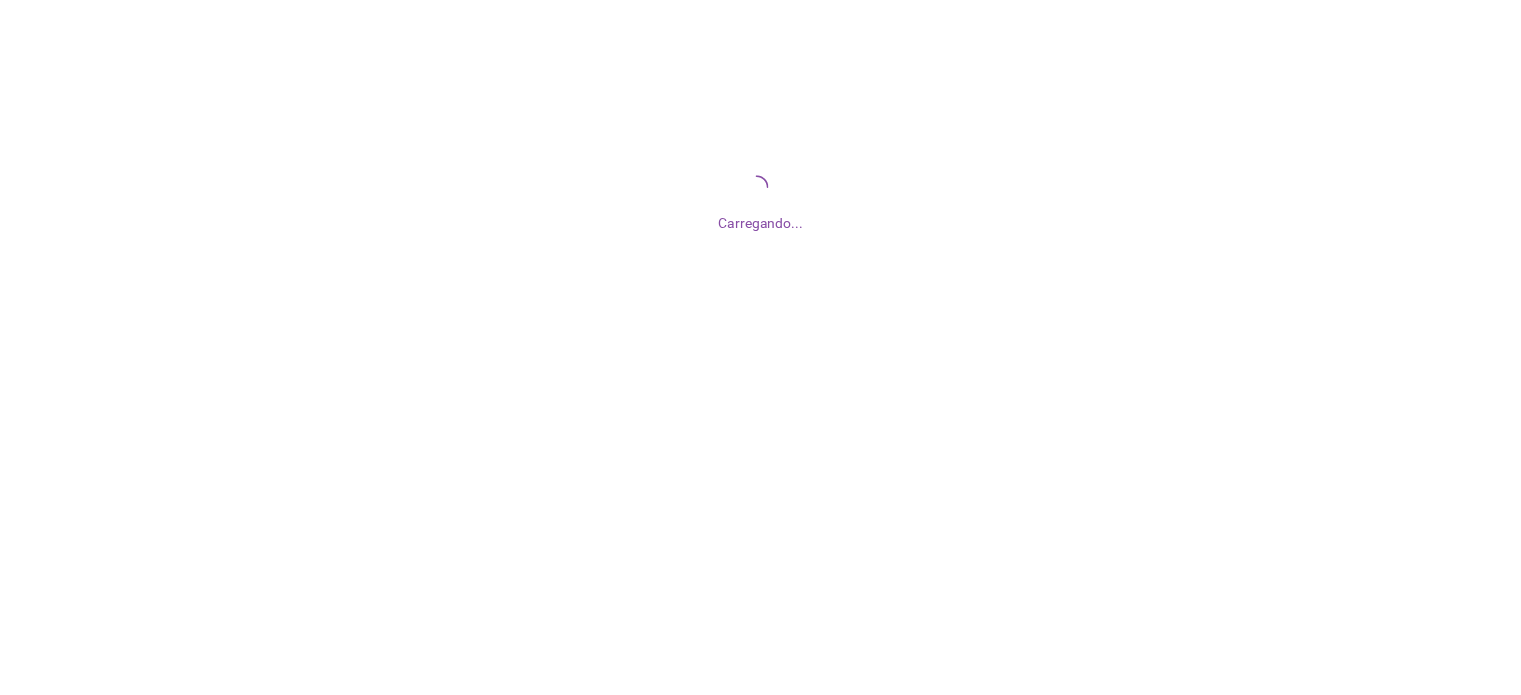 scroll, scrollTop: 0, scrollLeft: 0, axis: both 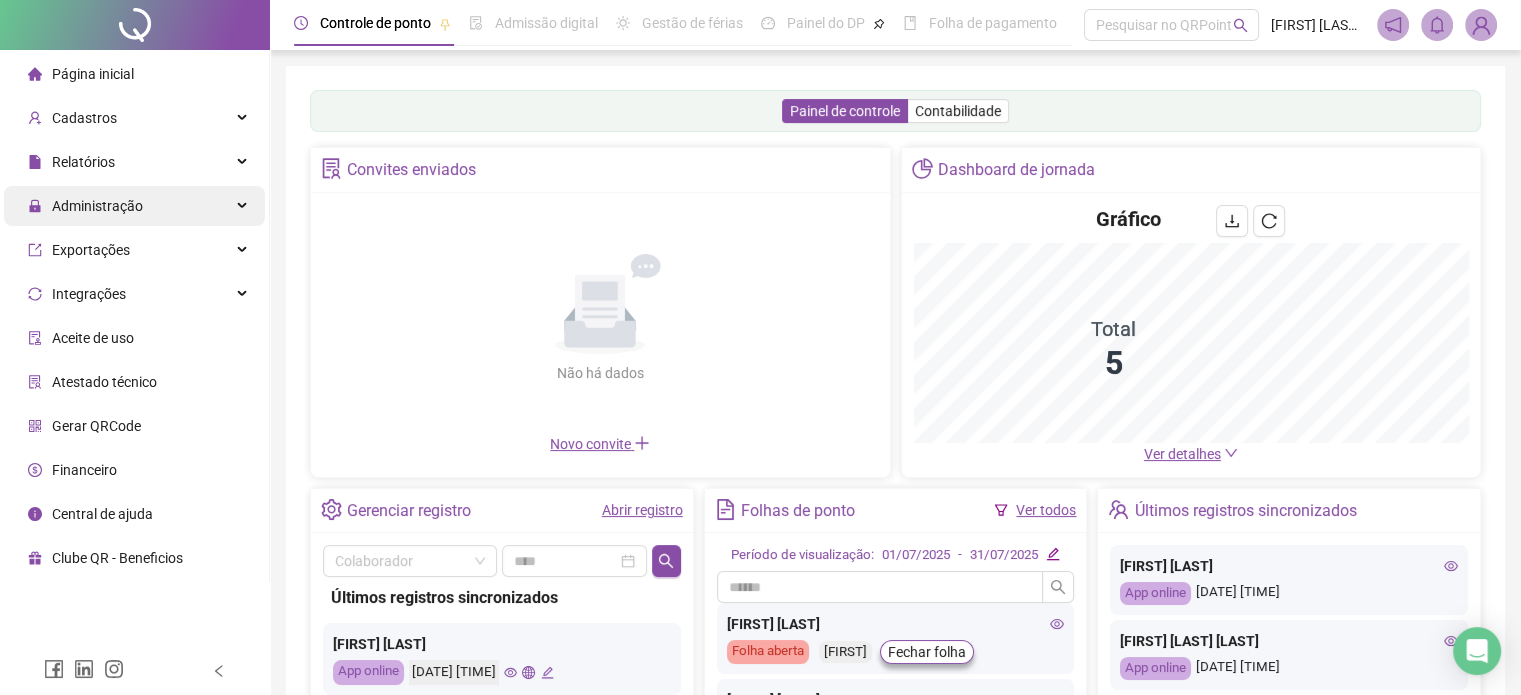 click on "Administração" at bounding box center (97, 206) 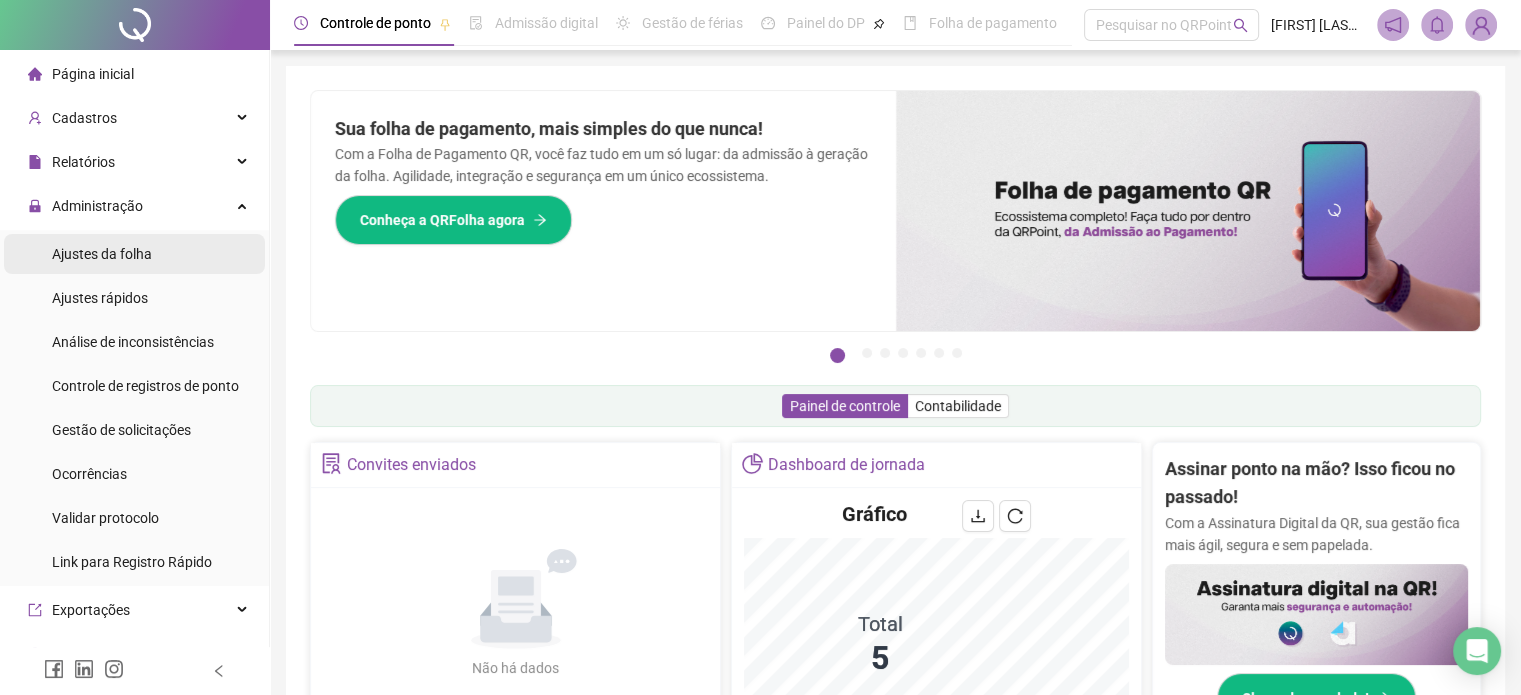 click on "Ajustes da folha" at bounding box center (102, 254) 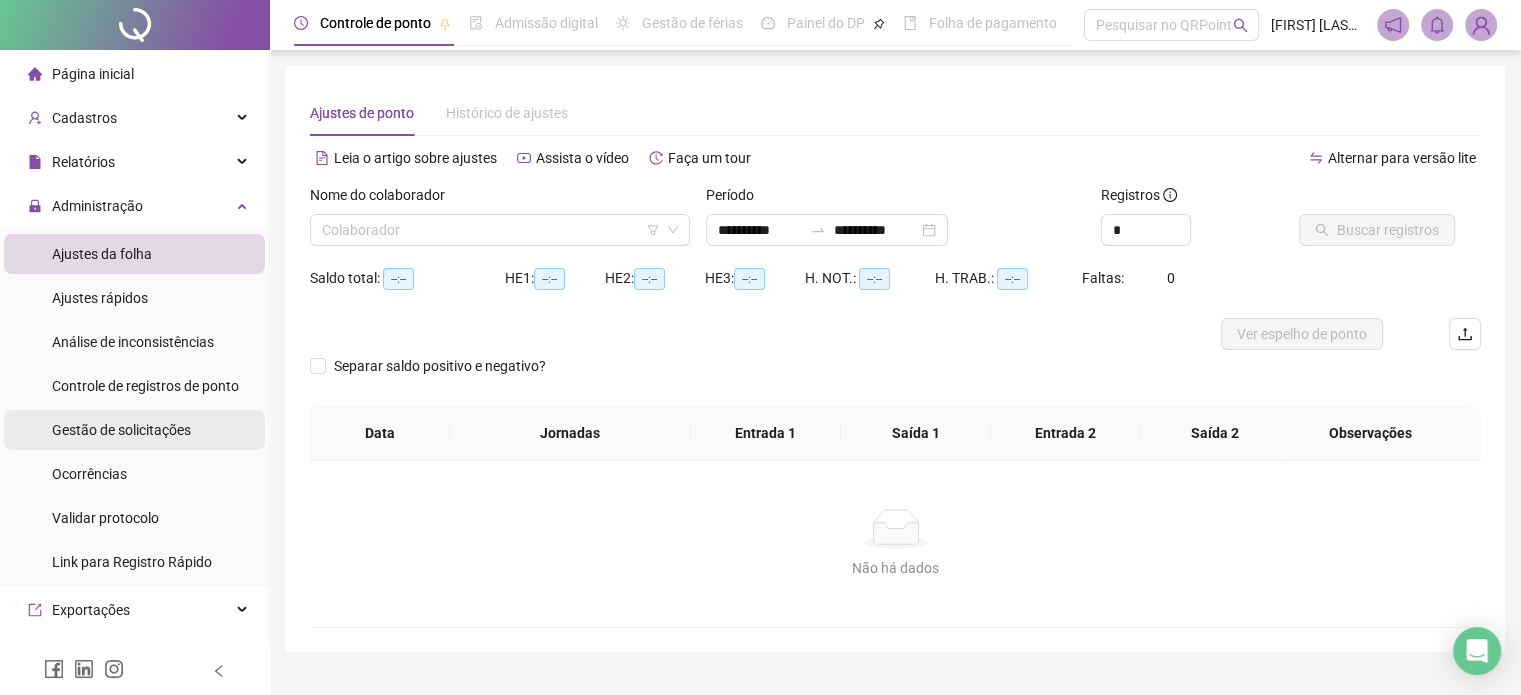 click on "Gestão de solicitações" at bounding box center (121, 430) 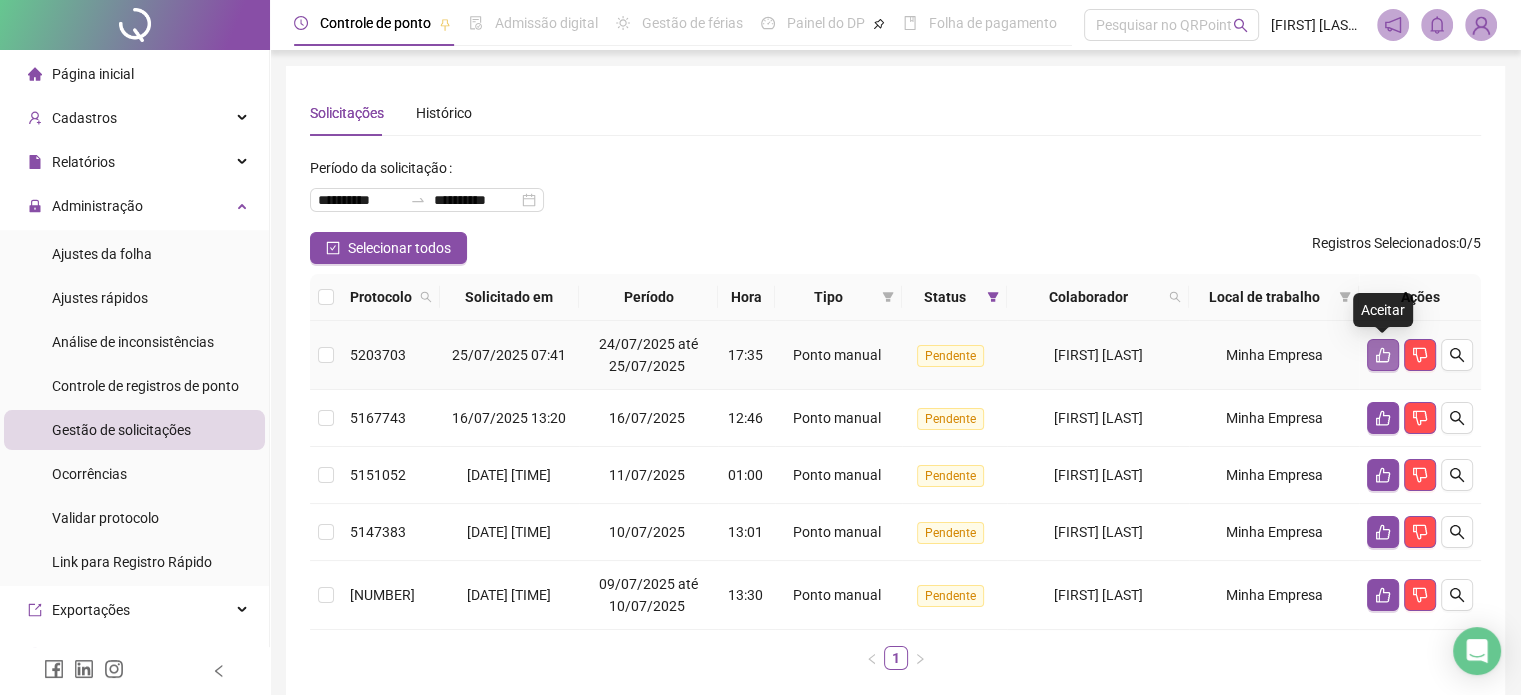 click at bounding box center [1383, 355] 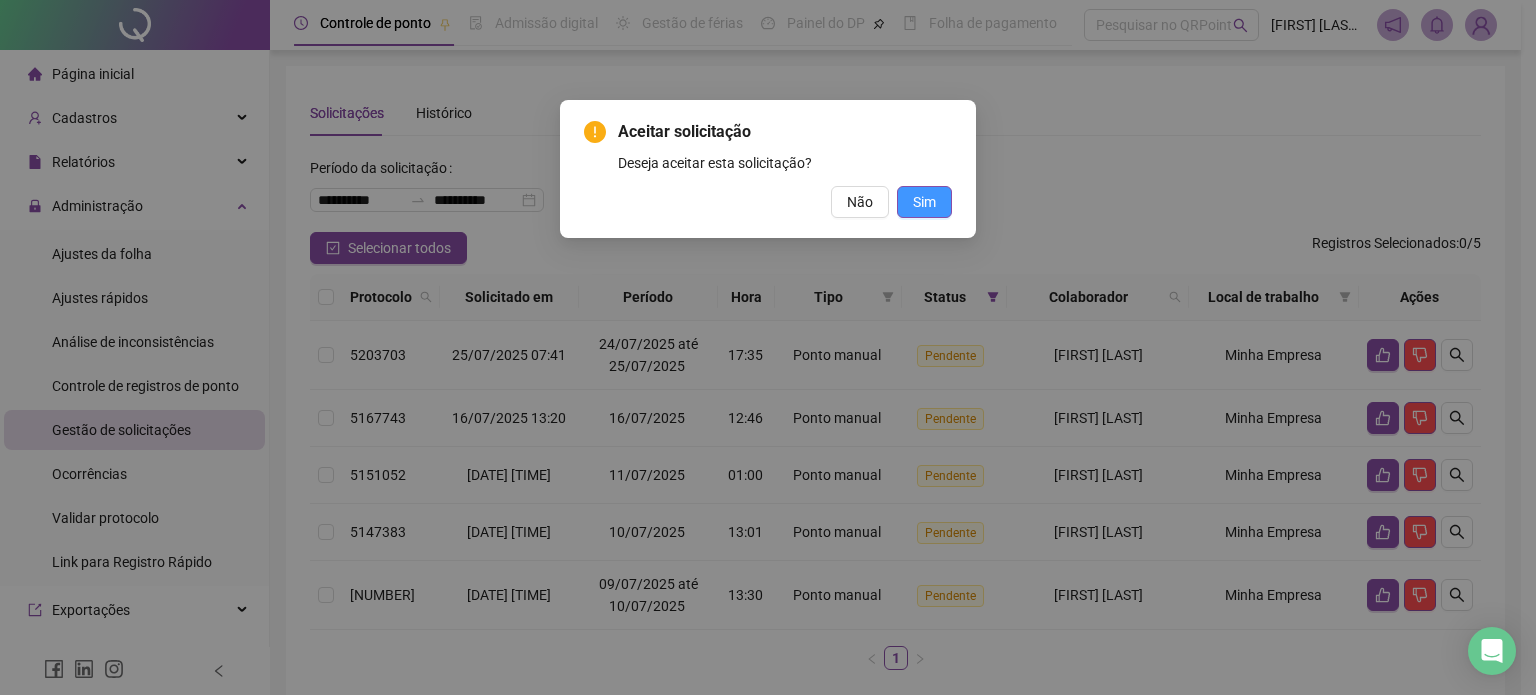 click on "Sim" at bounding box center (924, 202) 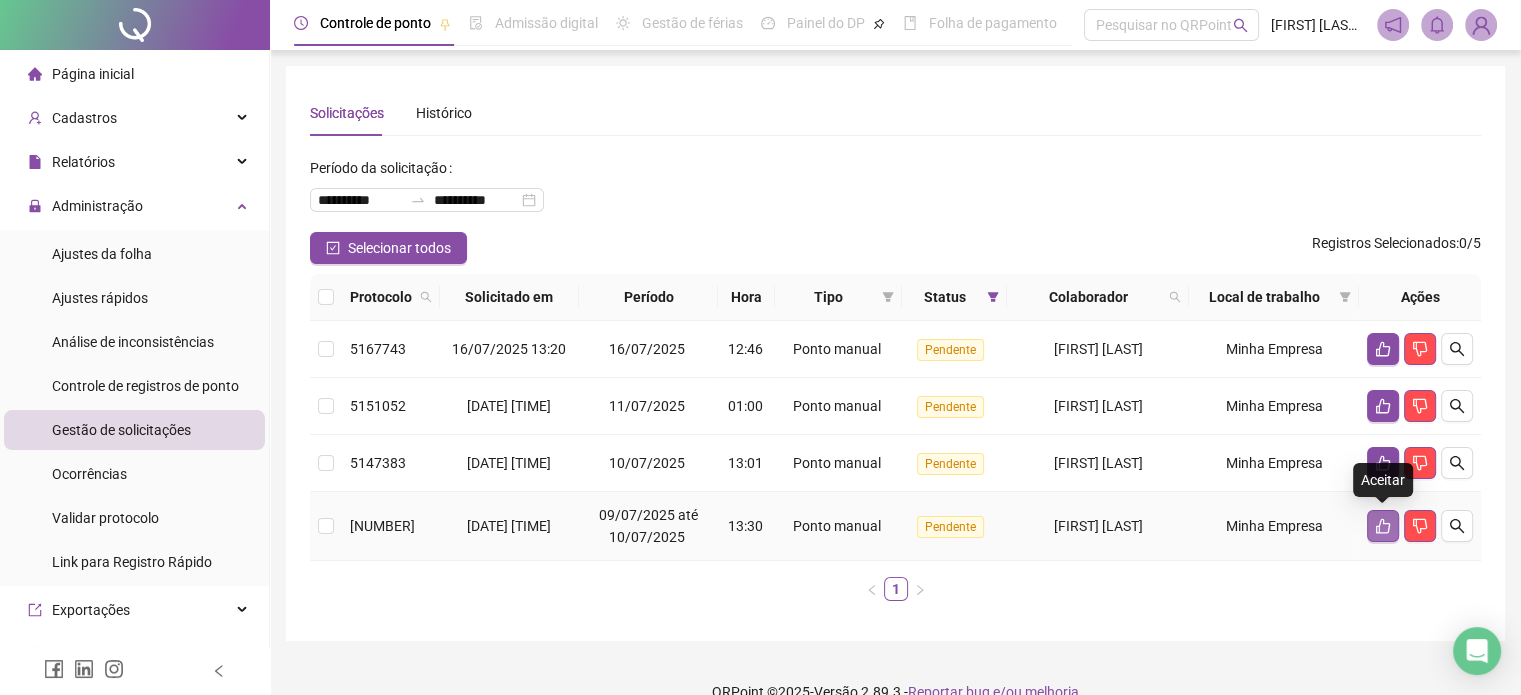 click at bounding box center (1383, 526) 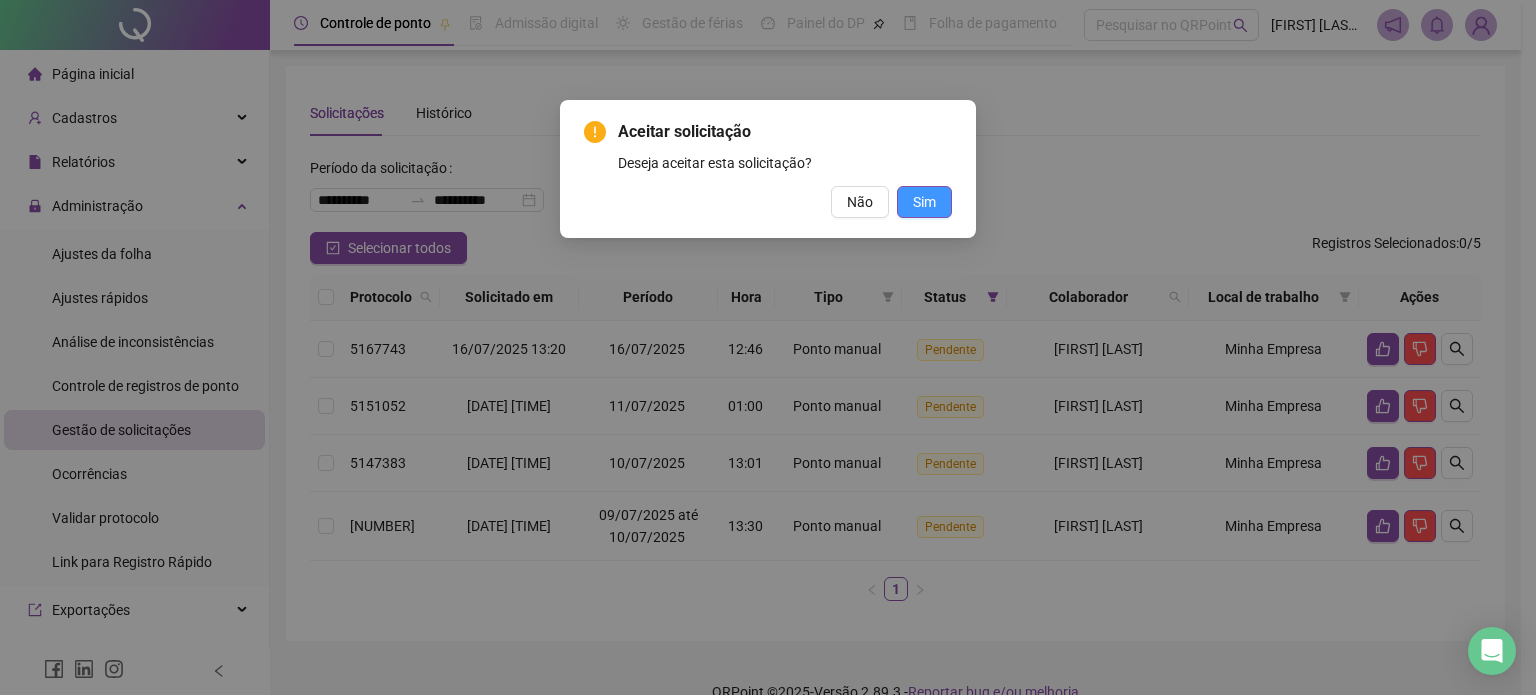 click on "Sim" at bounding box center (924, 202) 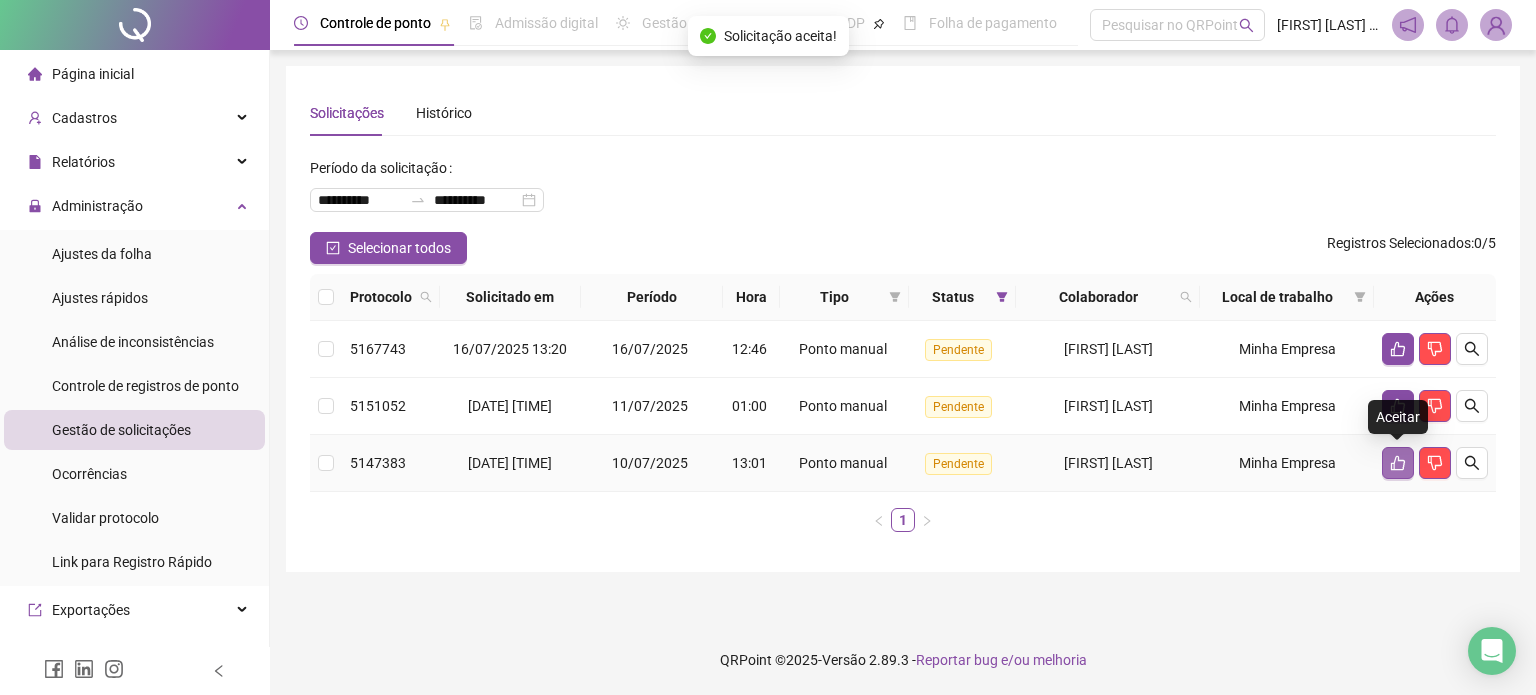 click 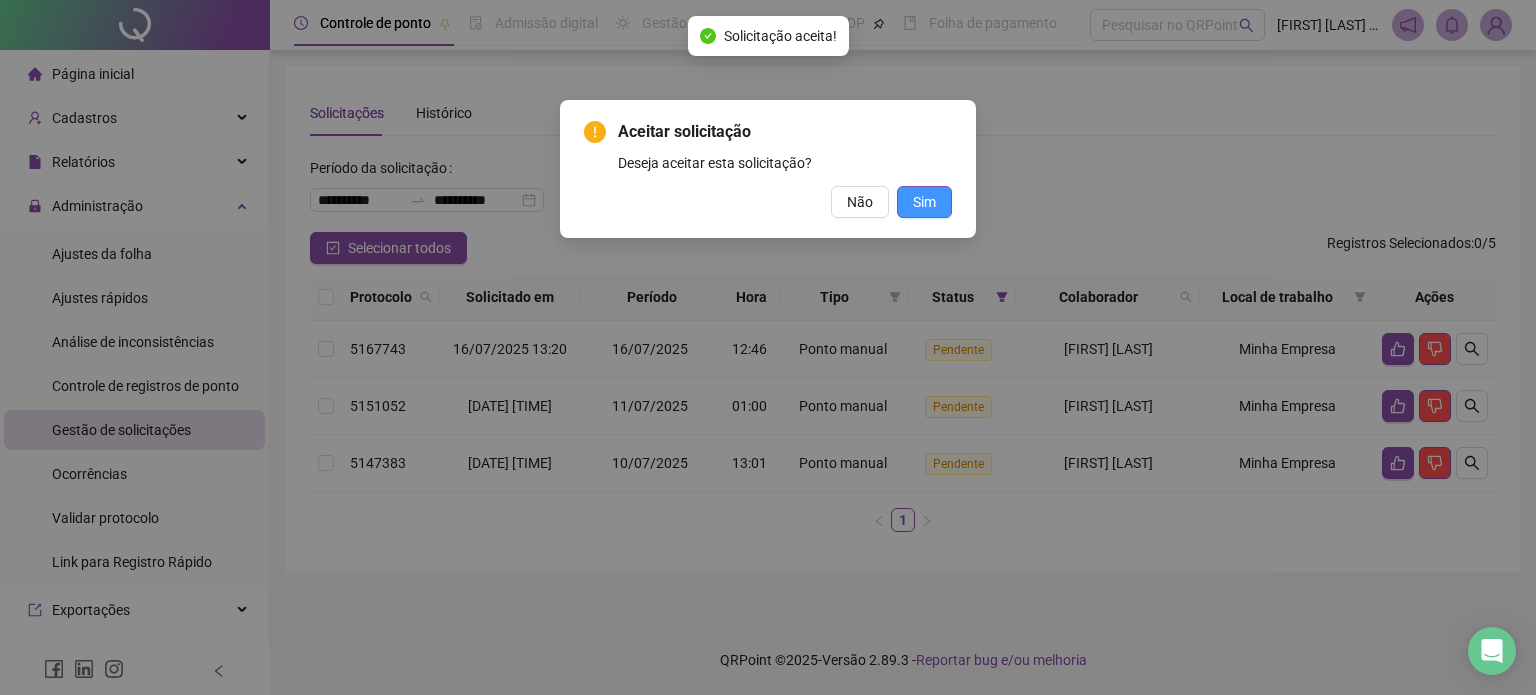click on "Sim" at bounding box center [924, 202] 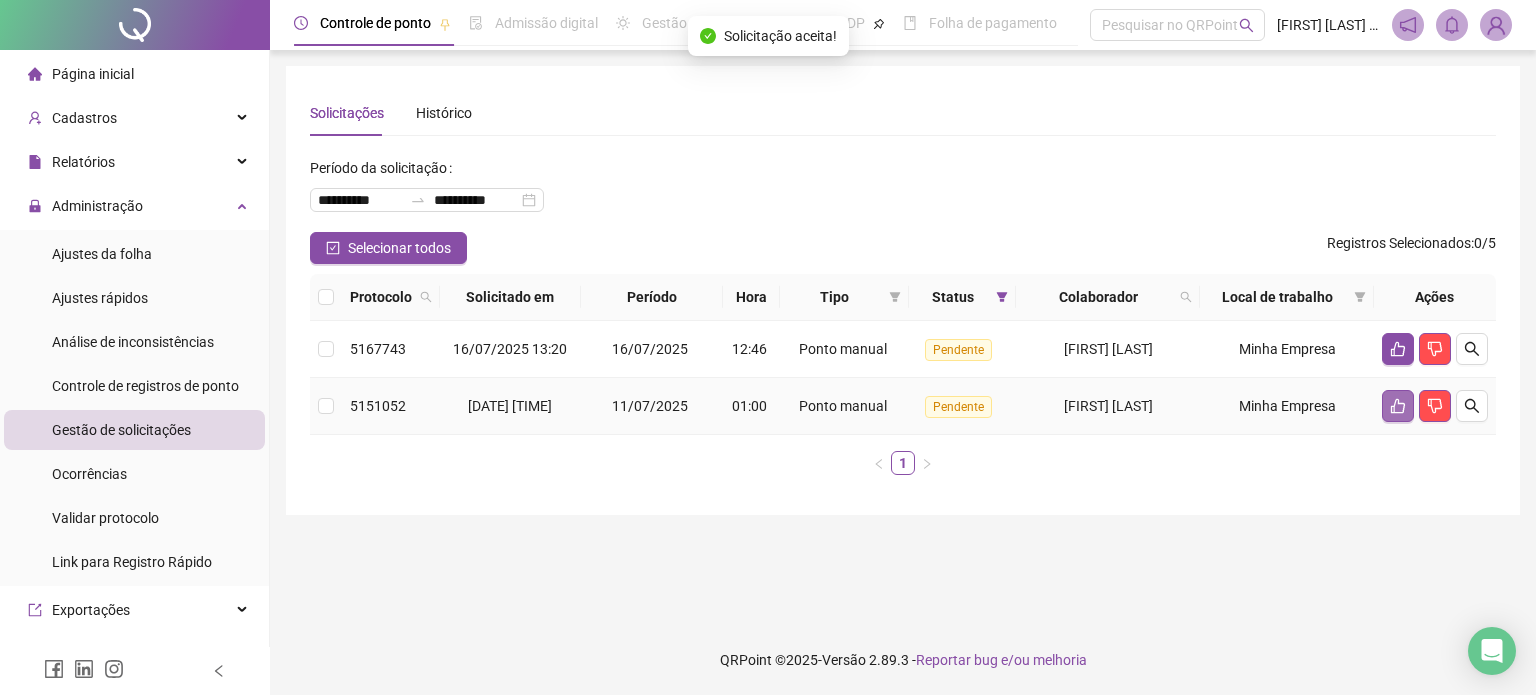 click 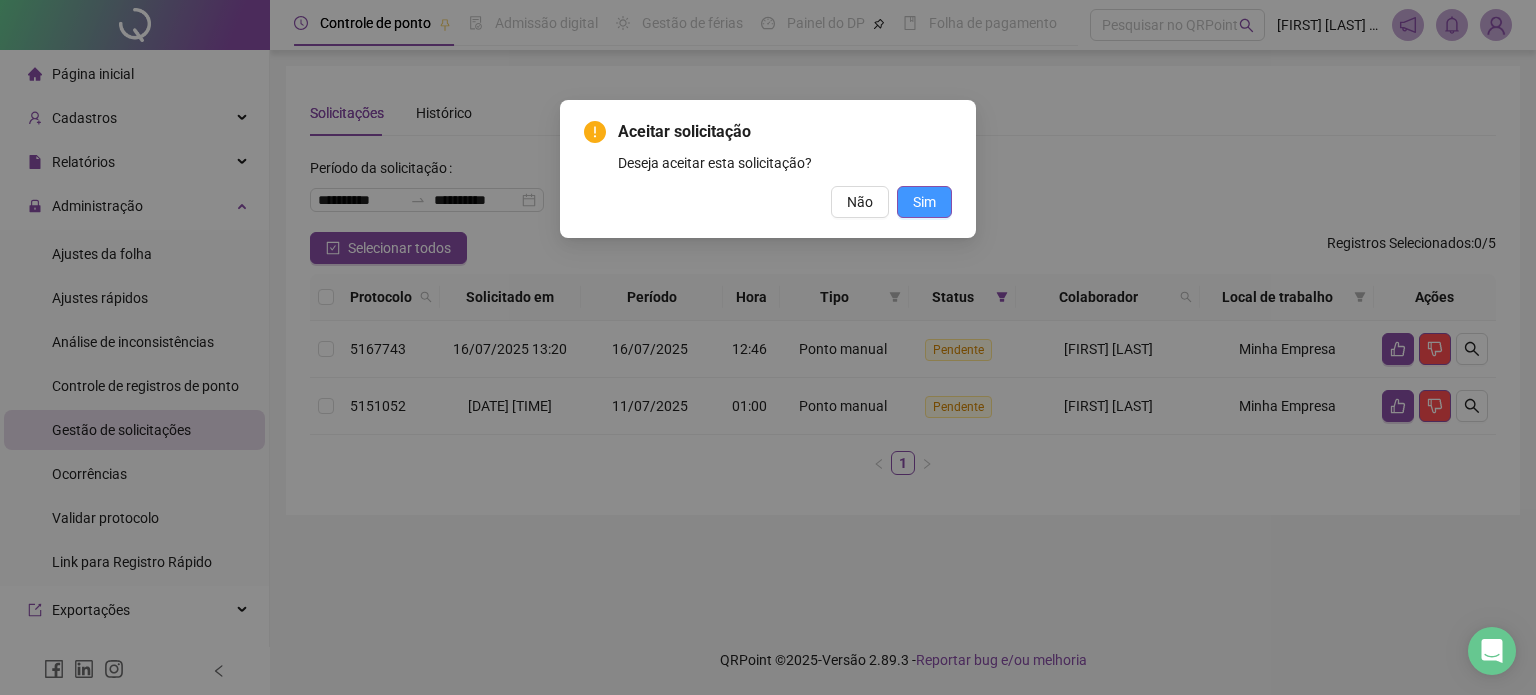 click on "Sim" at bounding box center (924, 202) 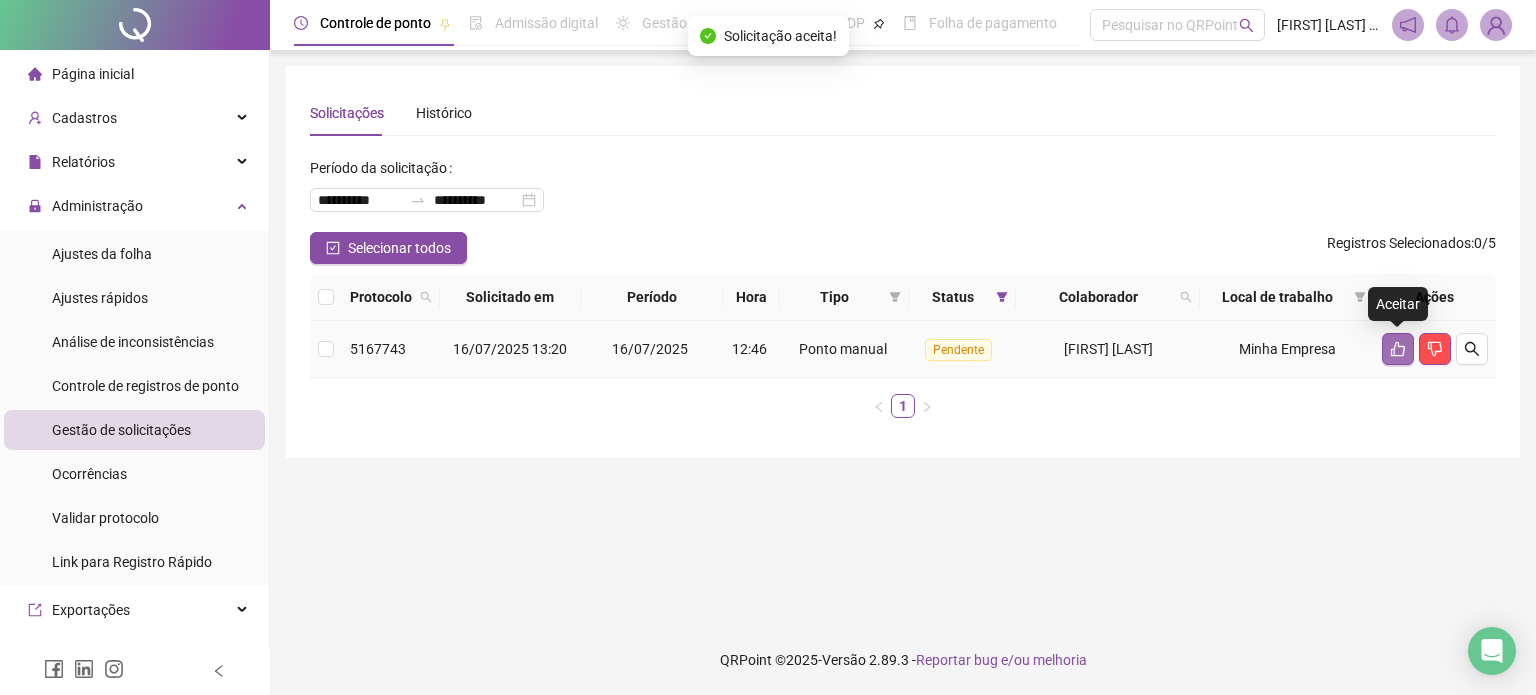 click 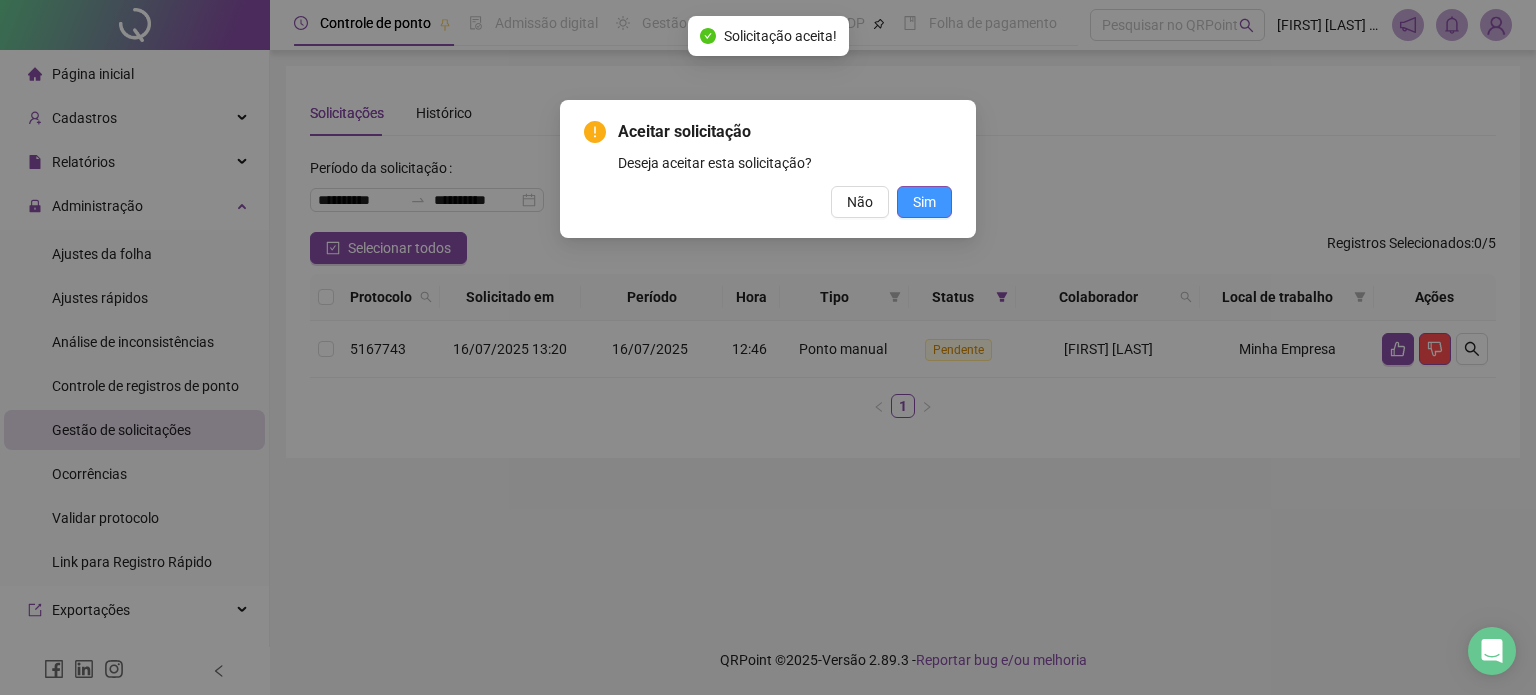 click on "Sim" at bounding box center (924, 202) 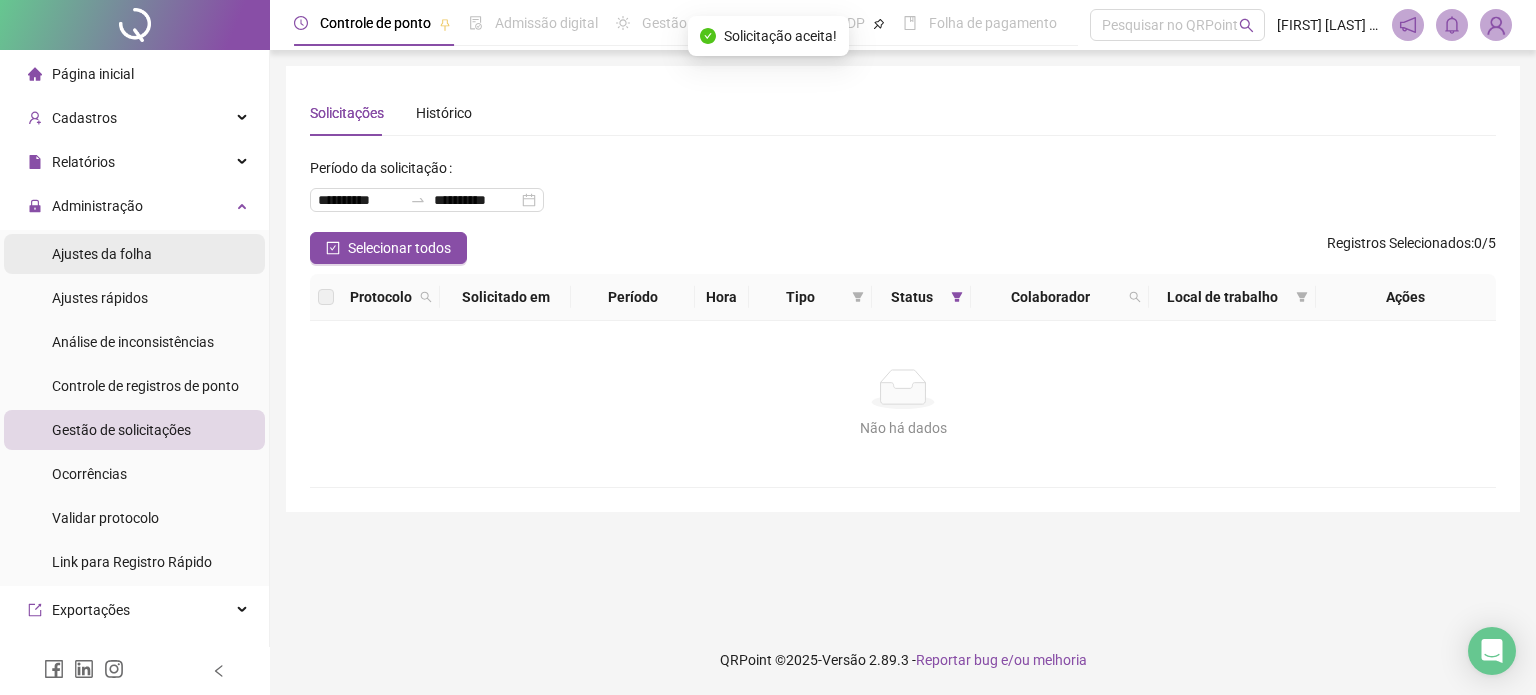 click on "Ajustes da folha" at bounding box center [102, 254] 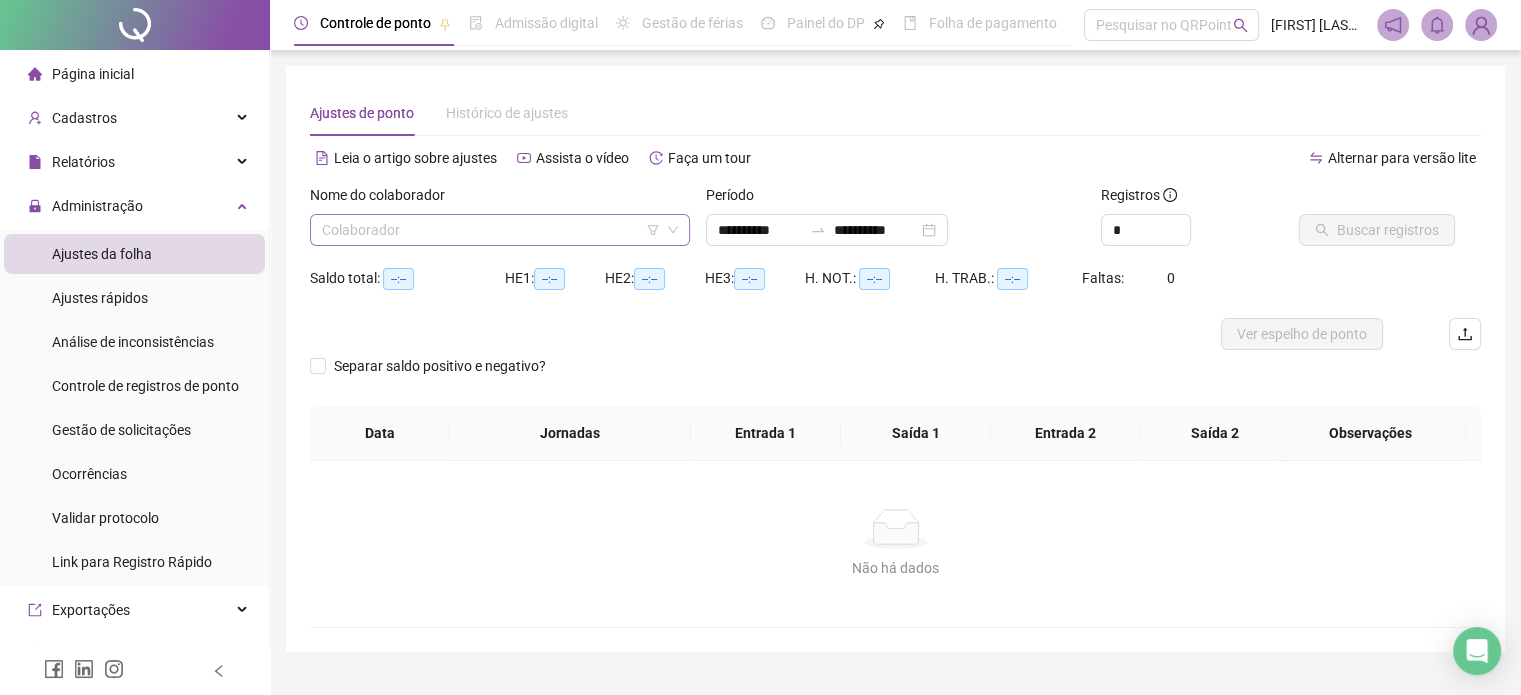 click at bounding box center (491, 230) 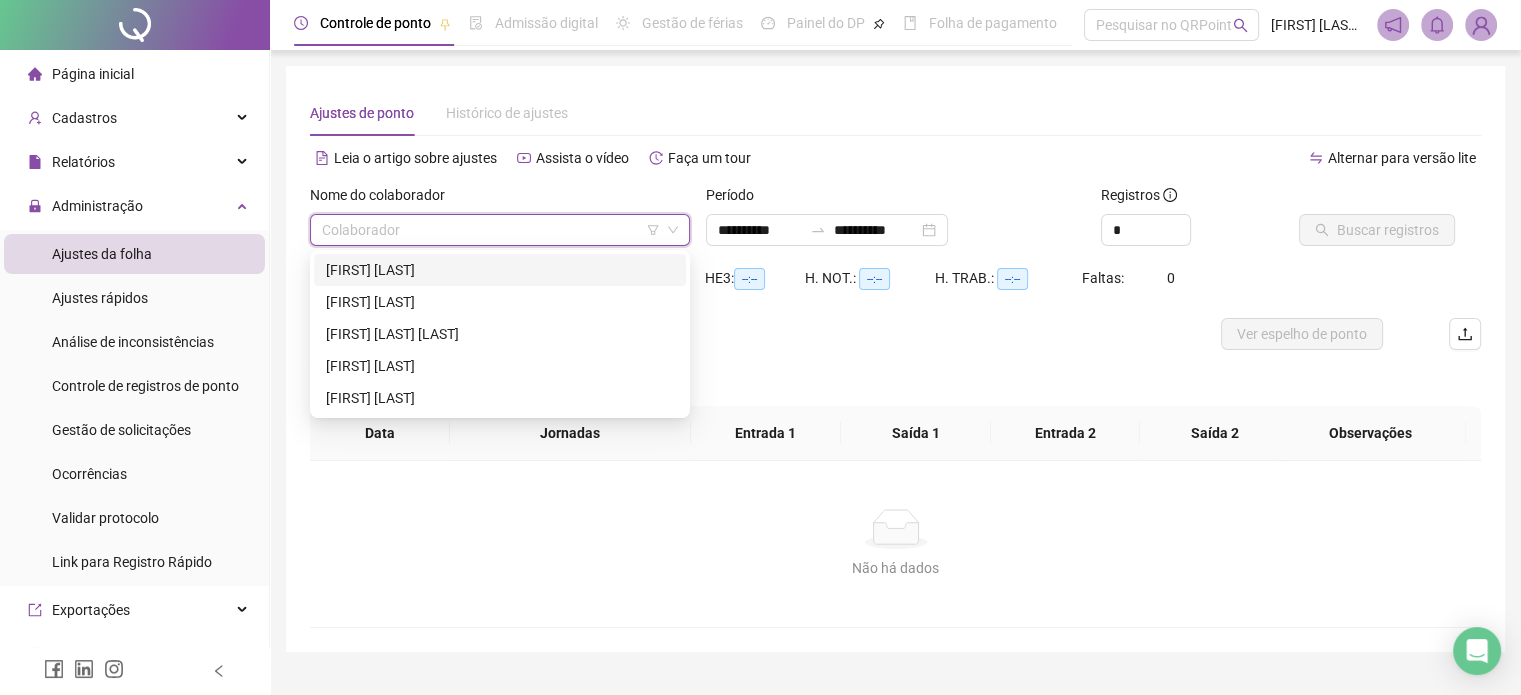 click on "[FIRST] [LAST]" at bounding box center [500, 270] 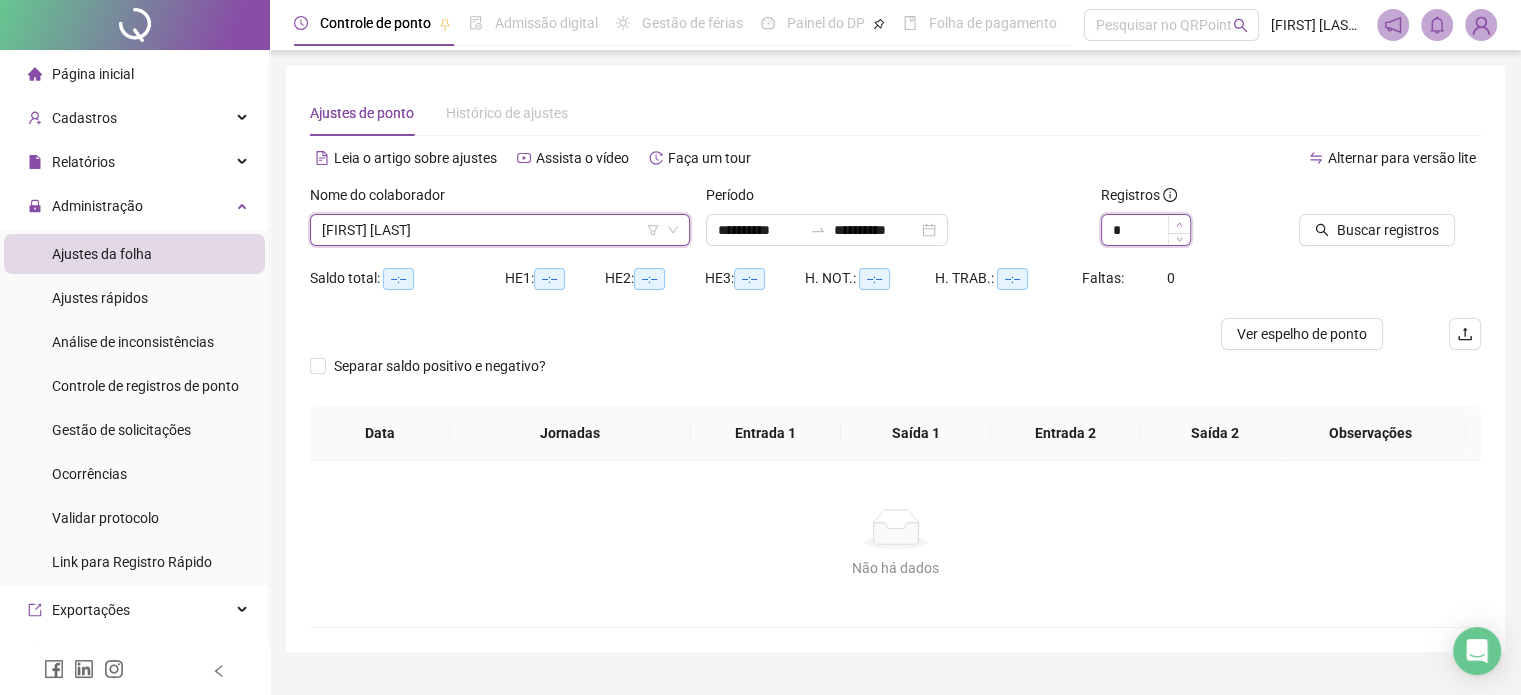 type on "*" 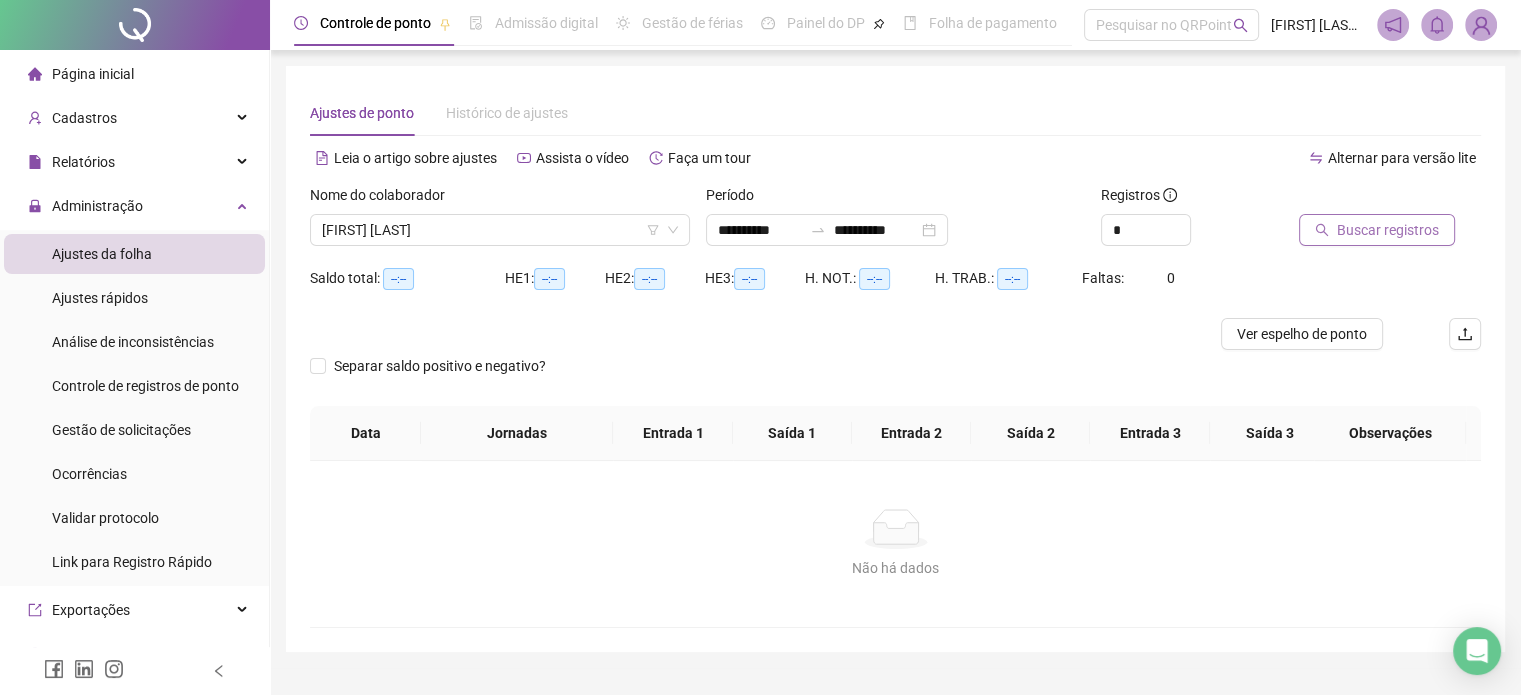 click on "Buscar registros" at bounding box center (1388, 230) 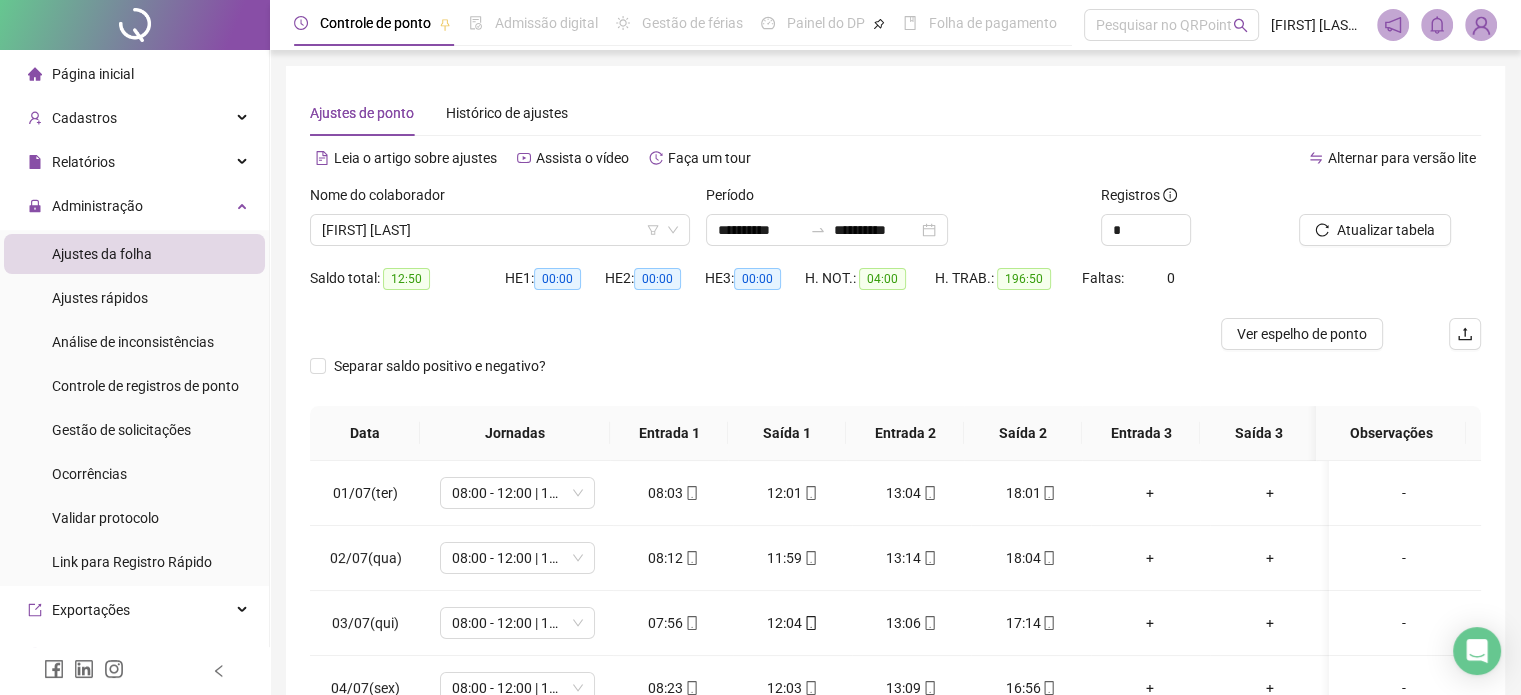 scroll, scrollTop: 200, scrollLeft: 0, axis: vertical 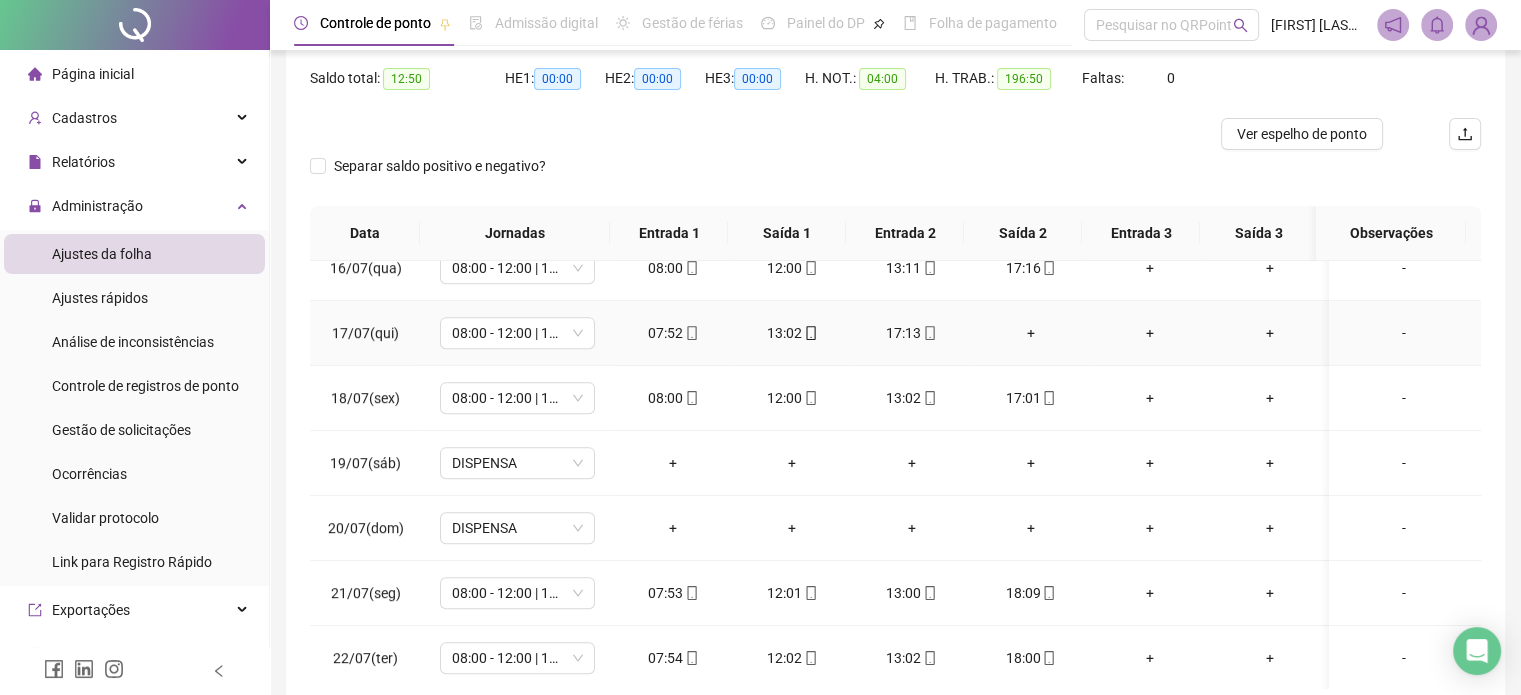 click on "+" at bounding box center [1030, 333] 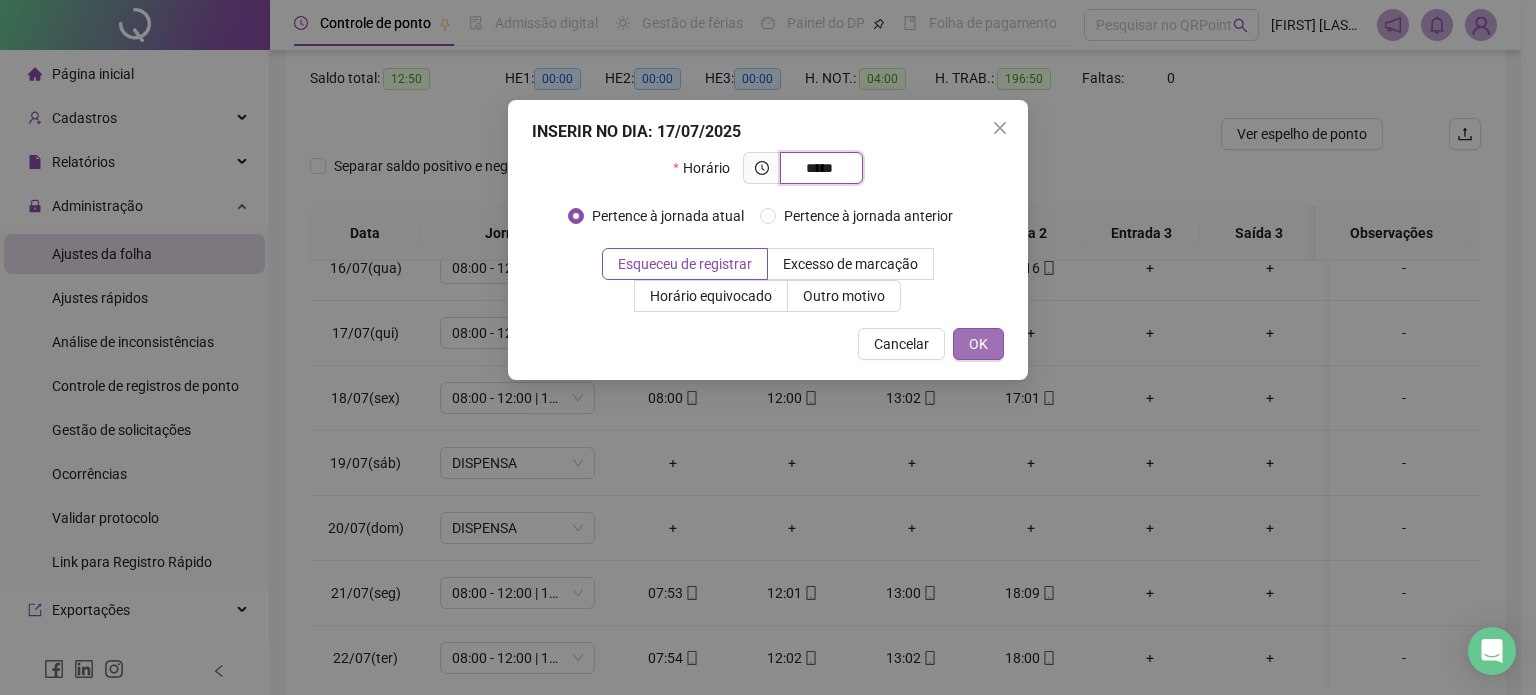type on "*****" 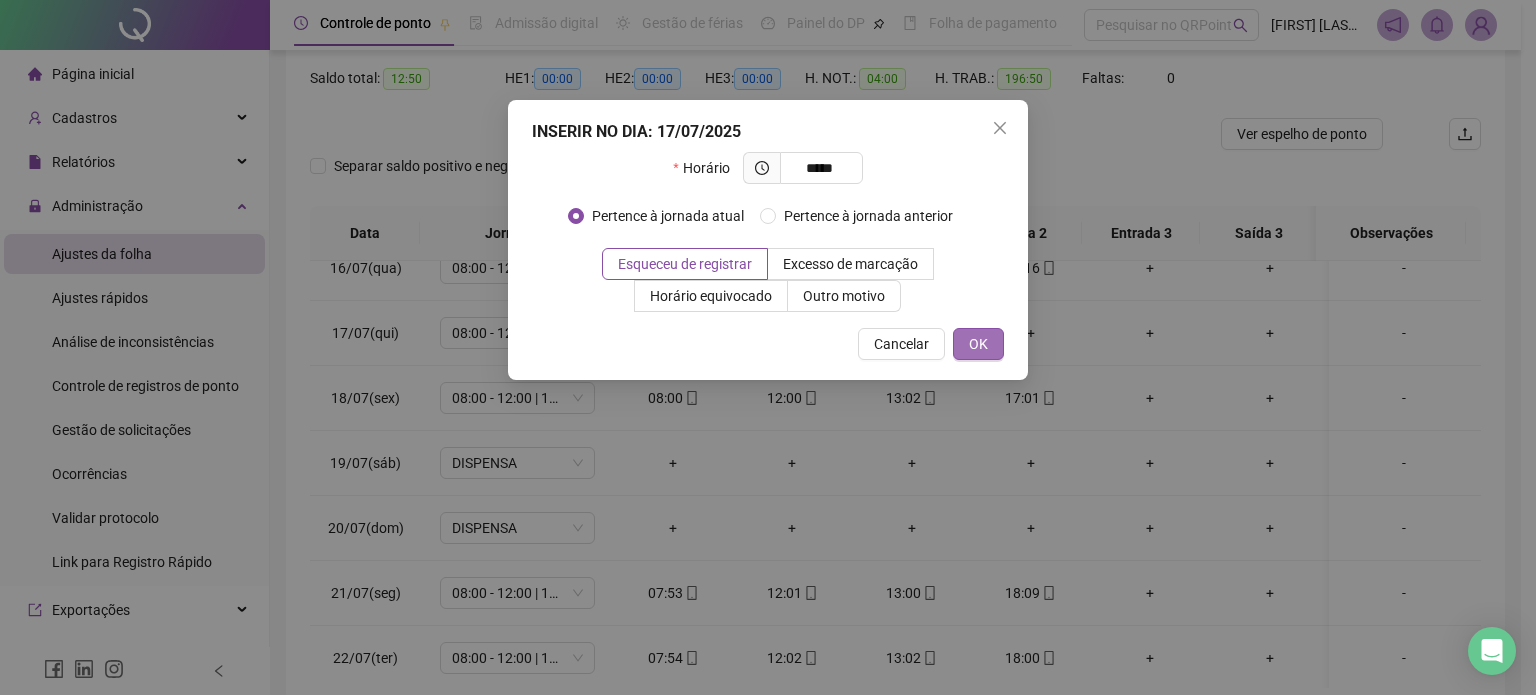 click on "OK" at bounding box center [978, 344] 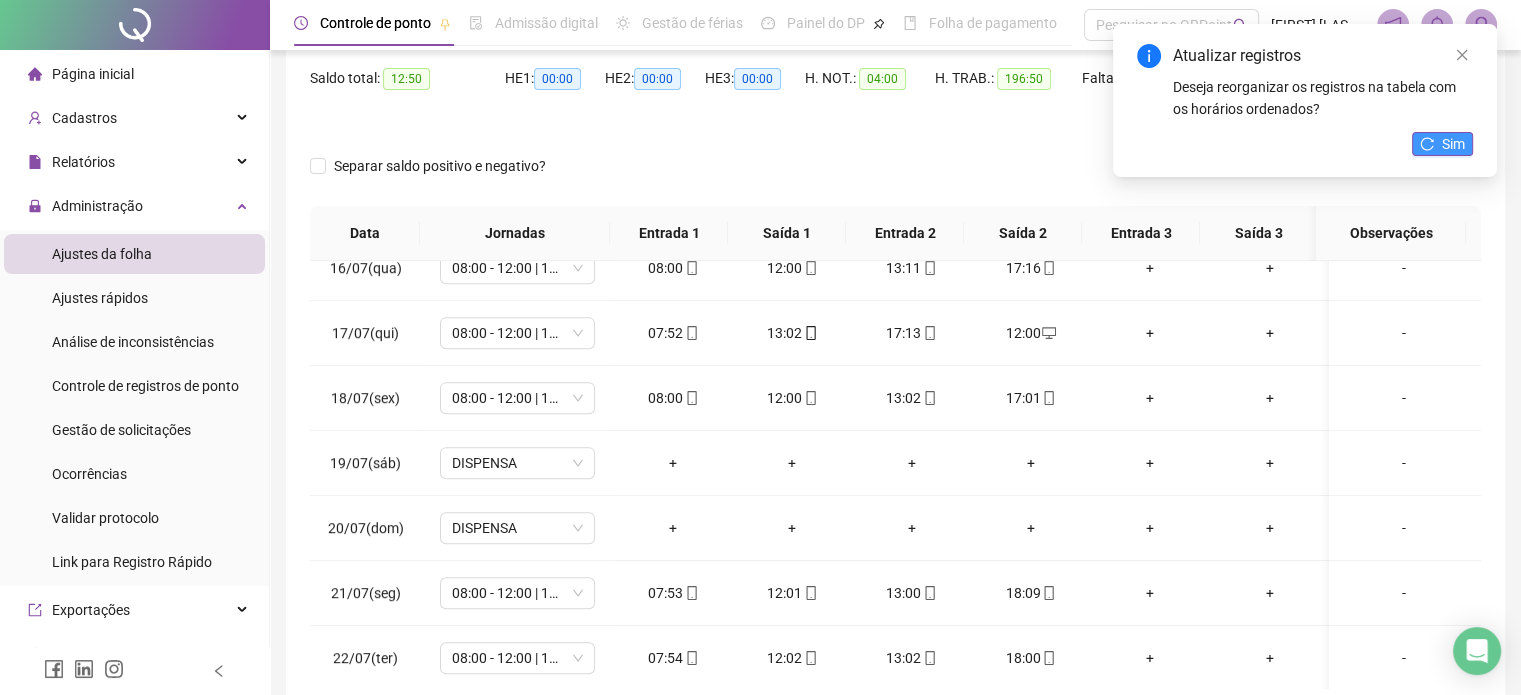 click on "Sim" at bounding box center (1453, 144) 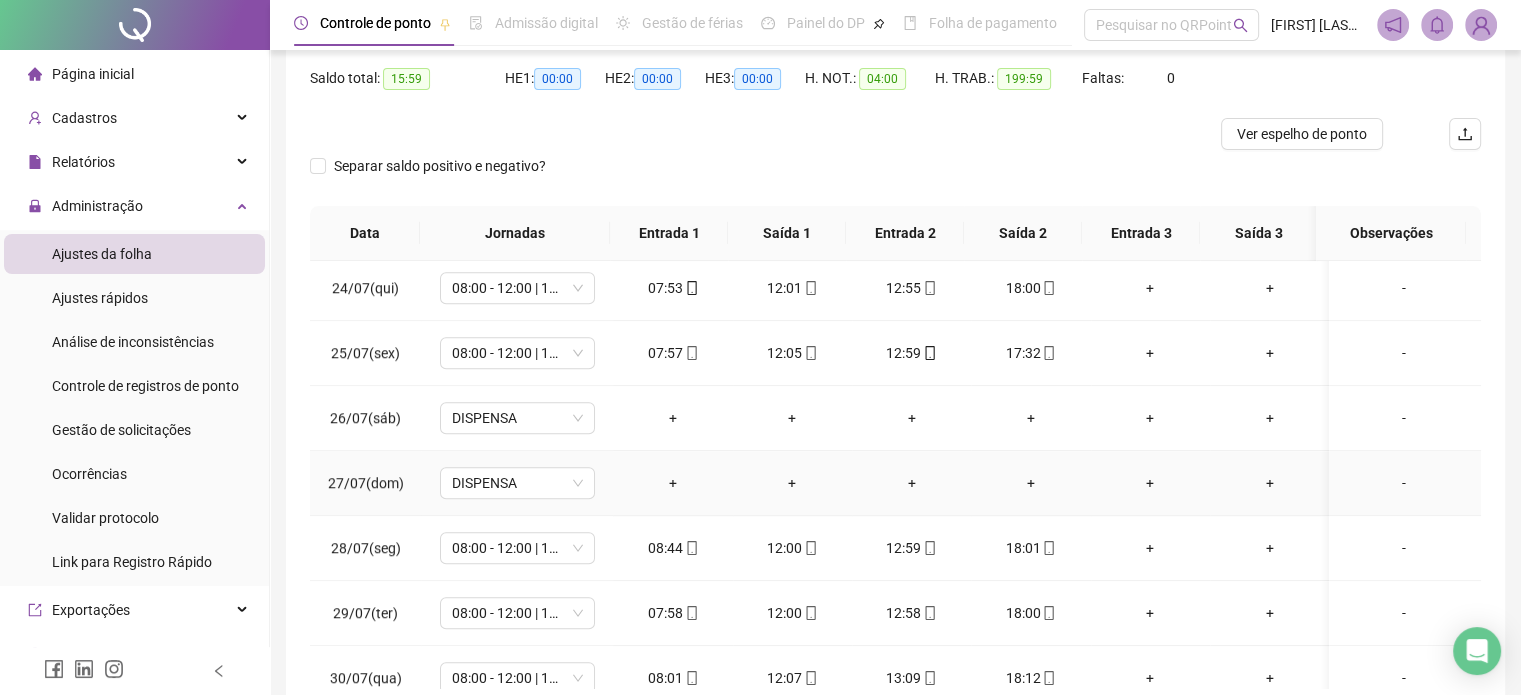 scroll, scrollTop: 1581, scrollLeft: 0, axis: vertical 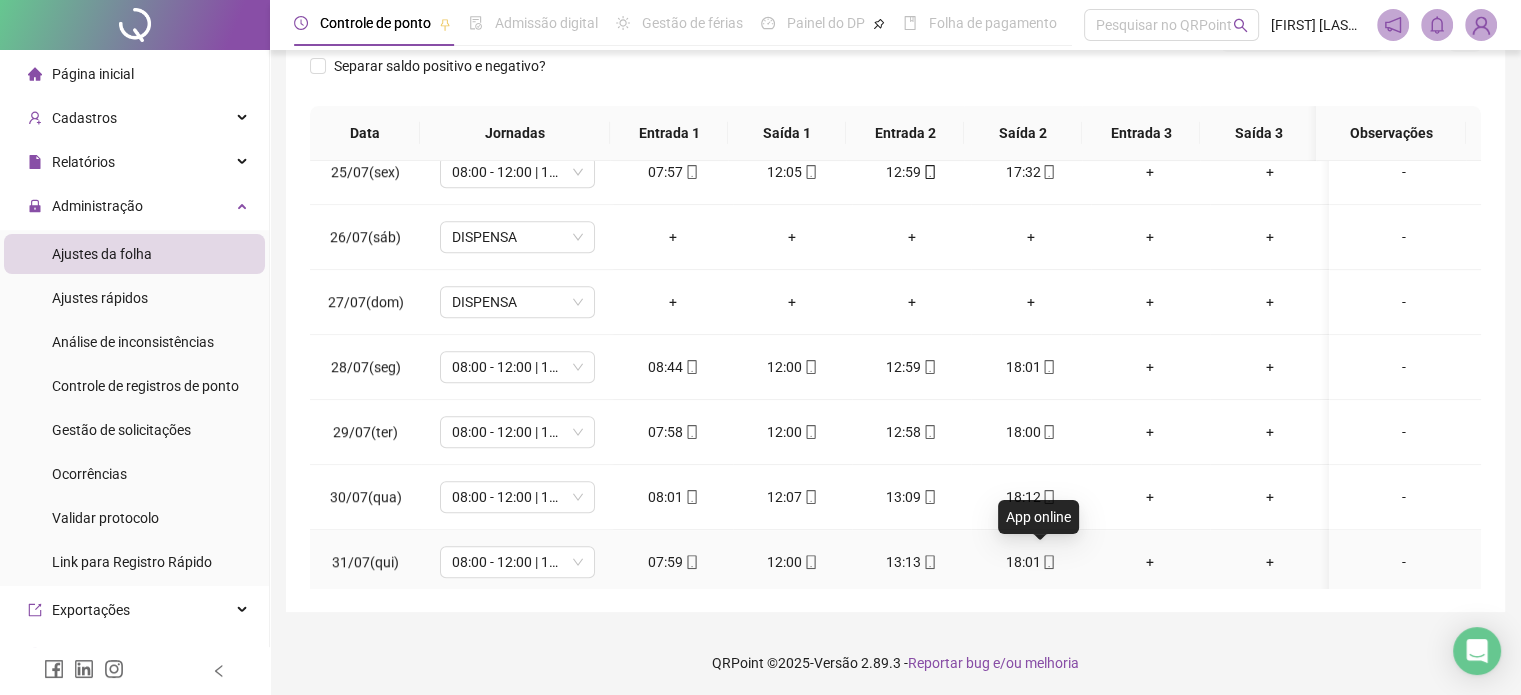 click 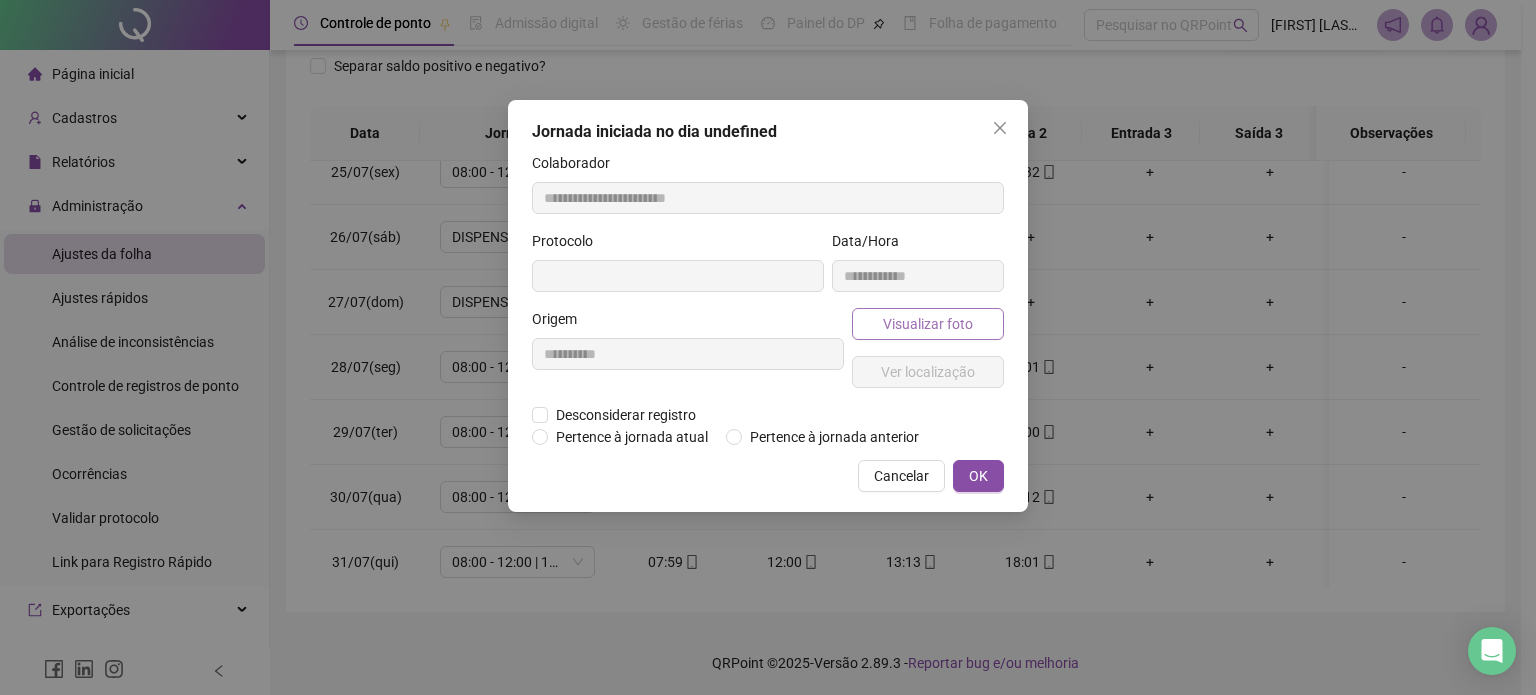 click on "Visualizar foto" at bounding box center (928, 324) 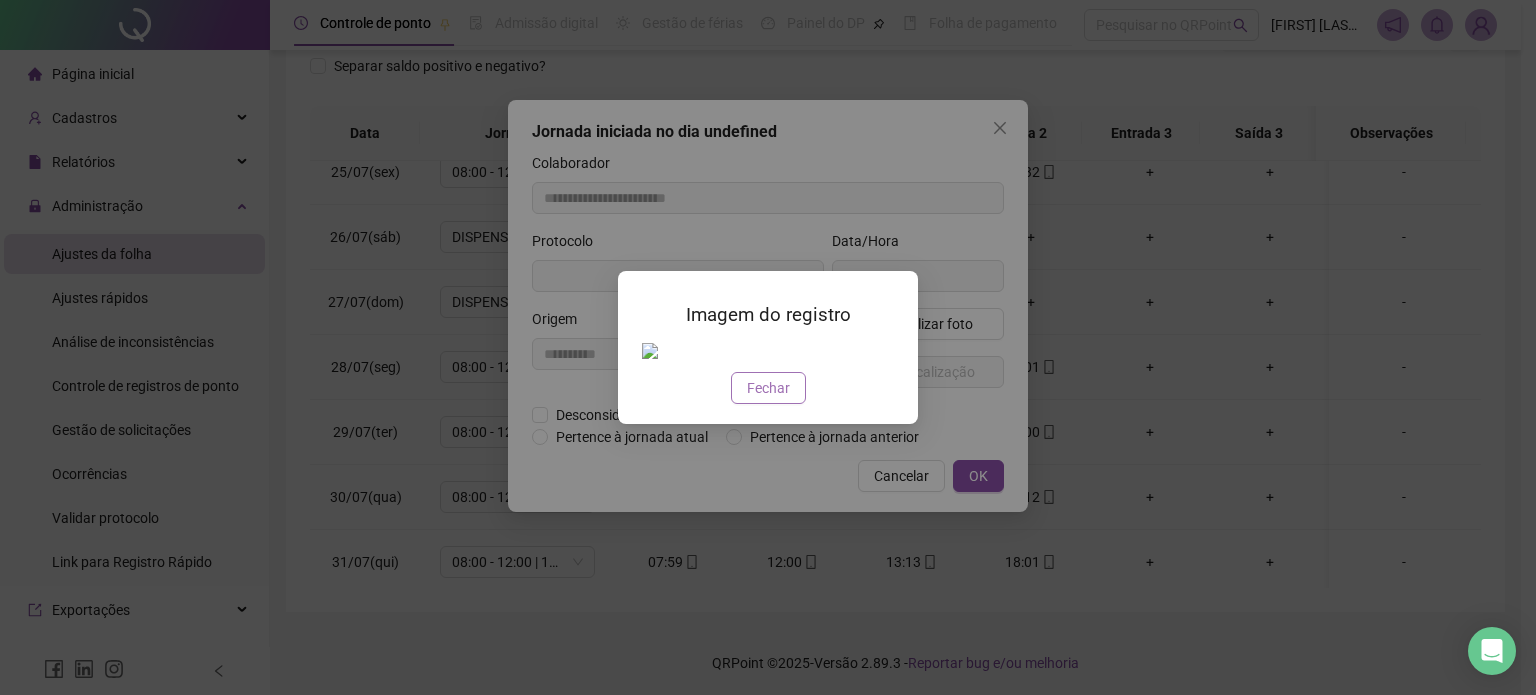 click on "Fechar" at bounding box center [768, 388] 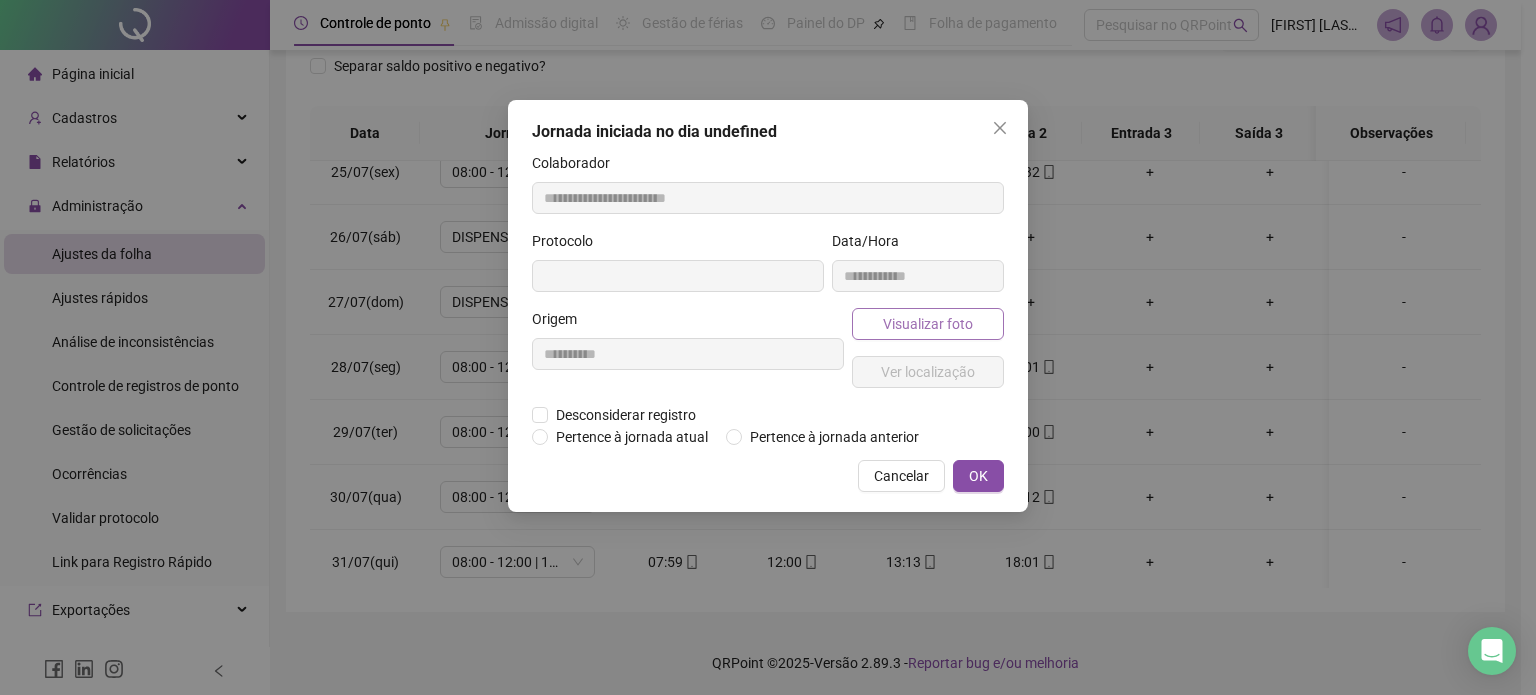 click on "Visualizar foto" at bounding box center (928, 324) 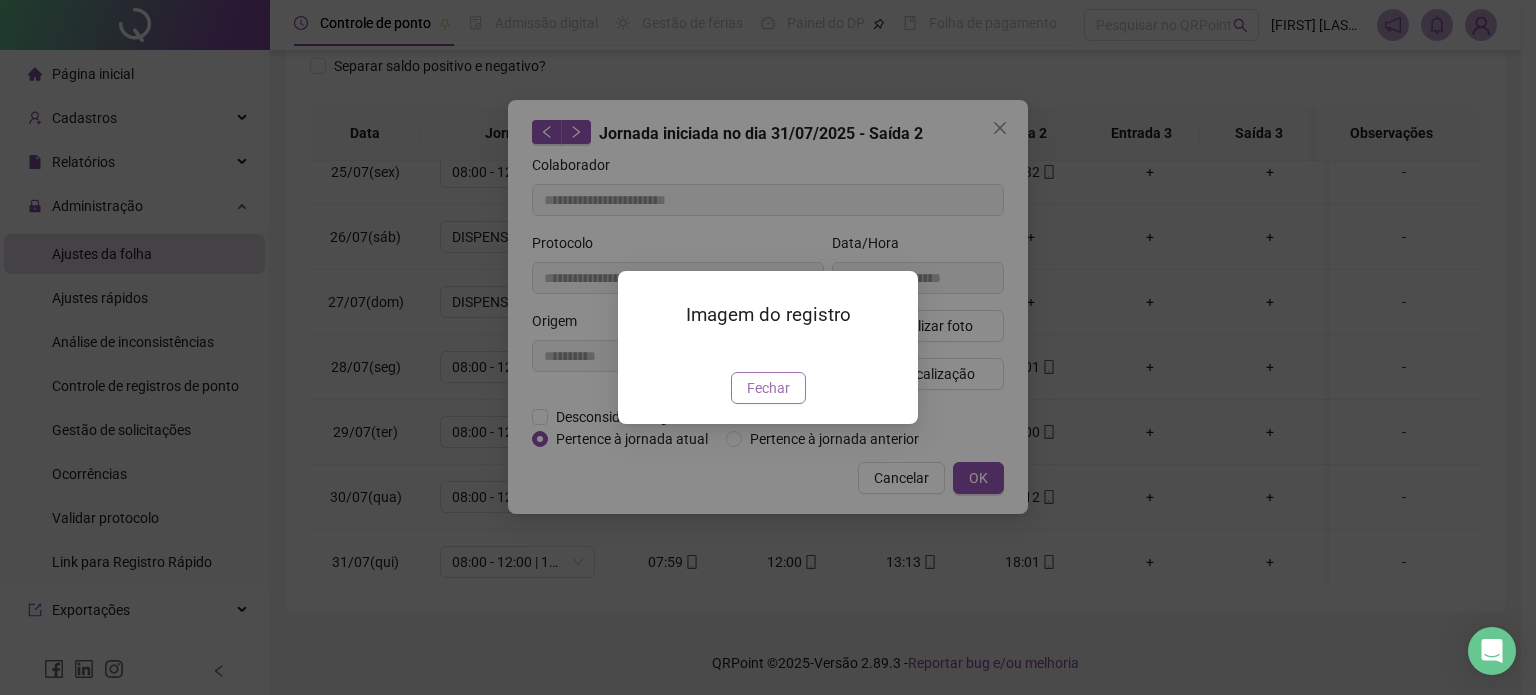 click on "Fechar" at bounding box center [768, 388] 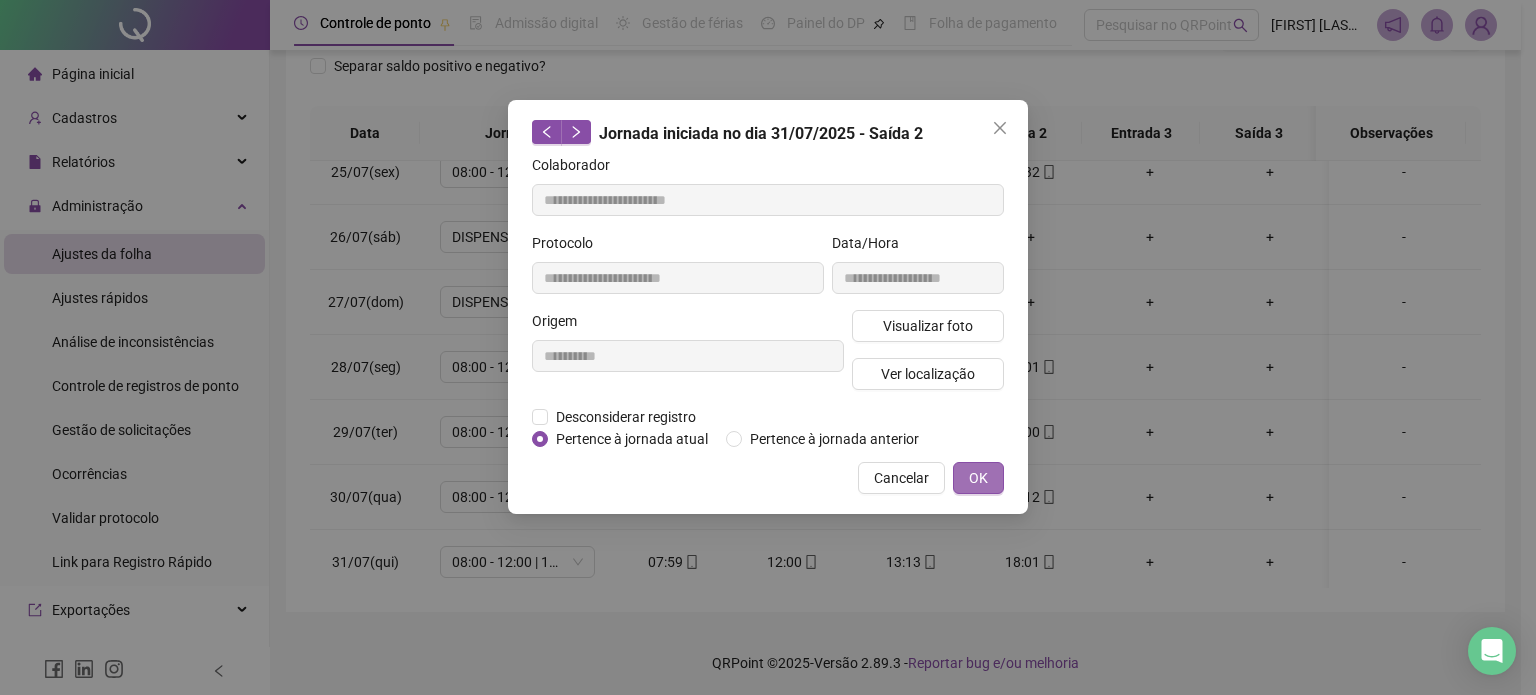 click on "OK" at bounding box center (978, 478) 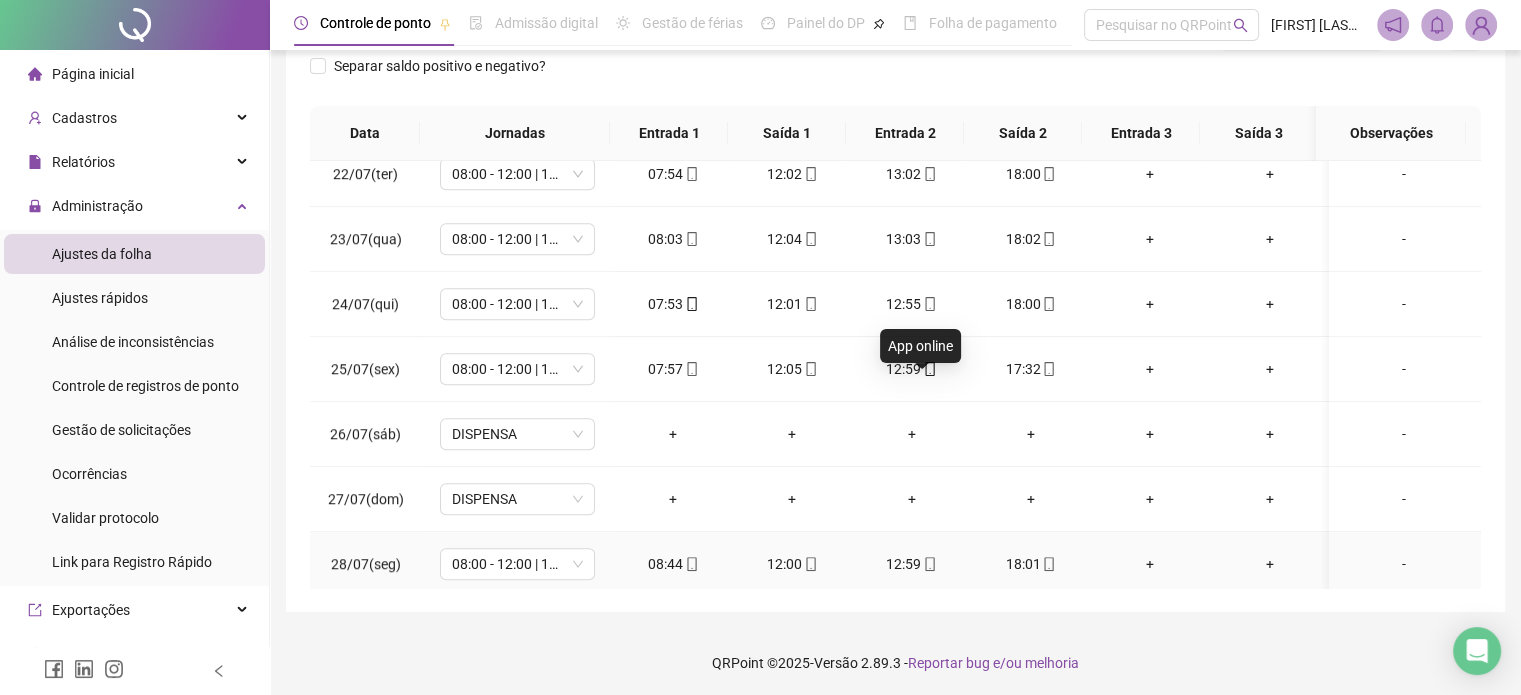 scroll, scrollTop: 1381, scrollLeft: 0, axis: vertical 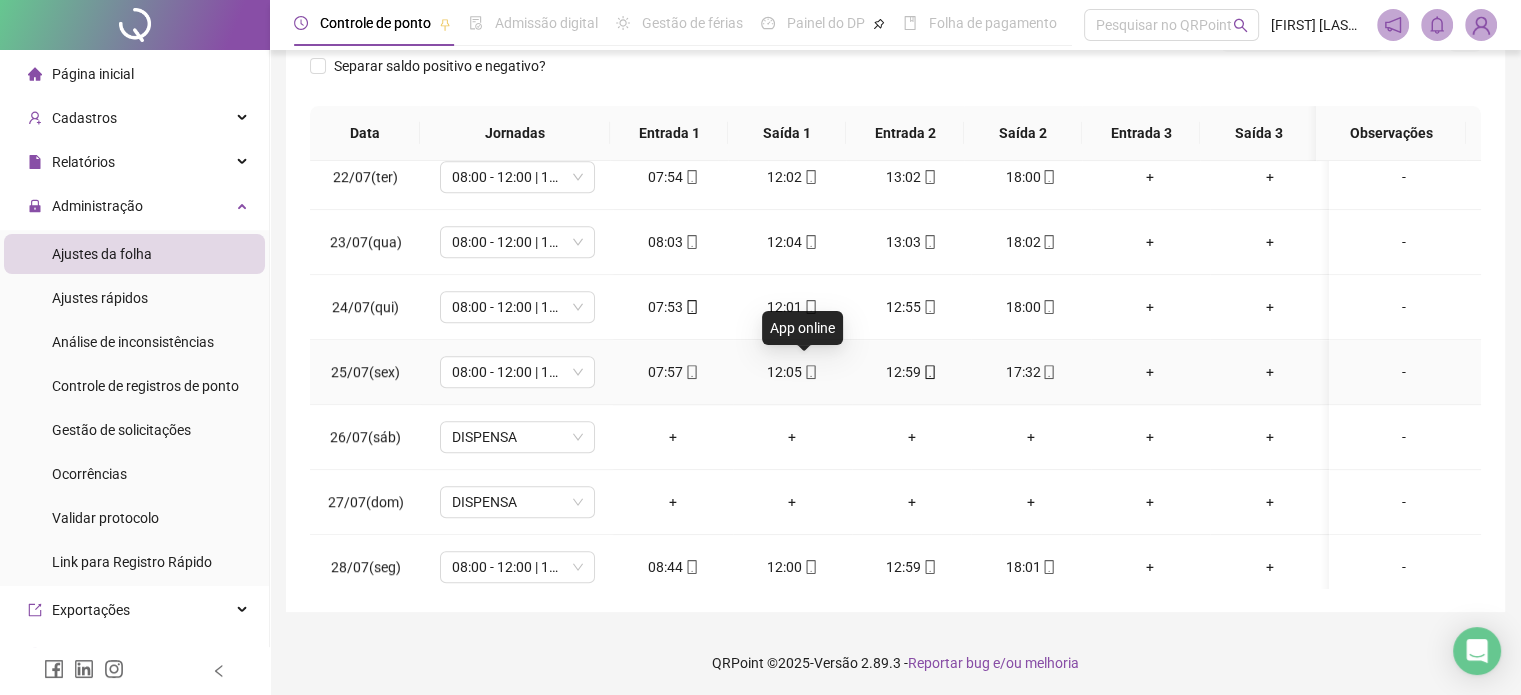 click at bounding box center [810, 372] 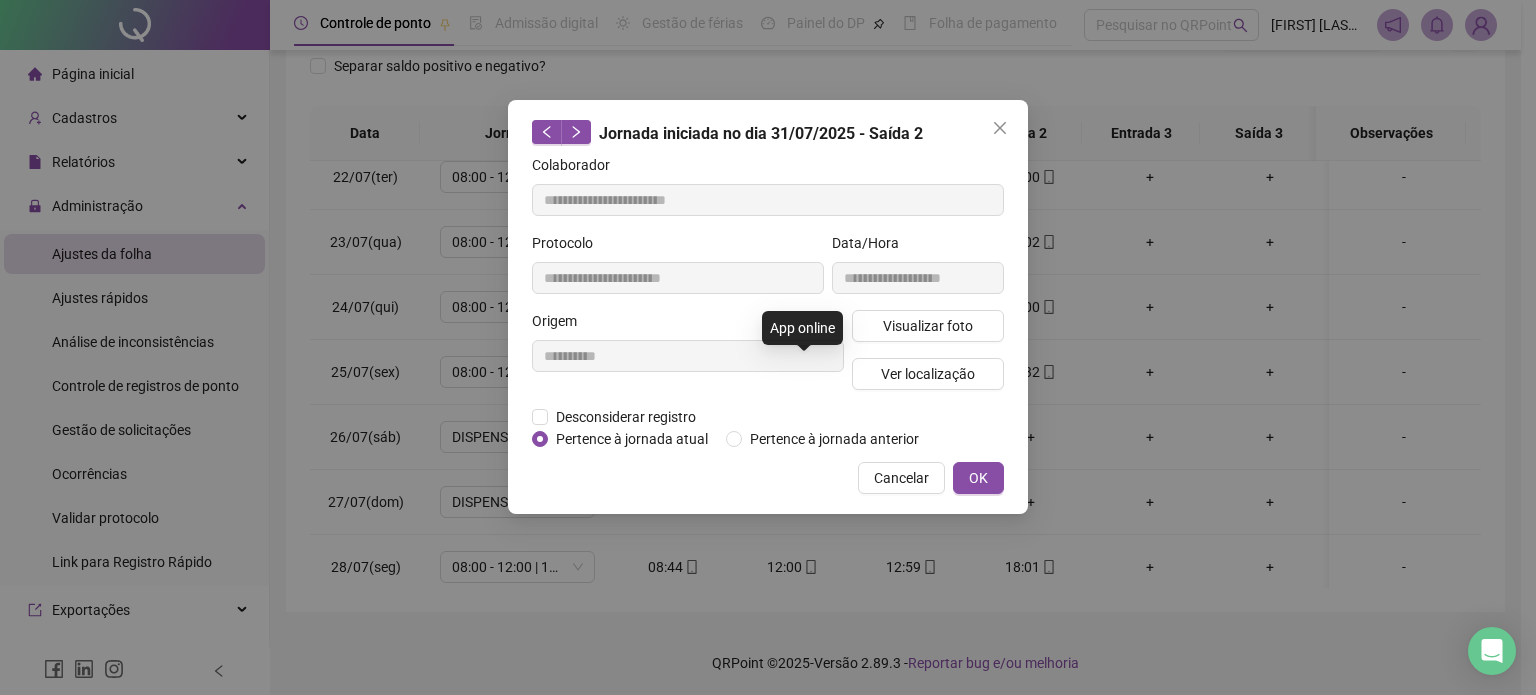 type on "**********" 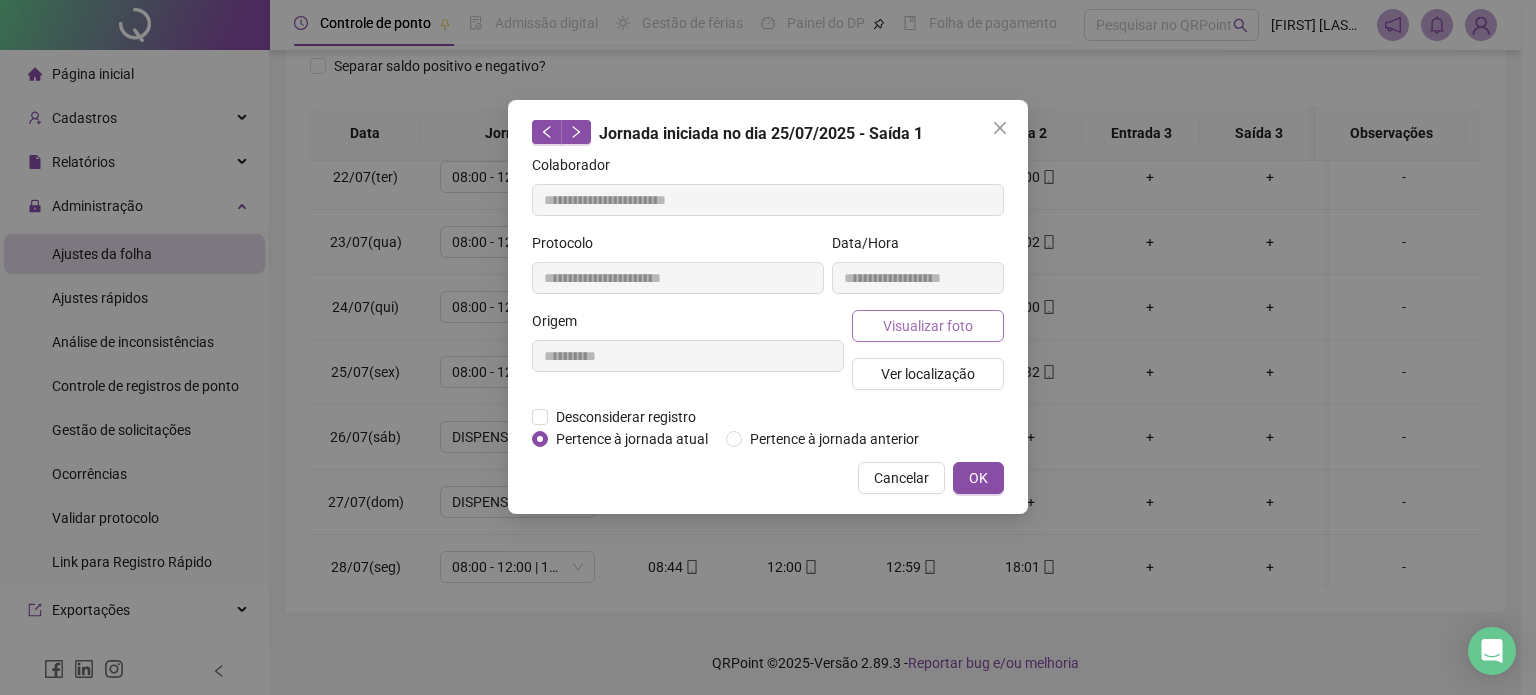 click on "Visualizar foto" at bounding box center [928, 326] 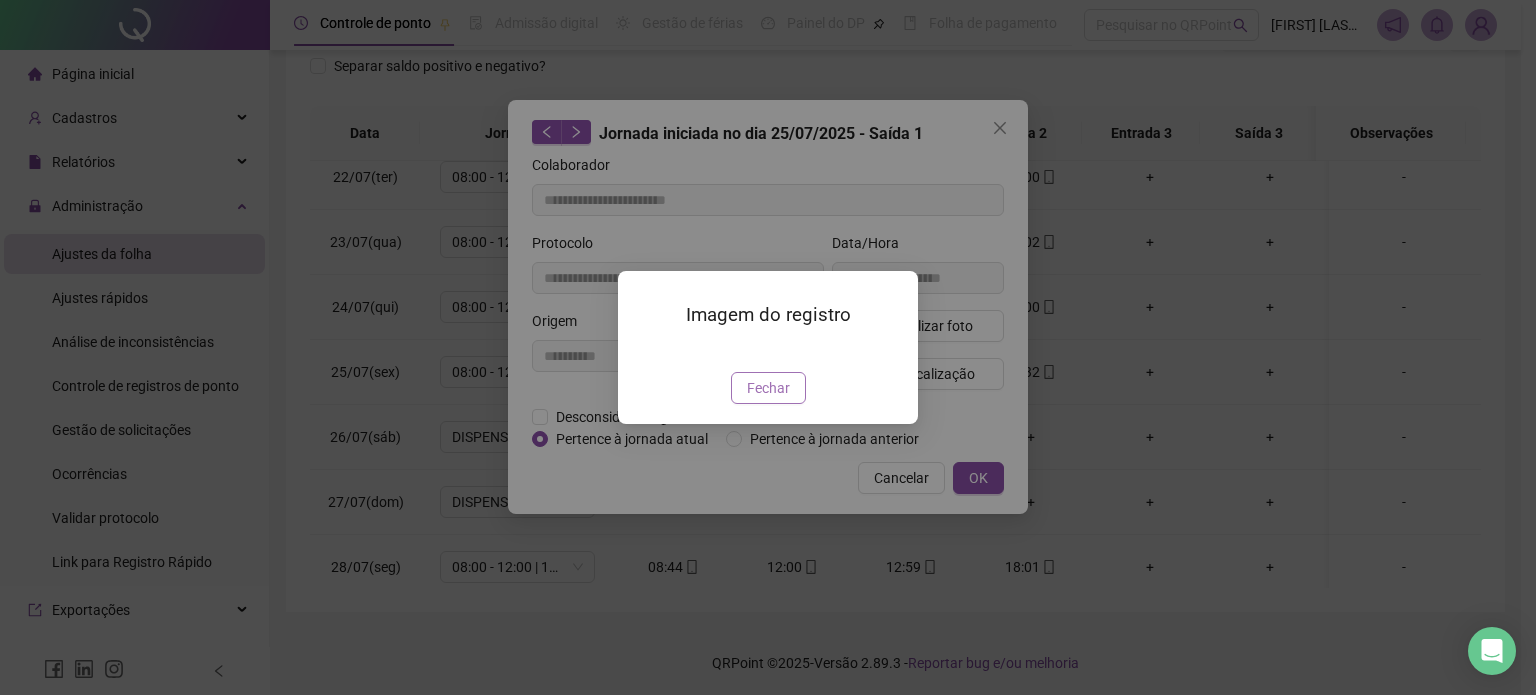 click on "Fechar" at bounding box center [768, 388] 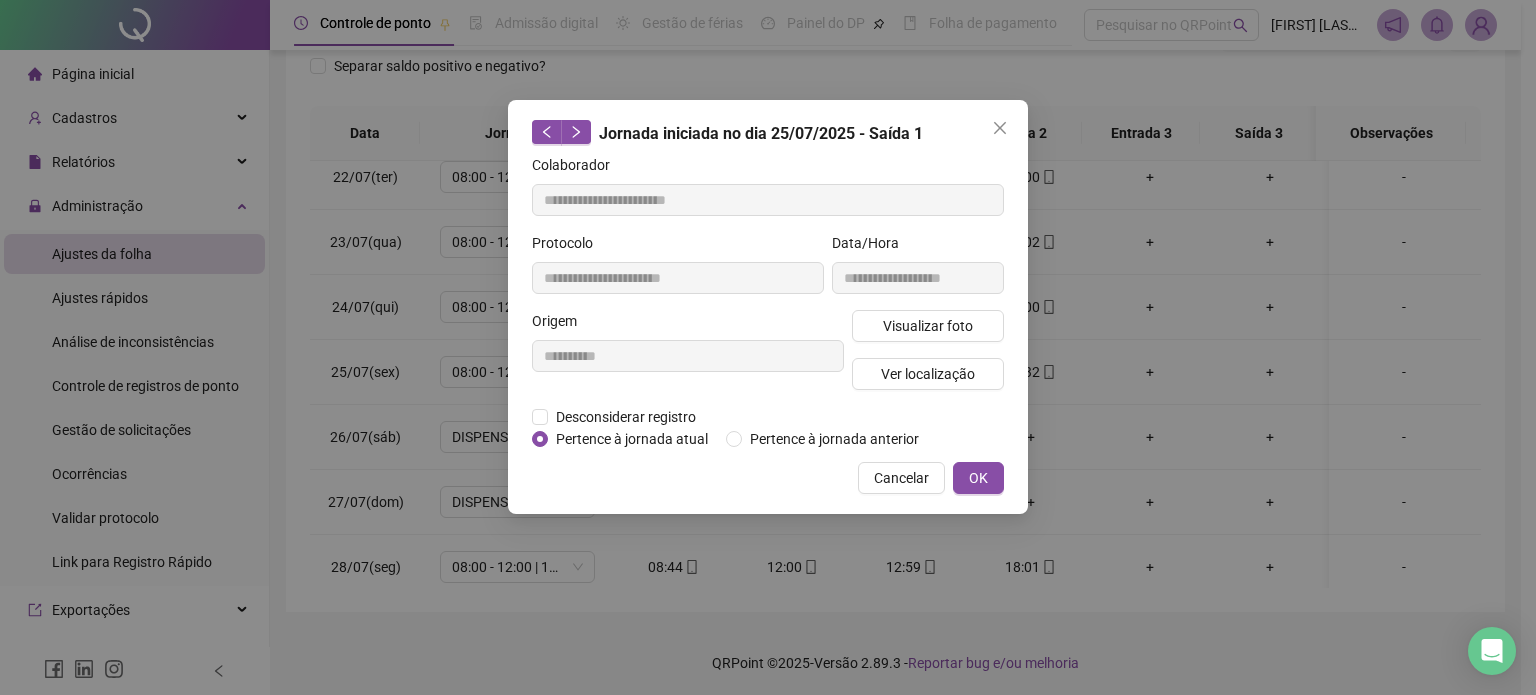 click on "OK" at bounding box center (978, 478) 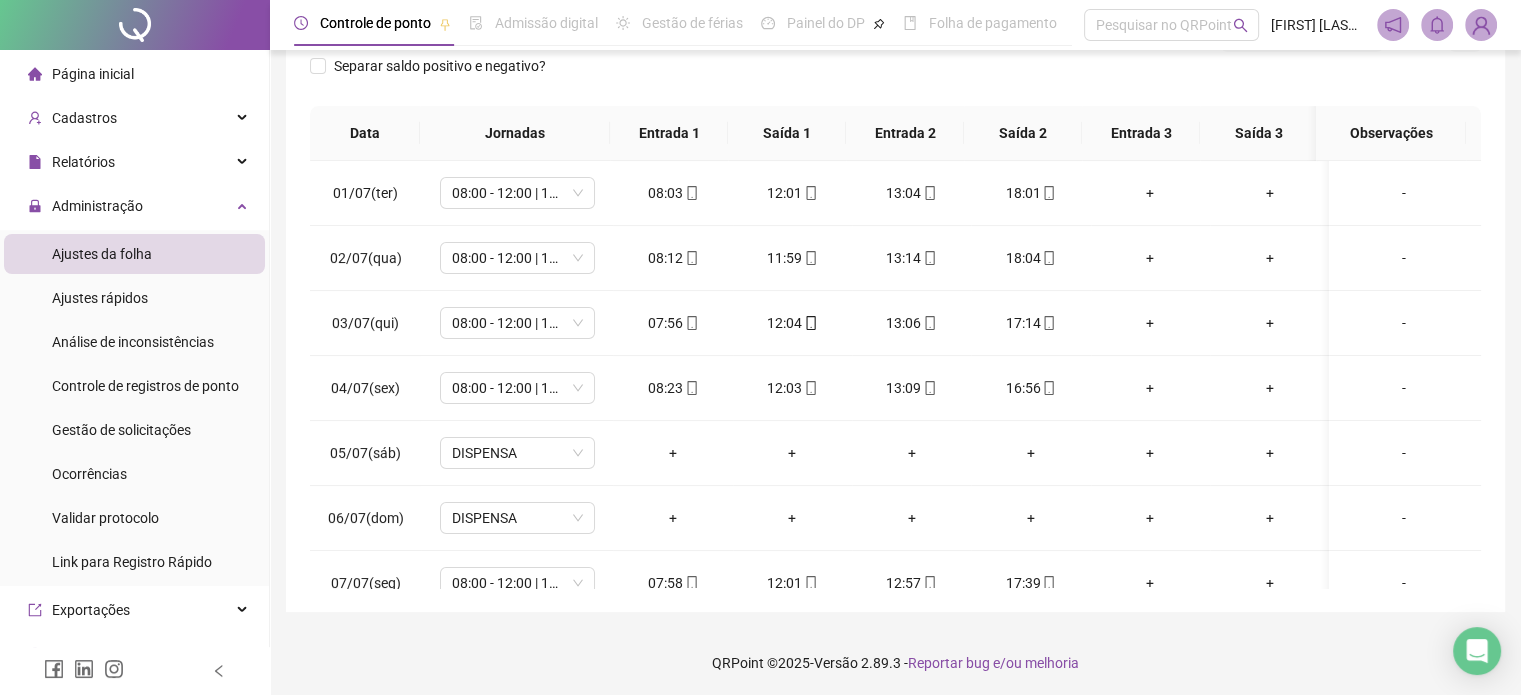 scroll, scrollTop: 0, scrollLeft: 0, axis: both 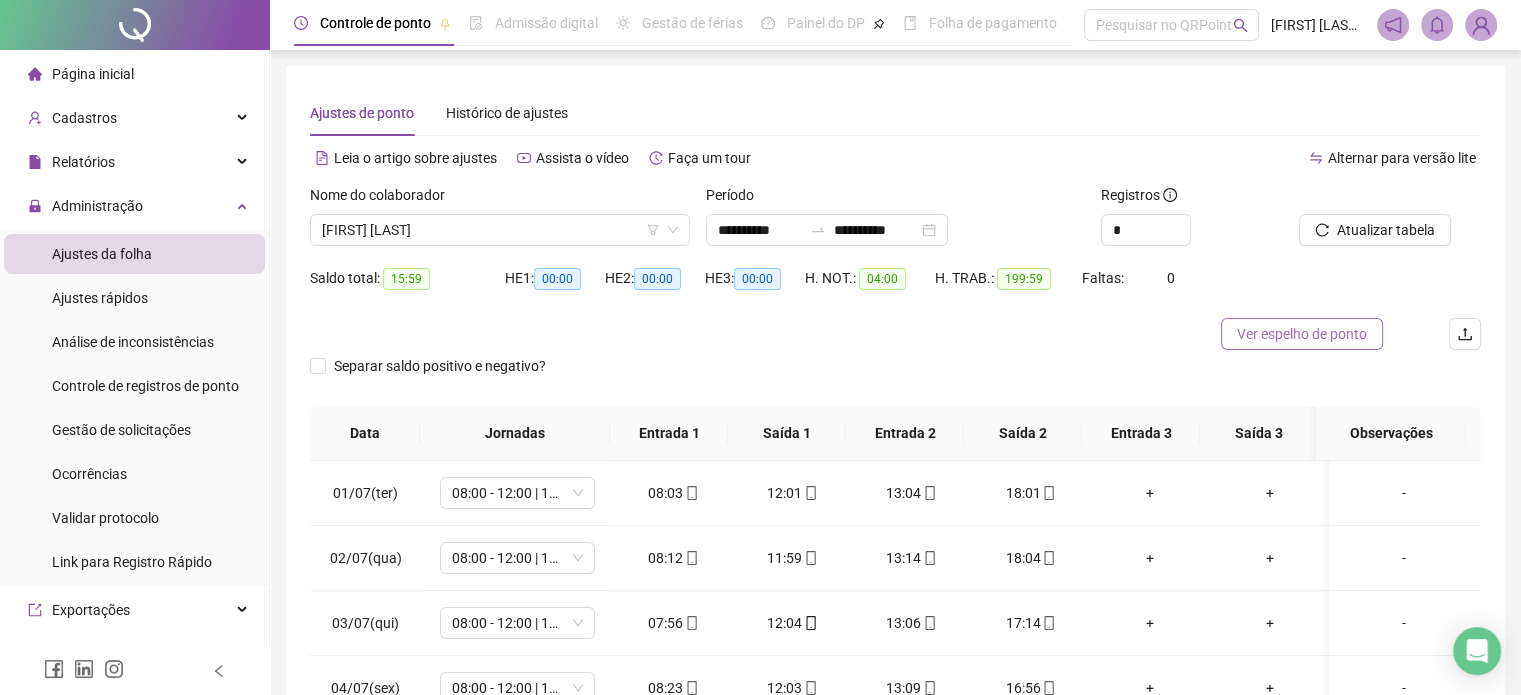 click on "Ver espelho de ponto" at bounding box center (1302, 334) 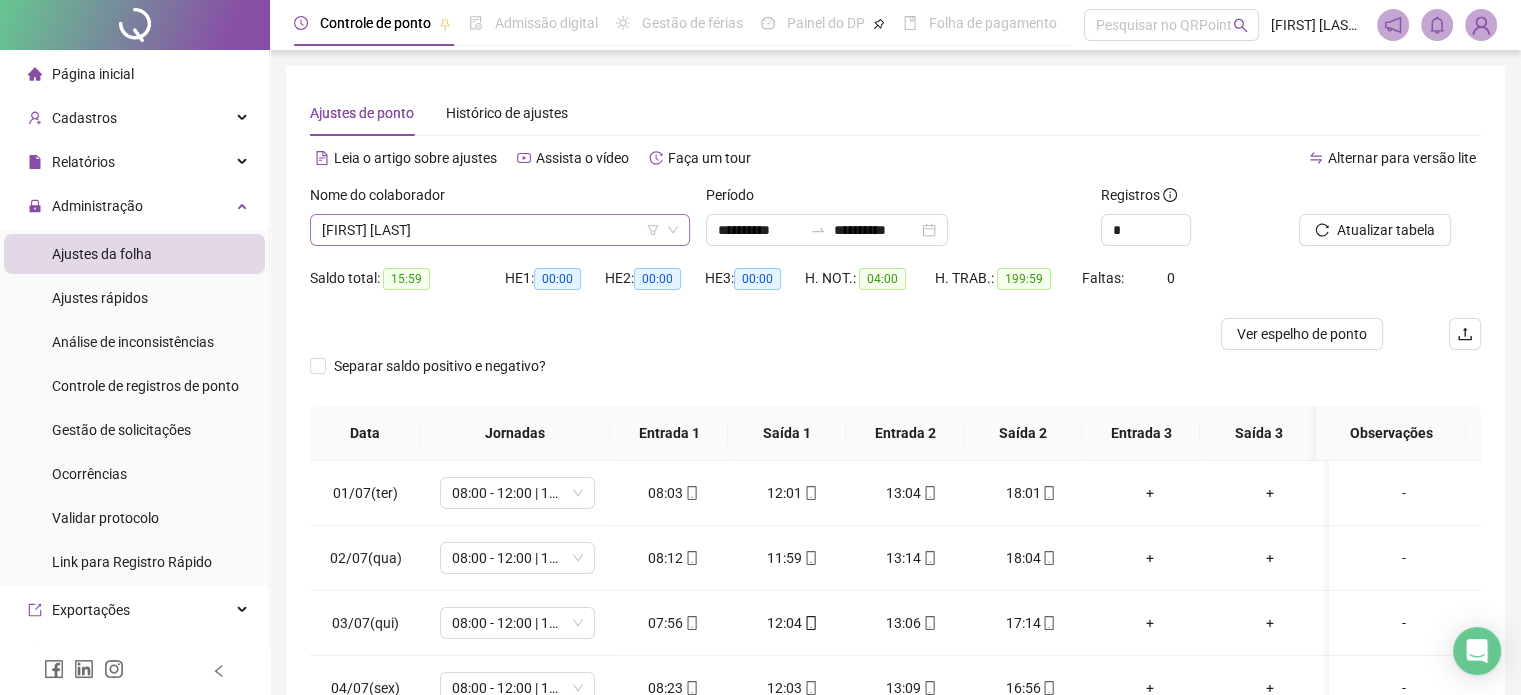 click on "[FIRST] [LAST]" at bounding box center (500, 230) 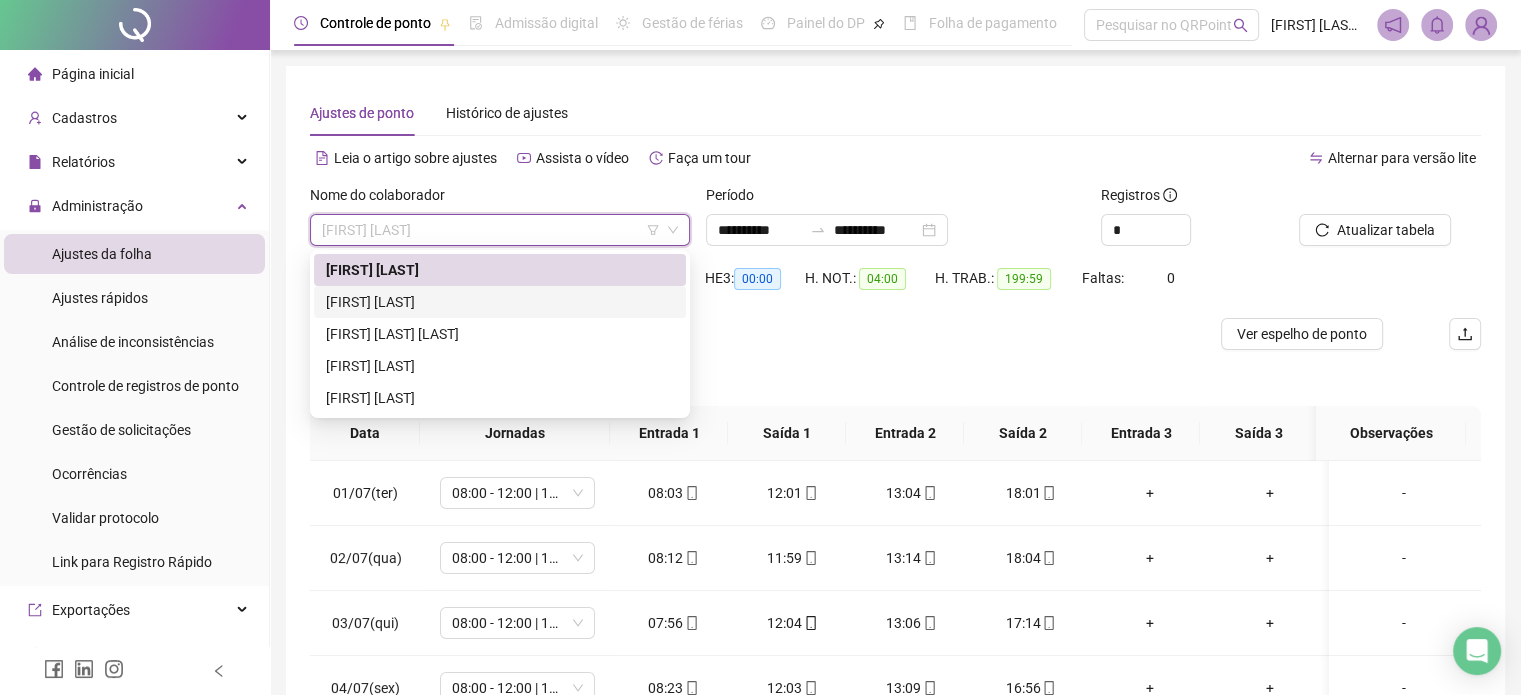 click on "[FIRST] [LAST]" at bounding box center (500, 302) 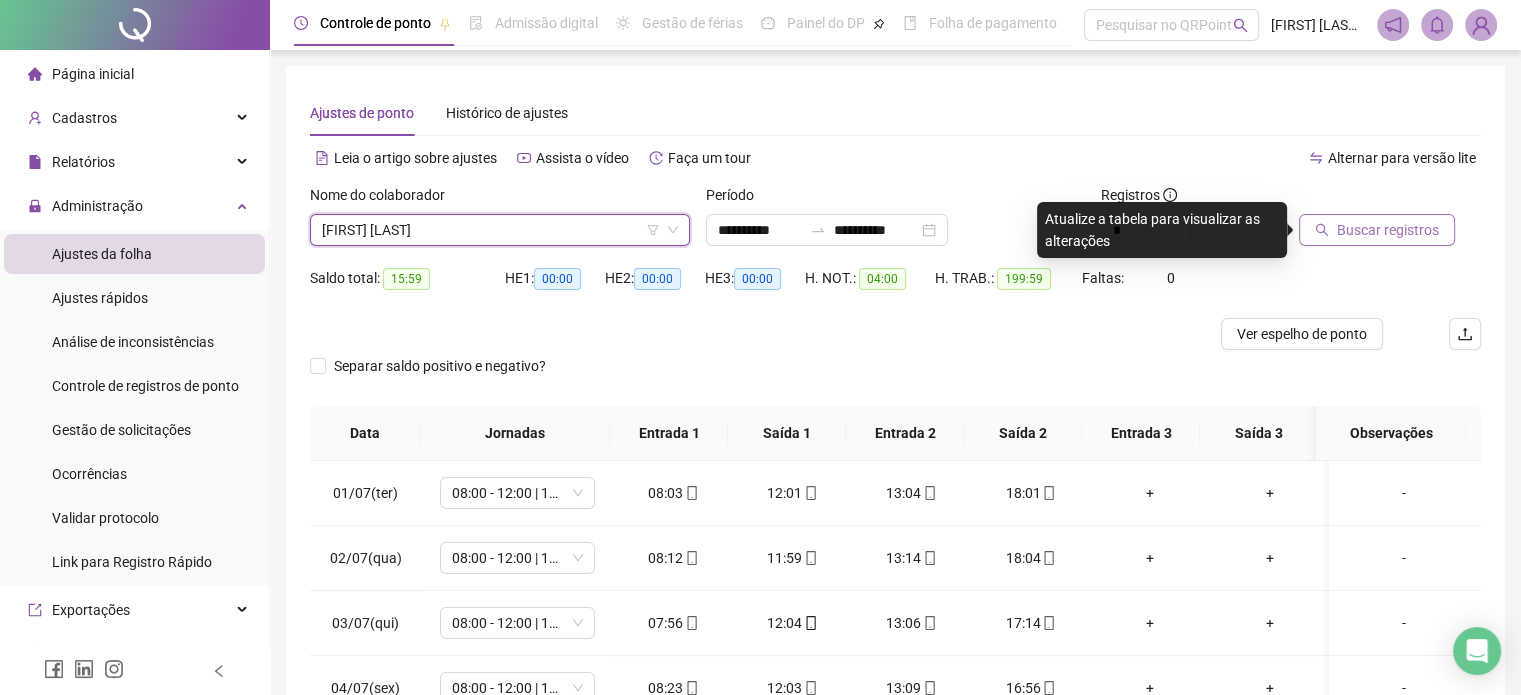 click on "Buscar registros" at bounding box center (1388, 230) 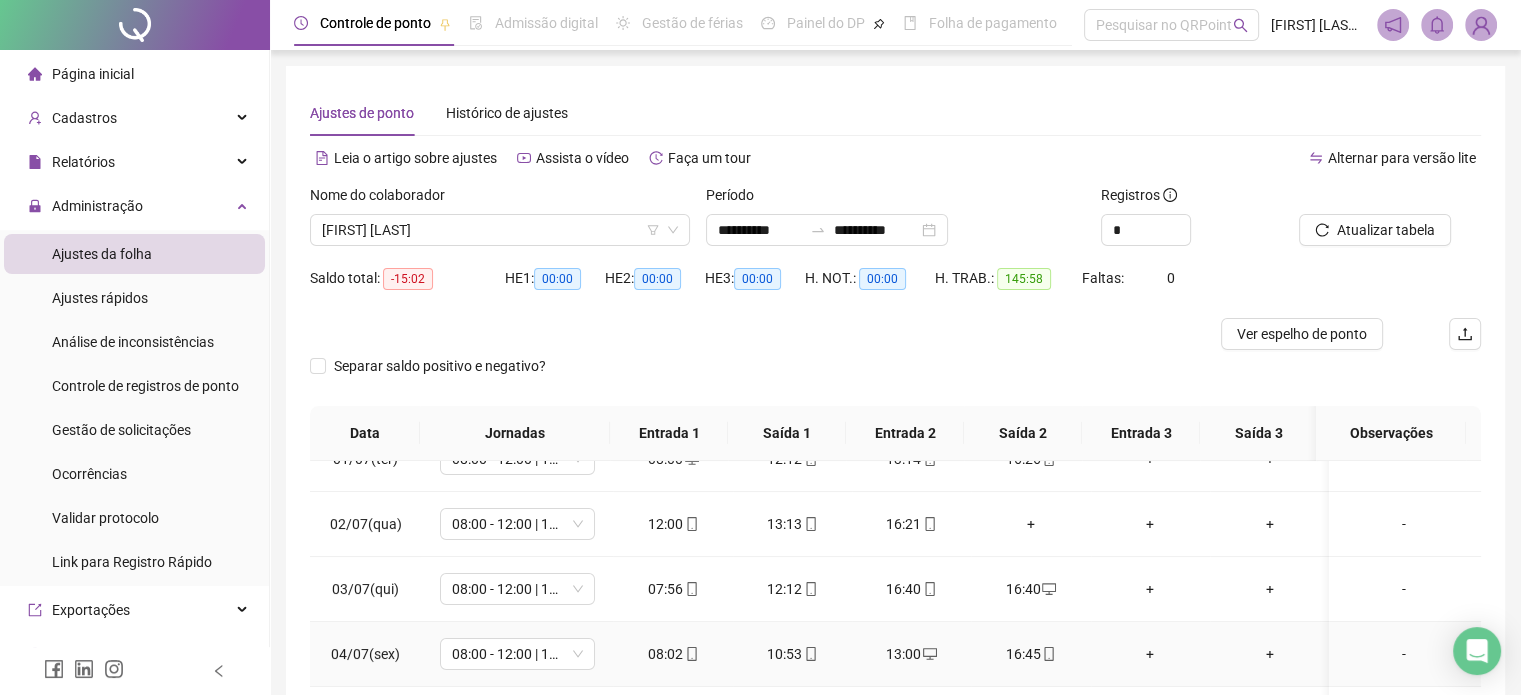scroll, scrollTop: 0, scrollLeft: 0, axis: both 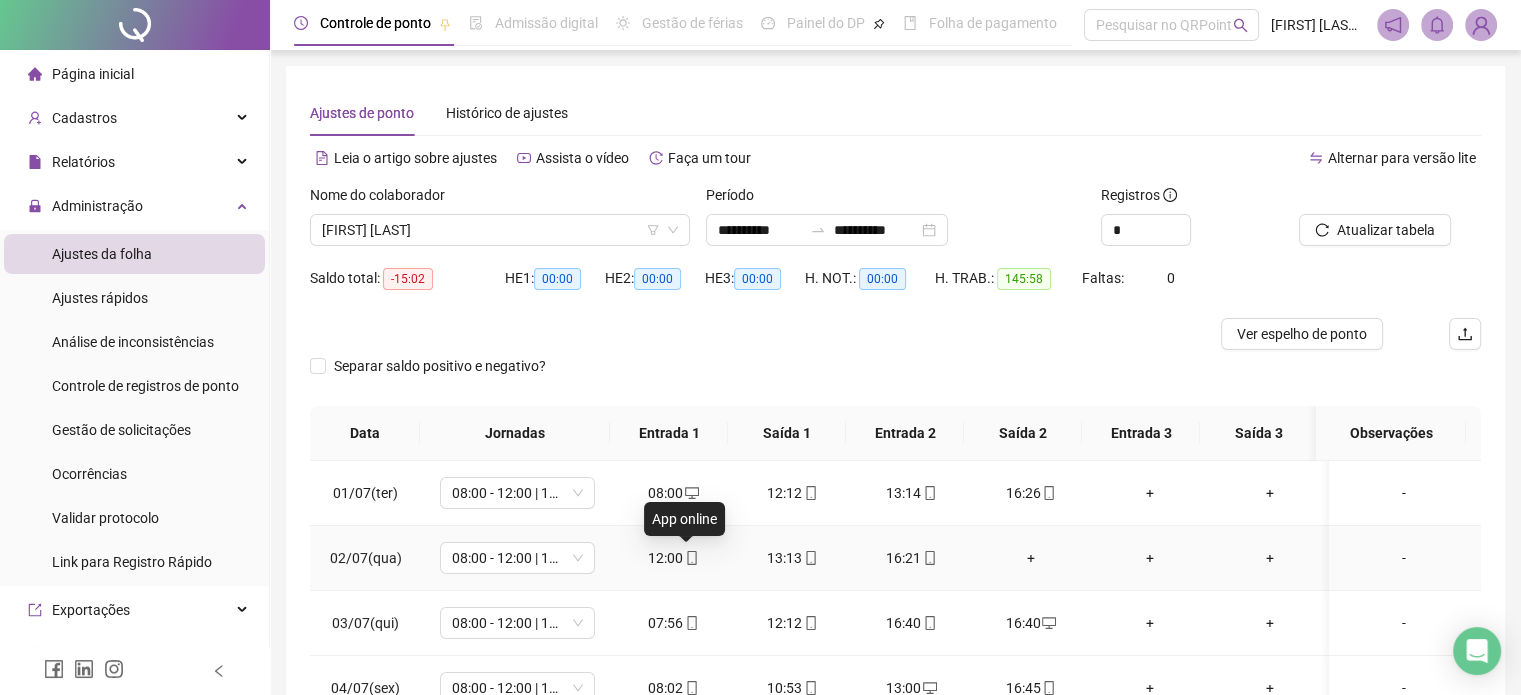 click 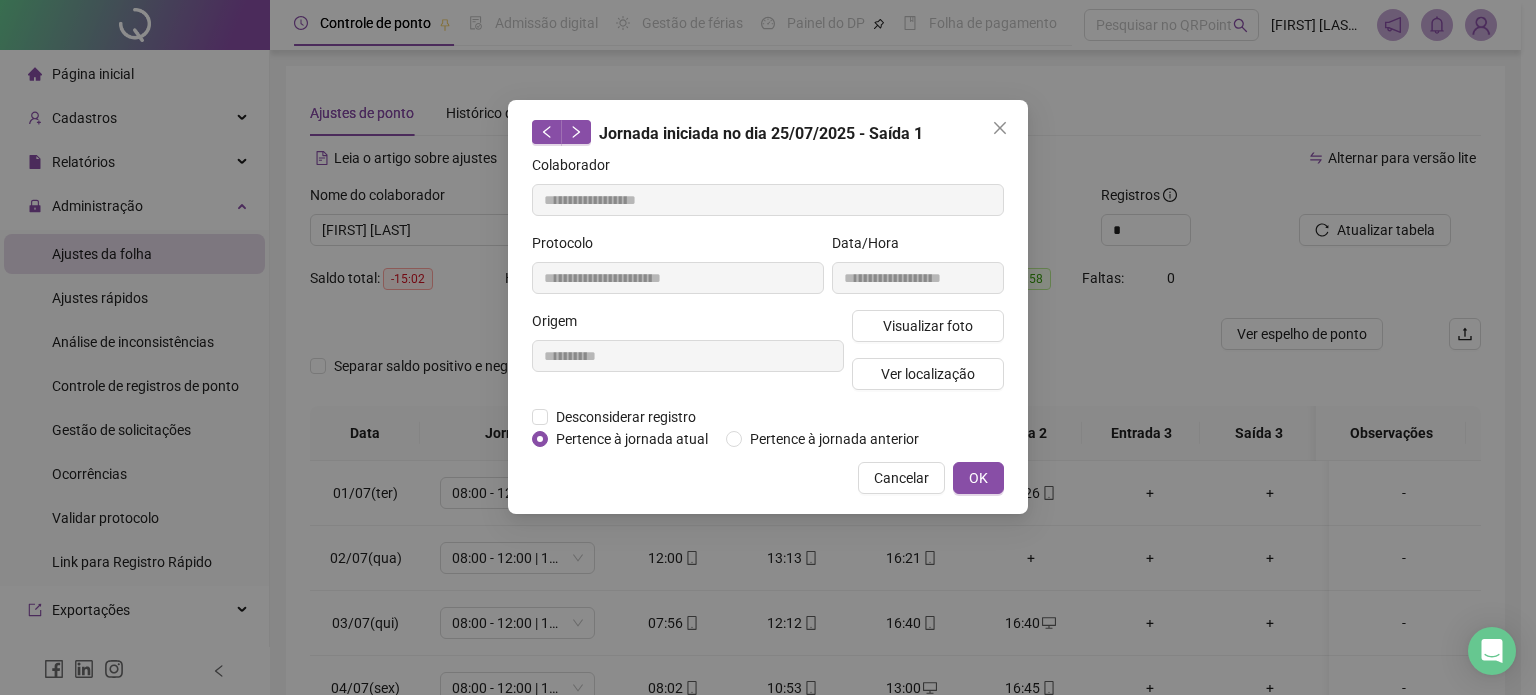 type on "**********" 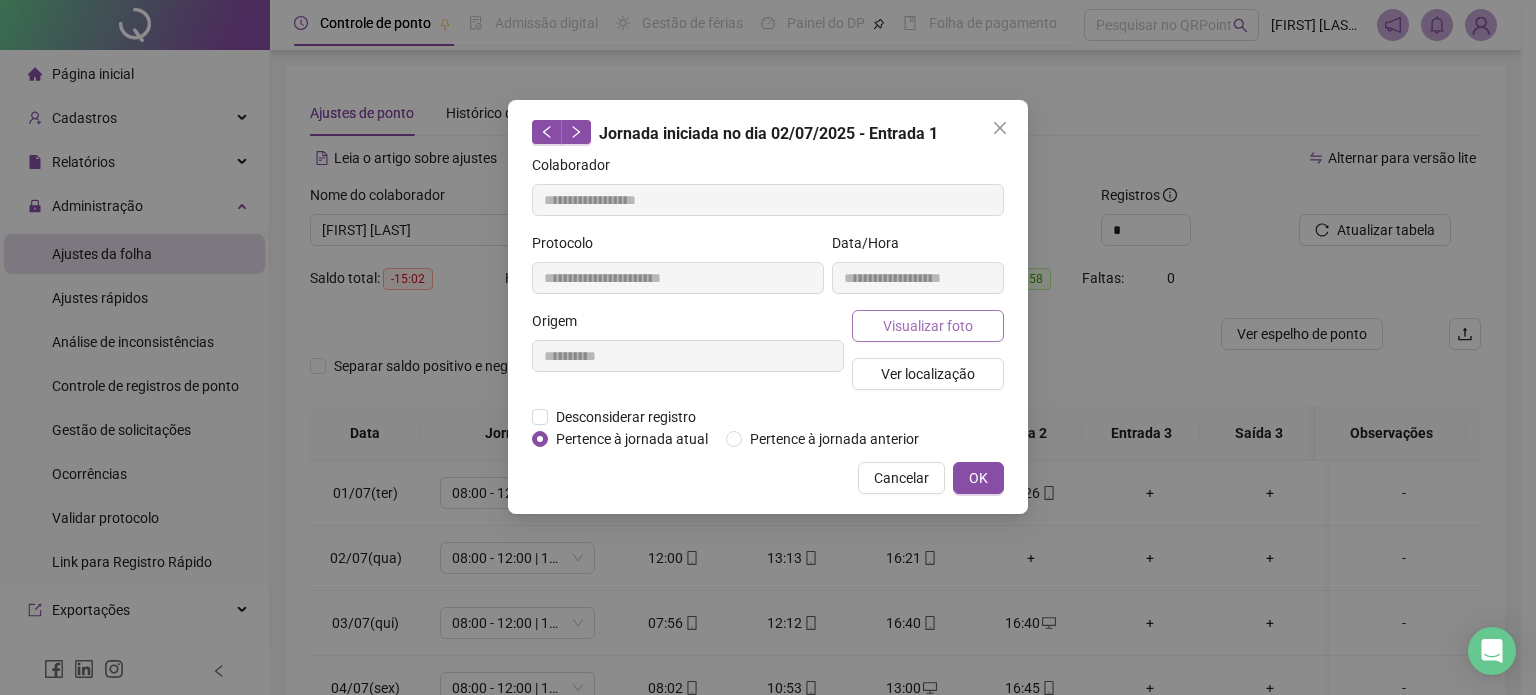 click on "Visualizar foto" at bounding box center (928, 326) 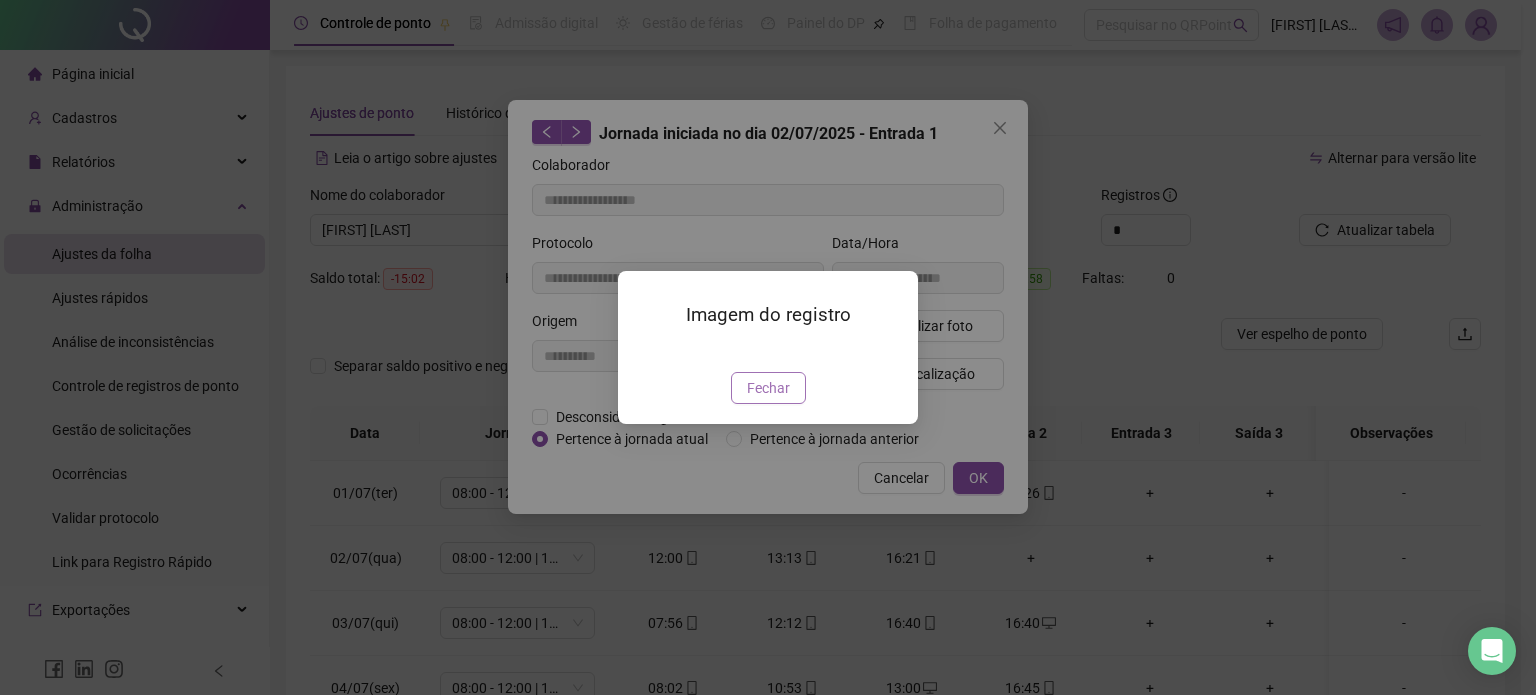 click on "Fechar" at bounding box center [768, 388] 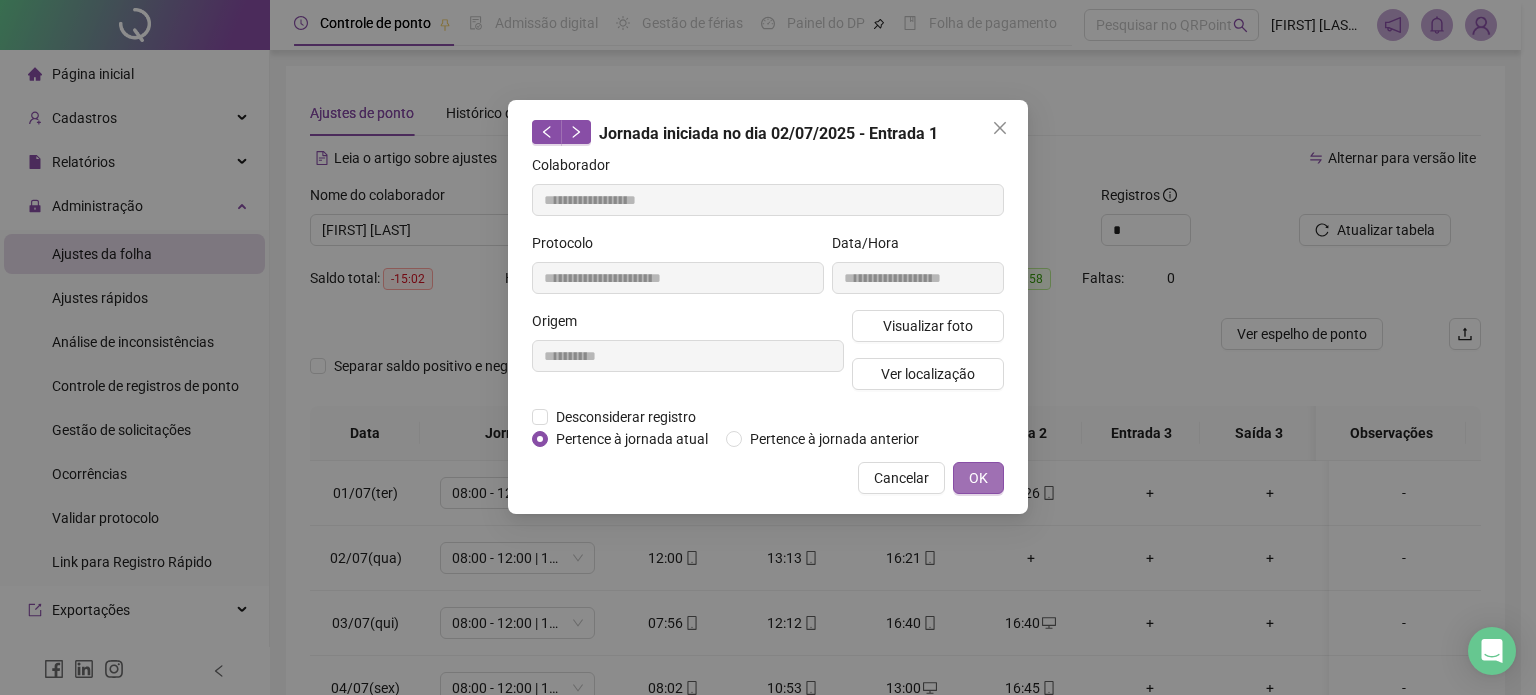 click on "OK" at bounding box center [978, 478] 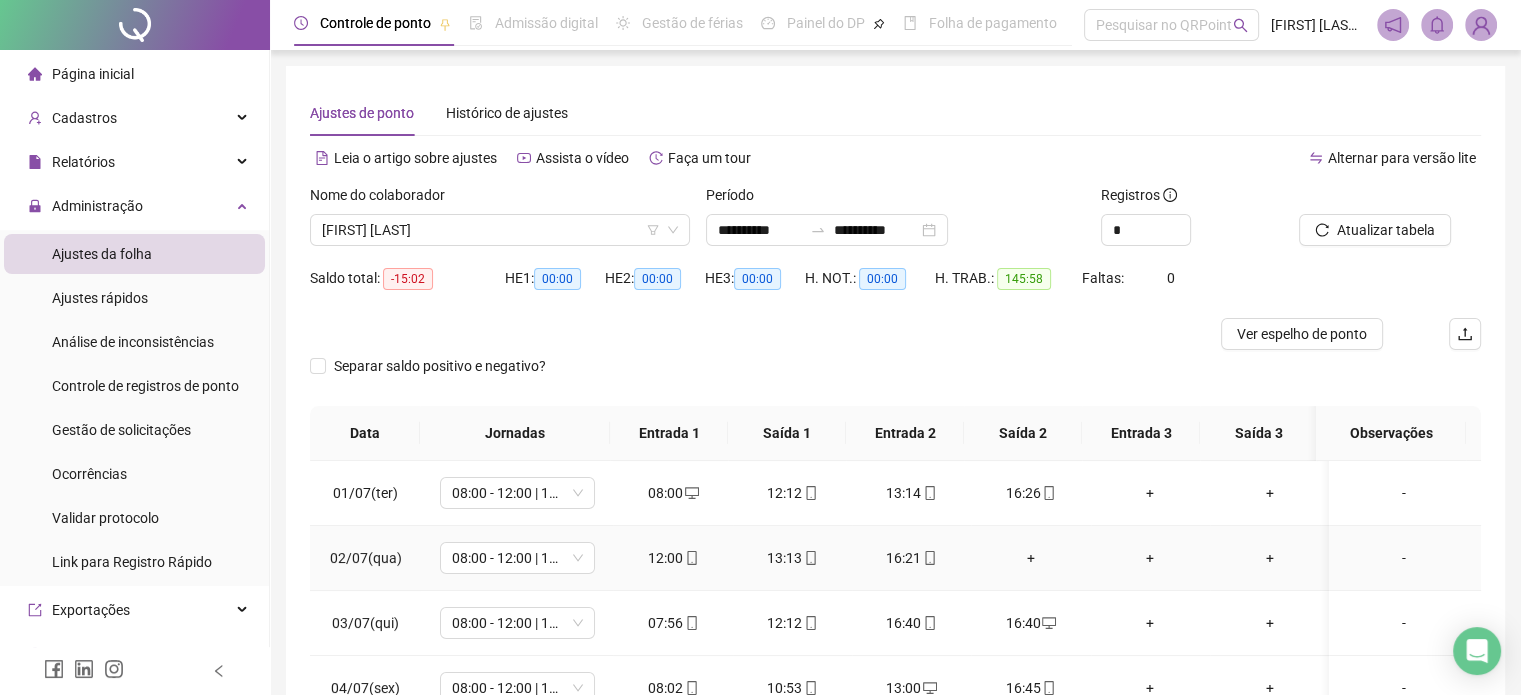 click on "+" at bounding box center (1030, 558) 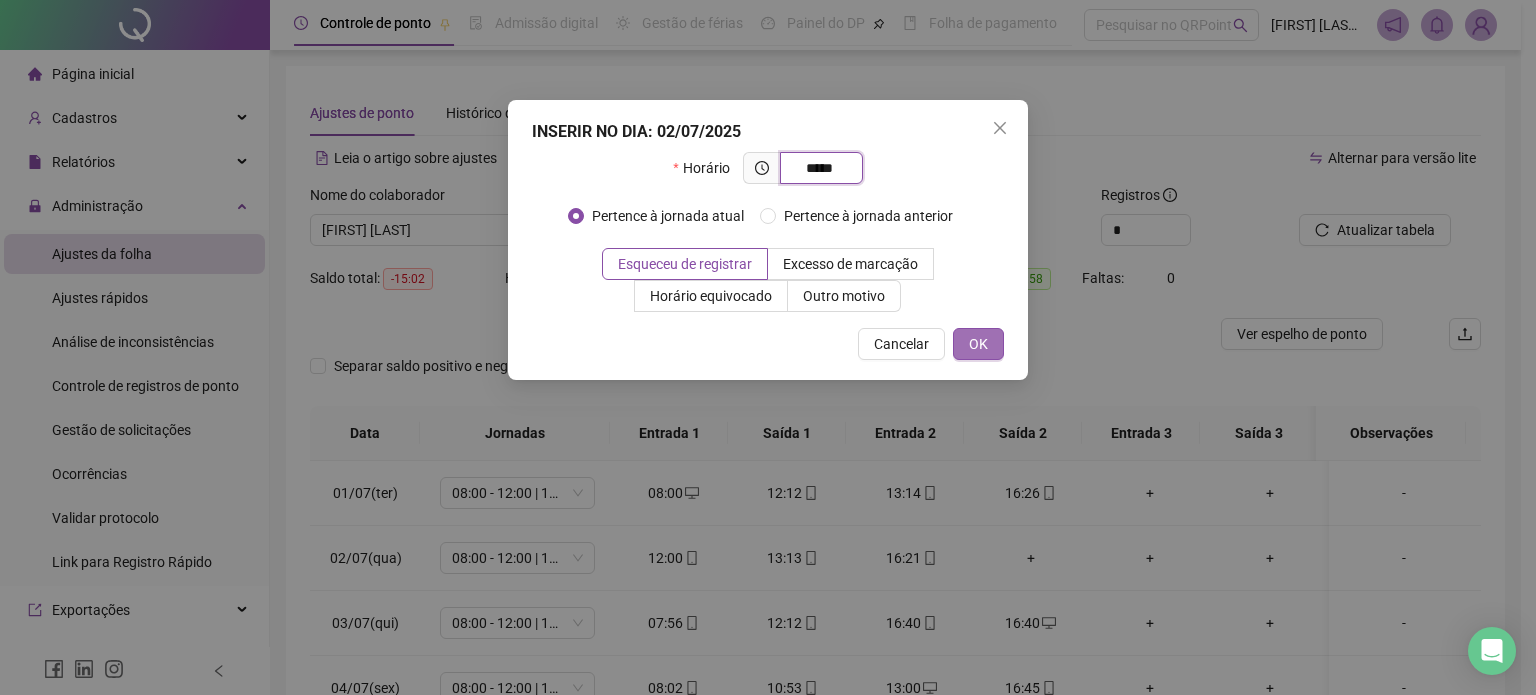 type on "*****" 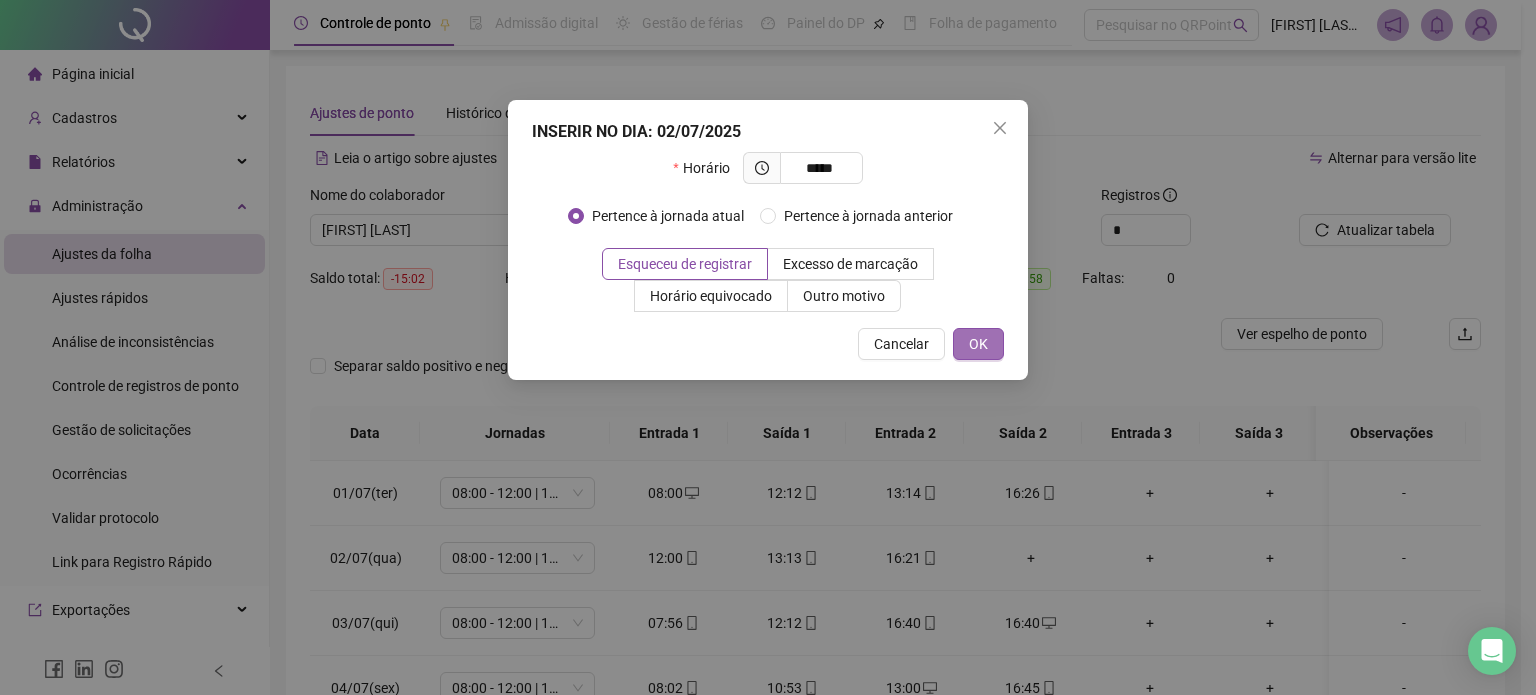 click on "OK" at bounding box center [978, 344] 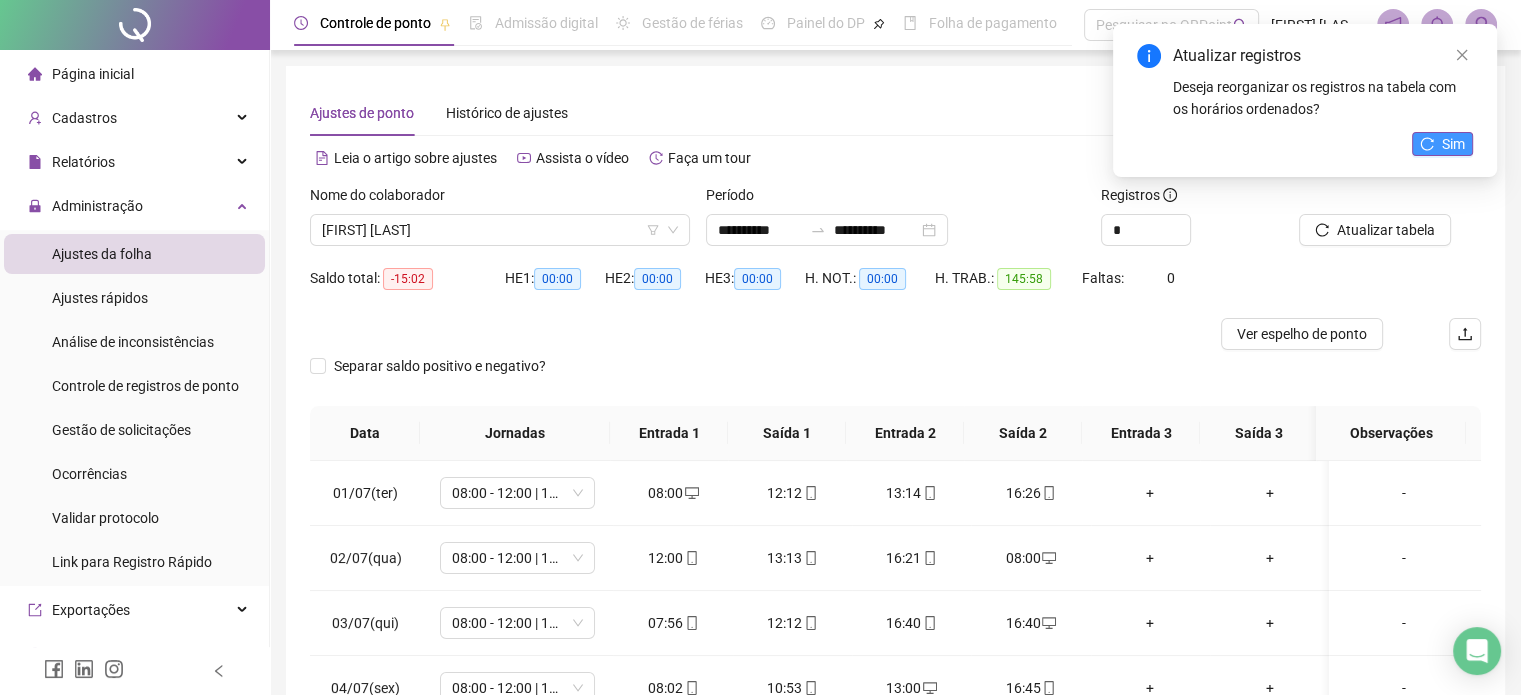 click on "Sim" at bounding box center (1453, 144) 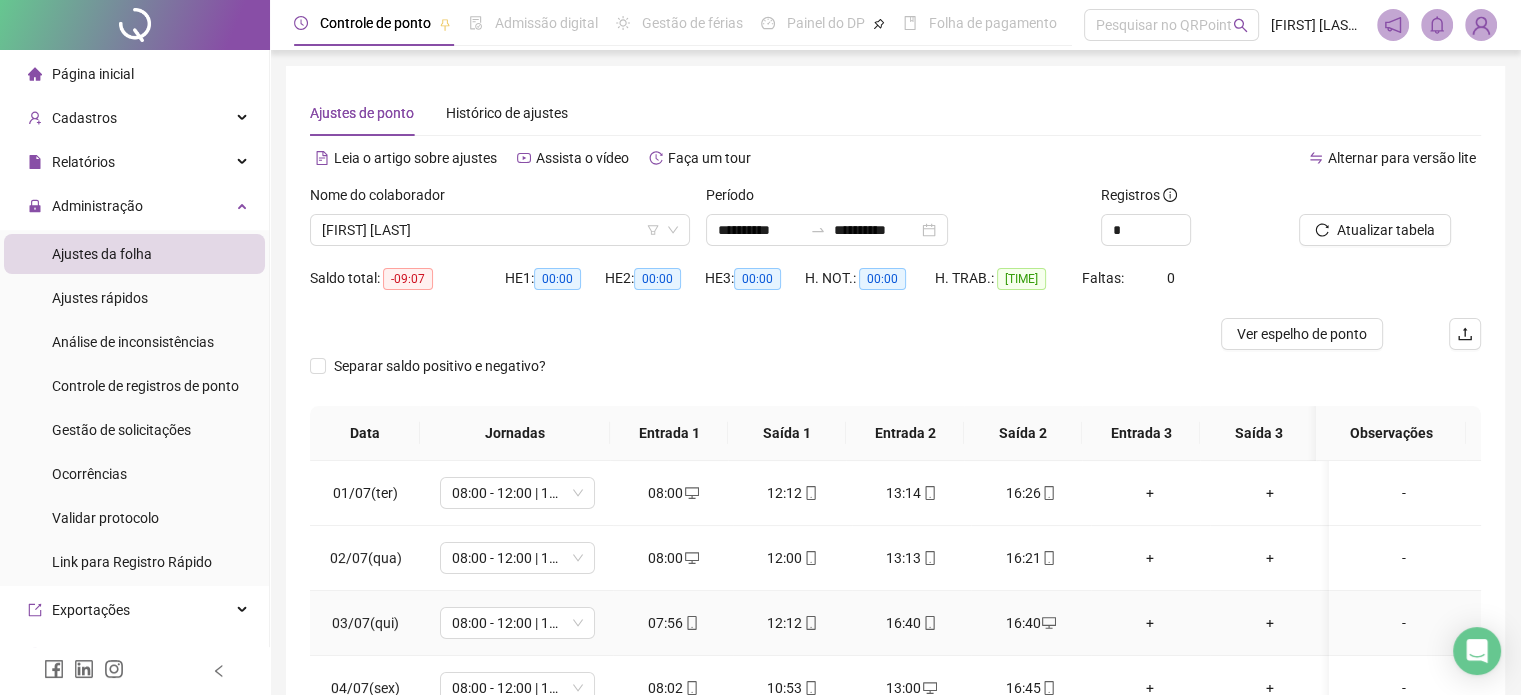 scroll, scrollTop: 100, scrollLeft: 0, axis: vertical 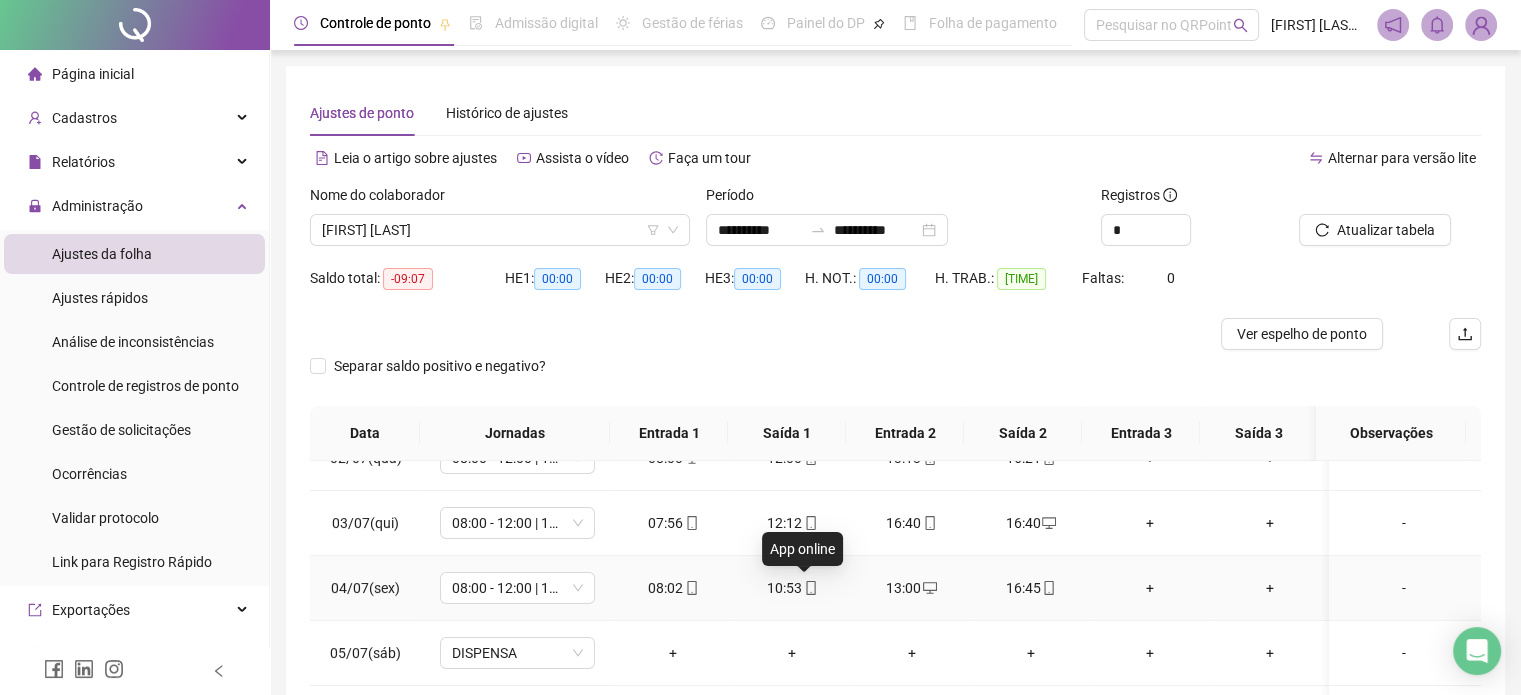 click 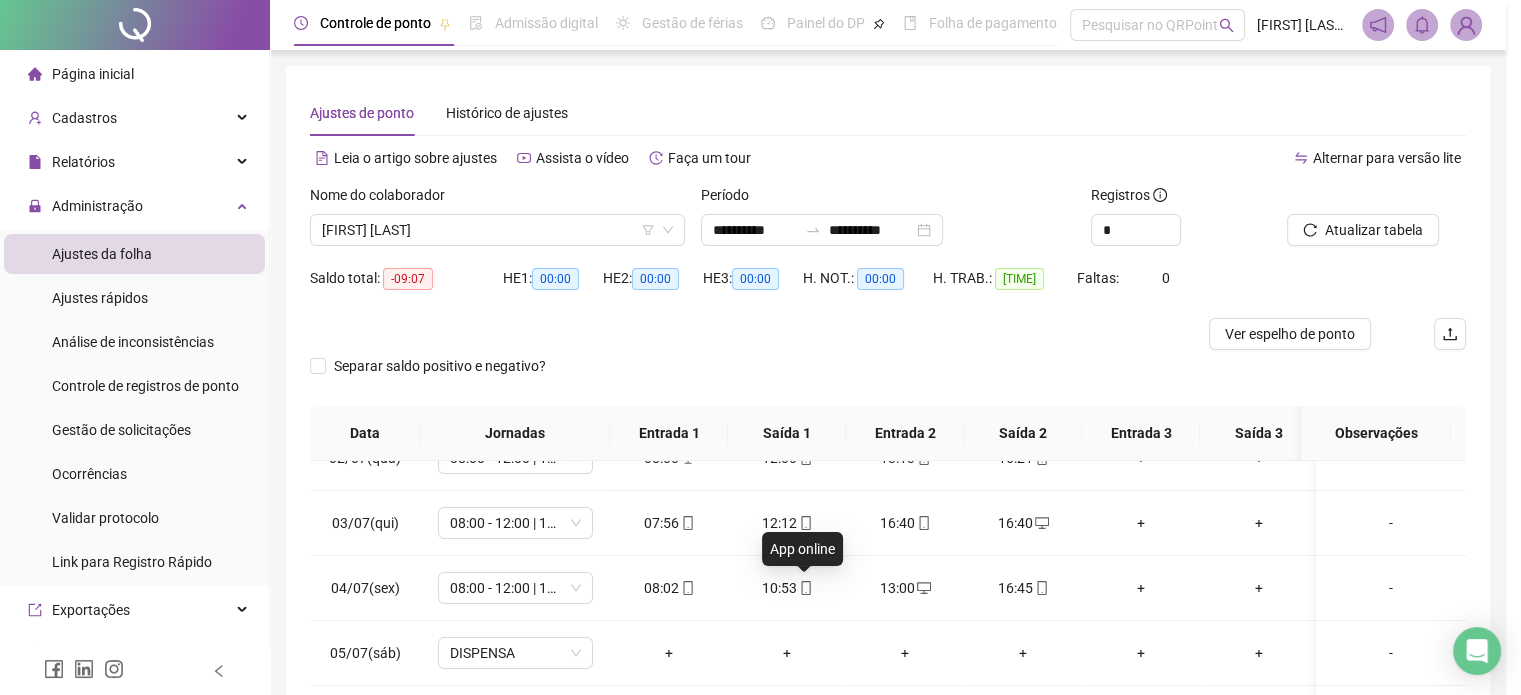 type on "**********" 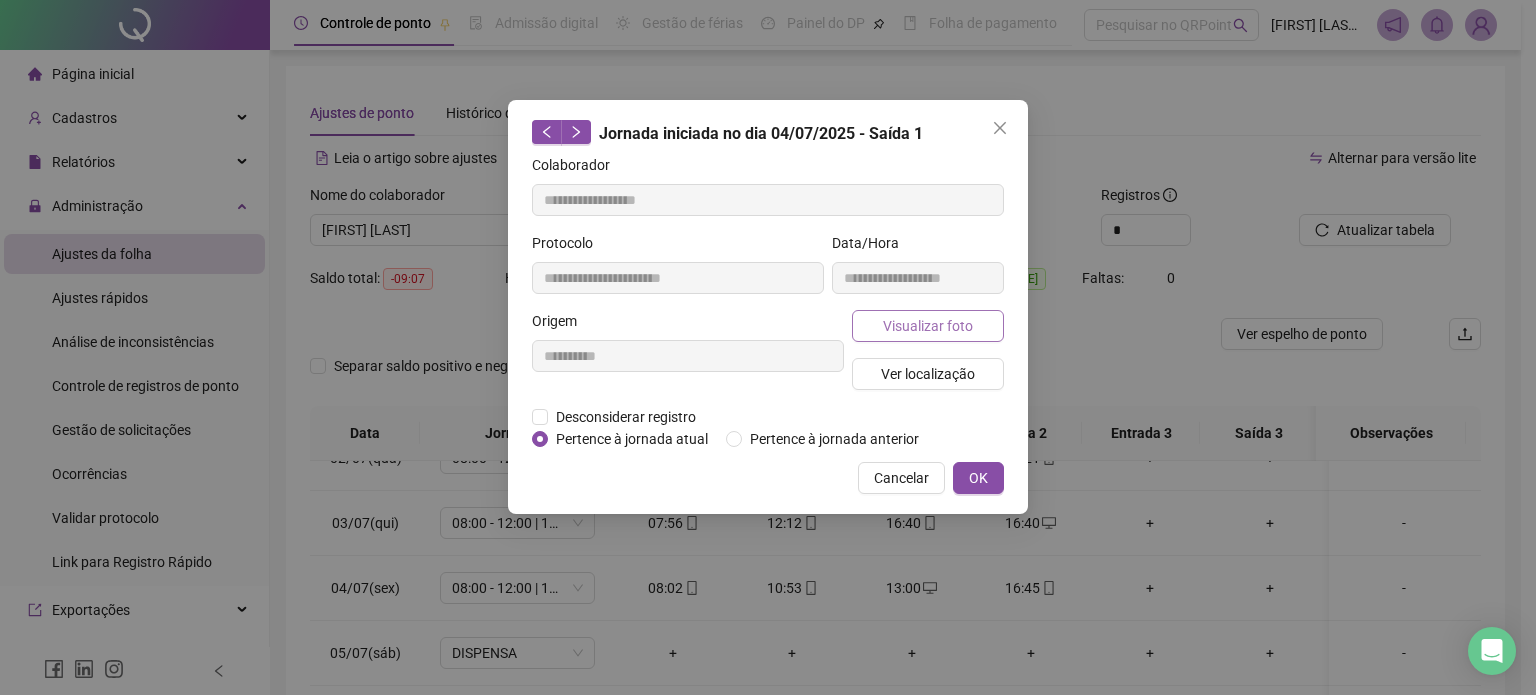 click on "Visualizar foto" at bounding box center (928, 326) 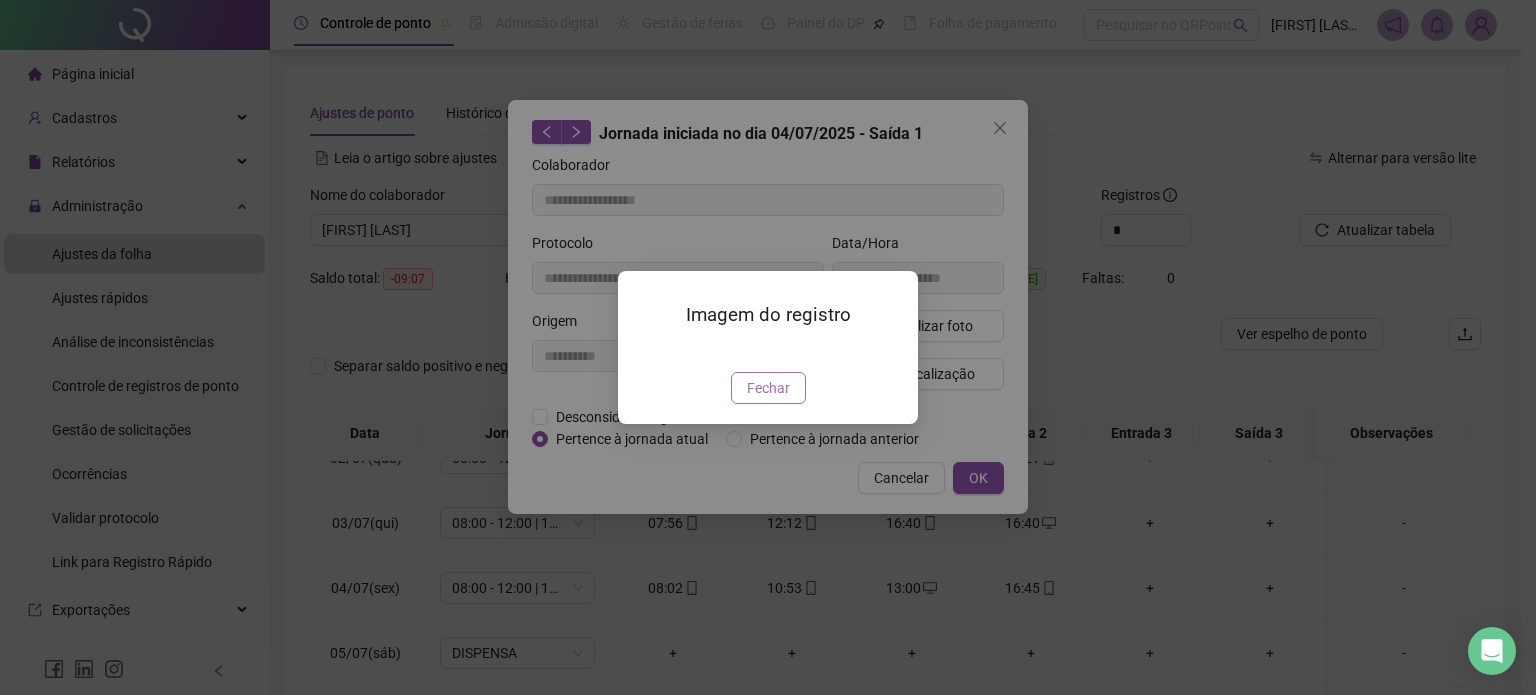 click on "Fechar" at bounding box center [768, 388] 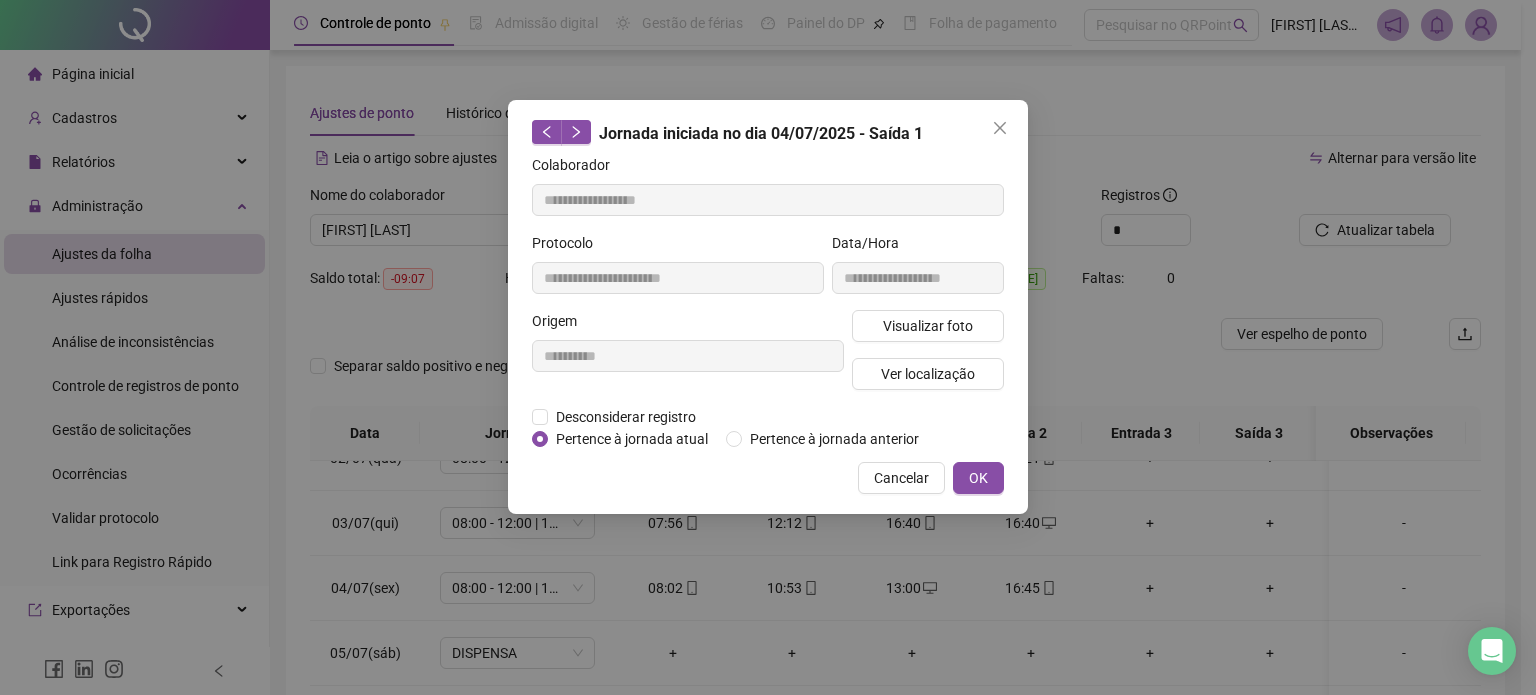 click on "OK" at bounding box center [978, 478] 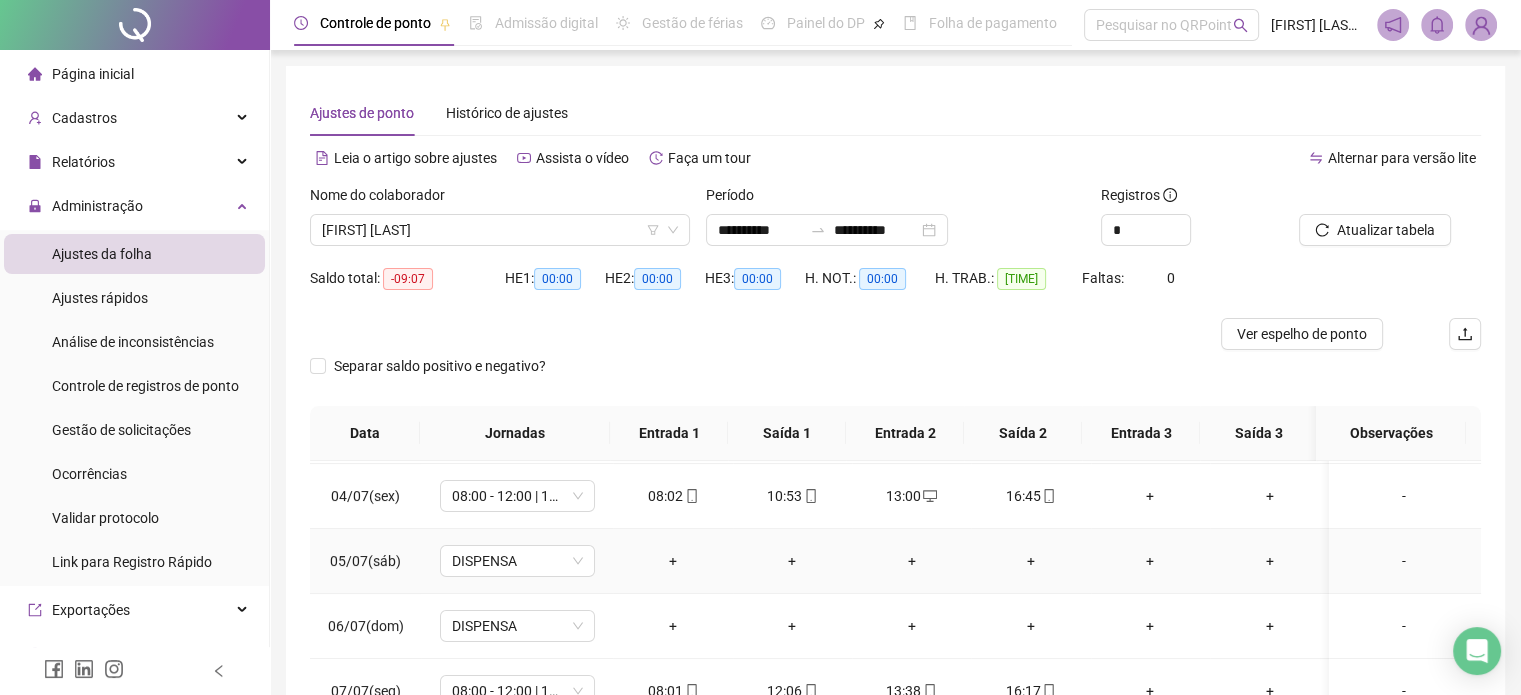 scroll, scrollTop: 200, scrollLeft: 0, axis: vertical 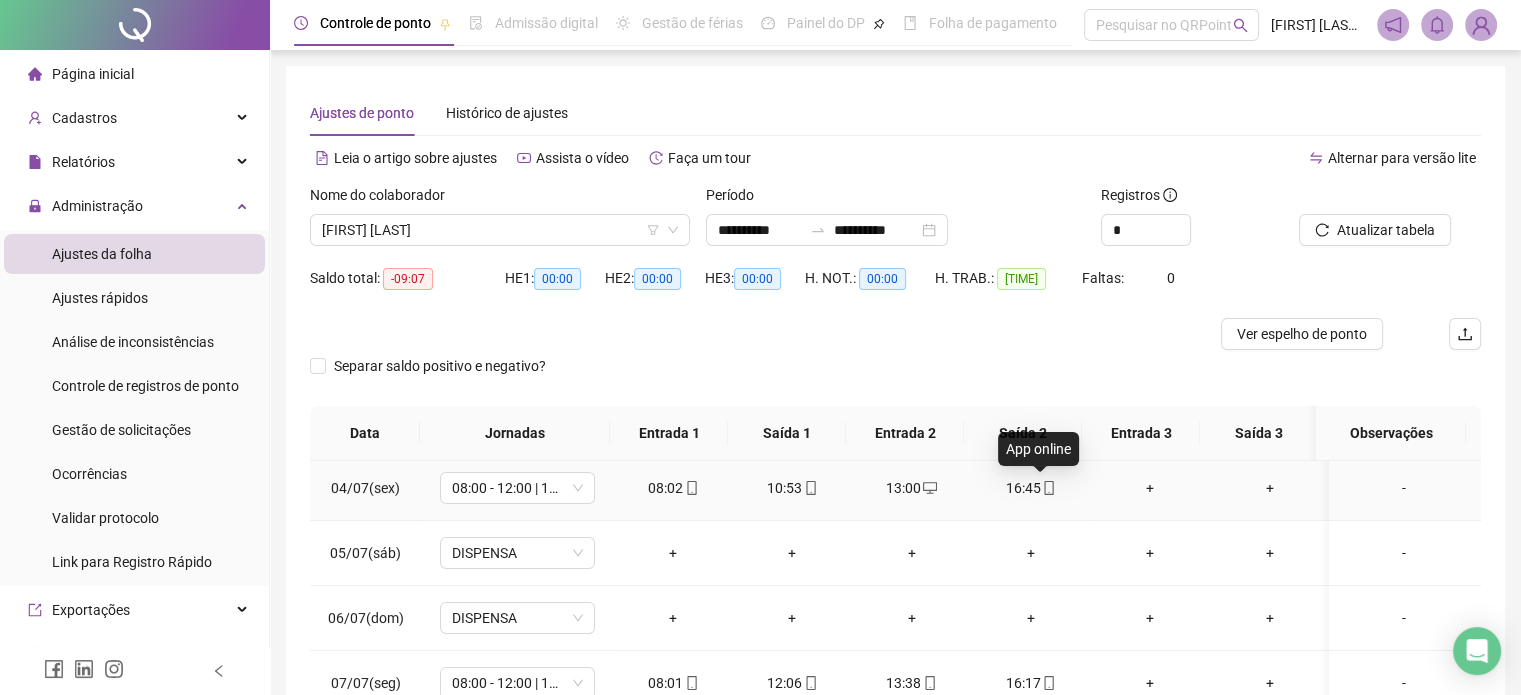 click at bounding box center [1048, 488] 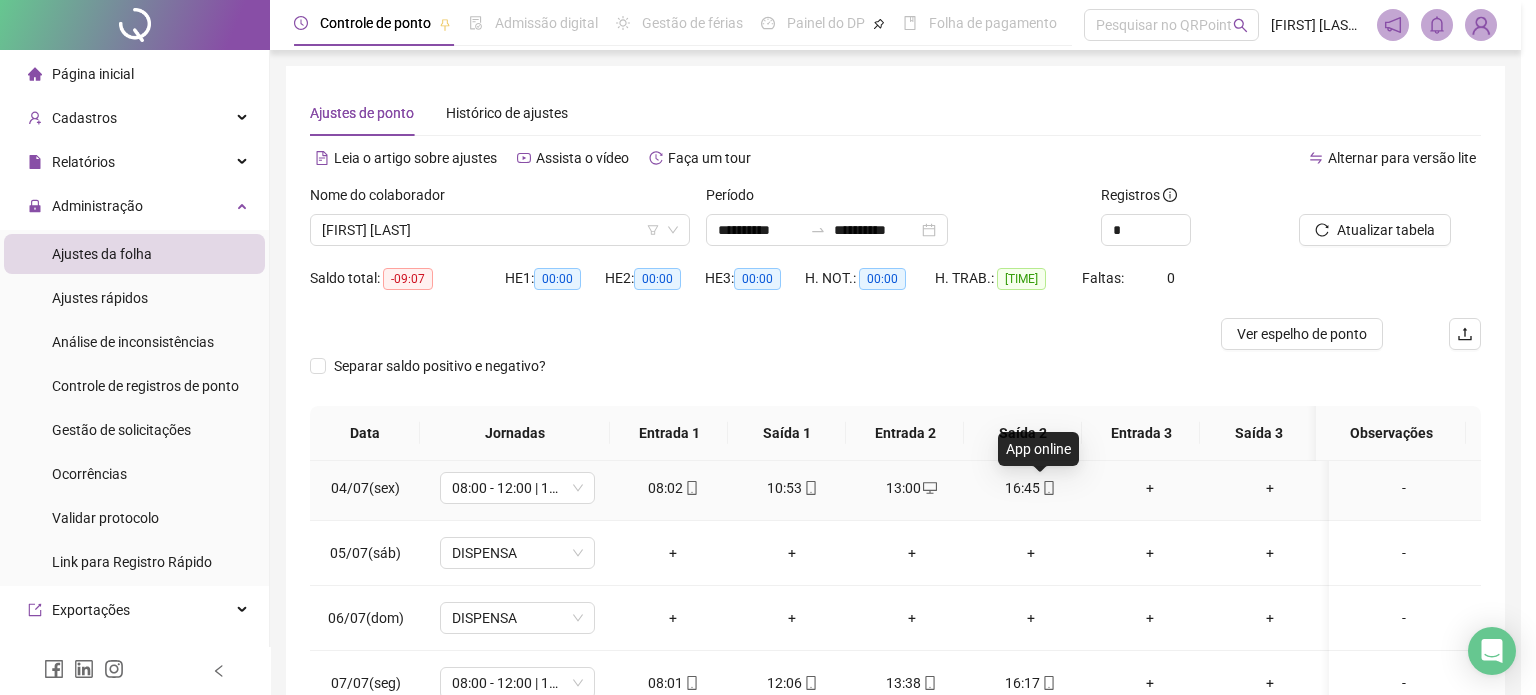 type on "**********" 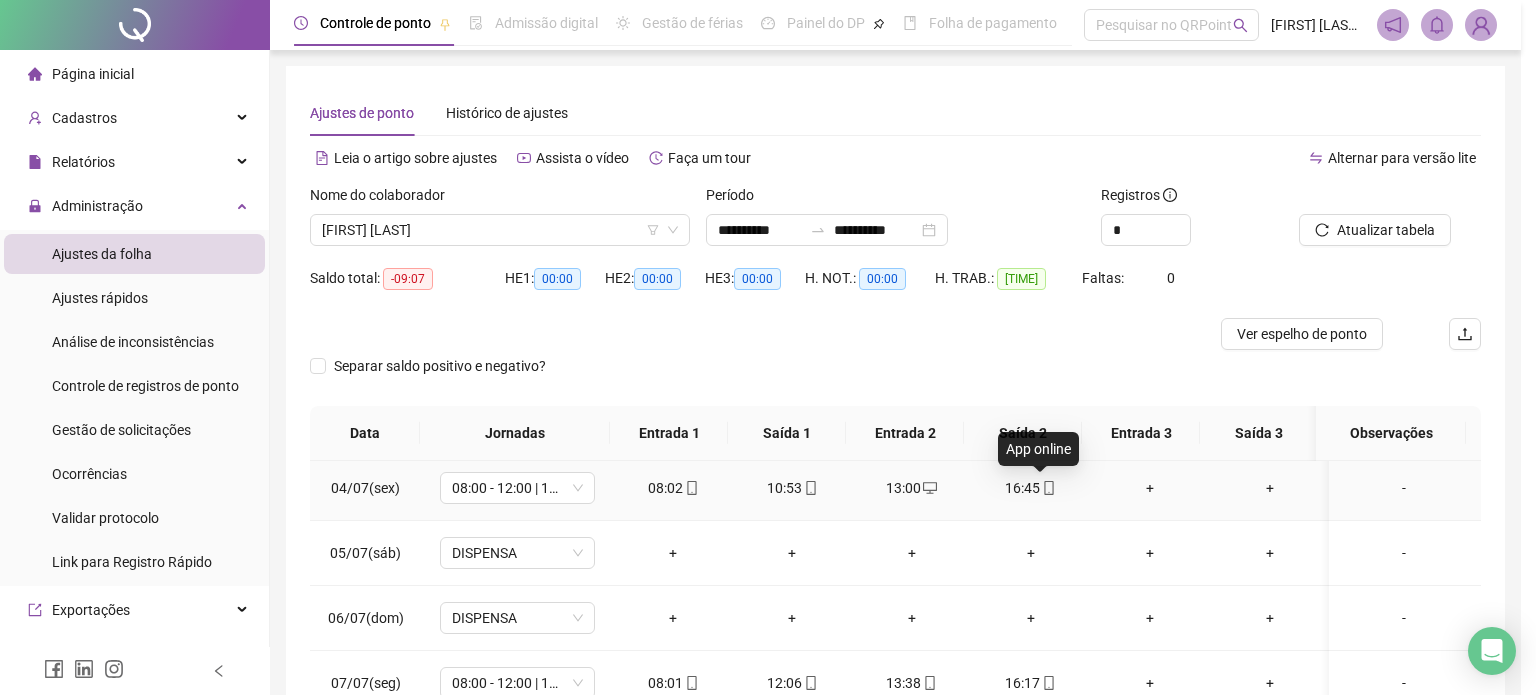 type on "**********" 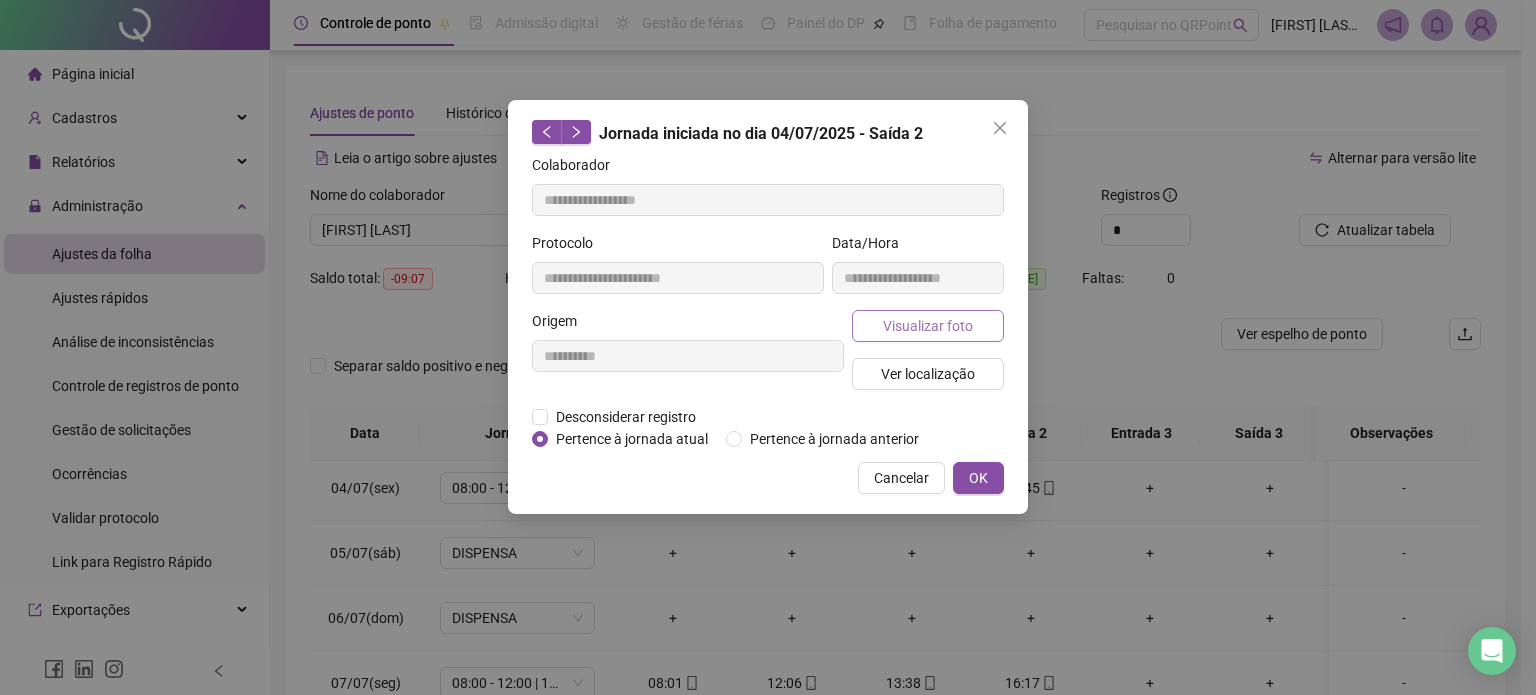 click on "Visualizar foto" at bounding box center (928, 326) 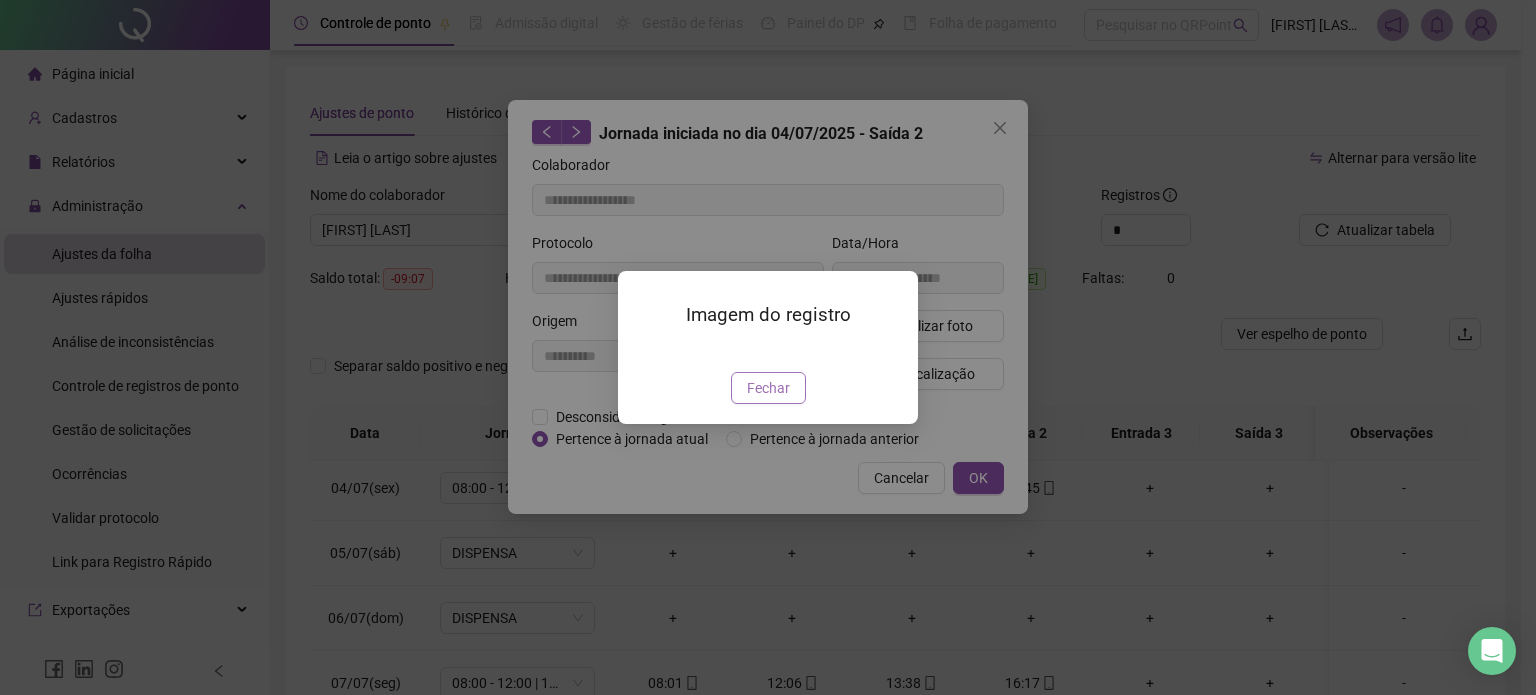 click on "Fechar" at bounding box center [768, 388] 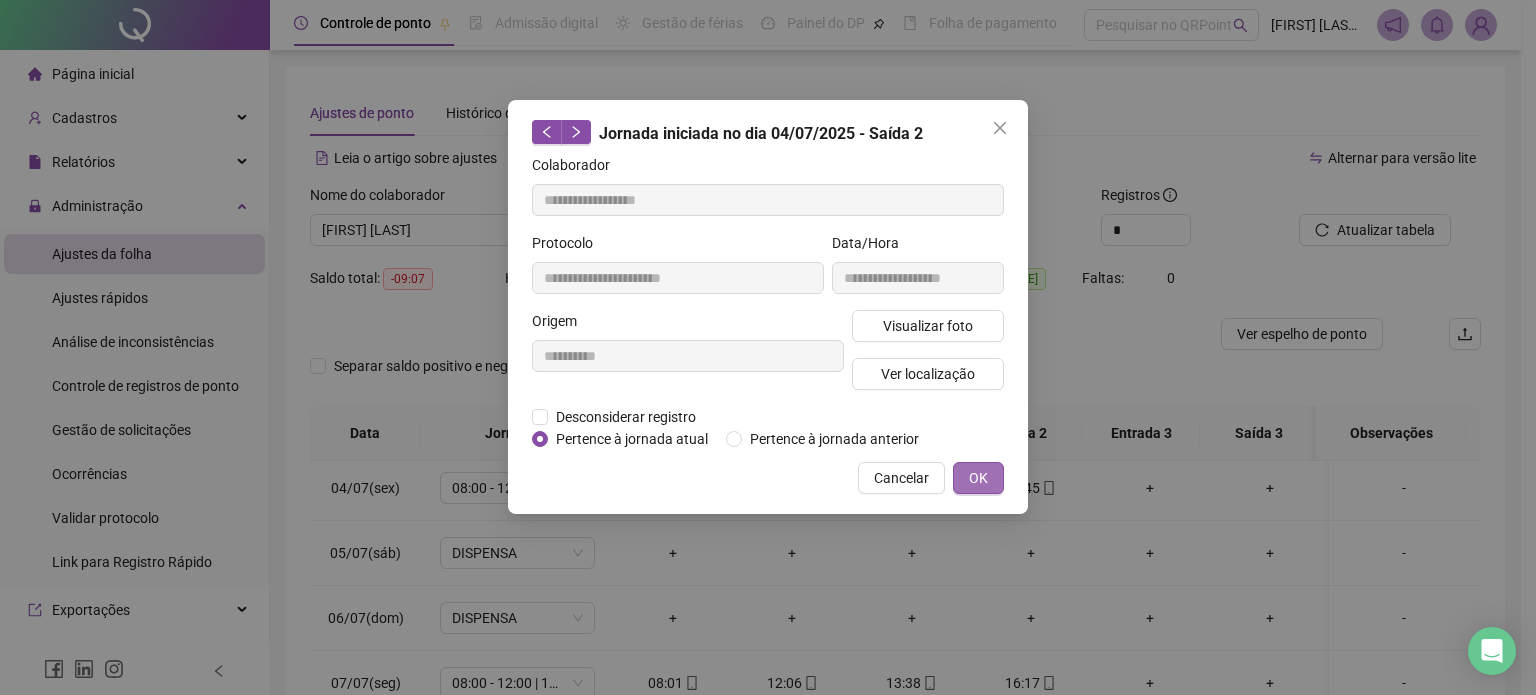 click on "OK" at bounding box center (978, 478) 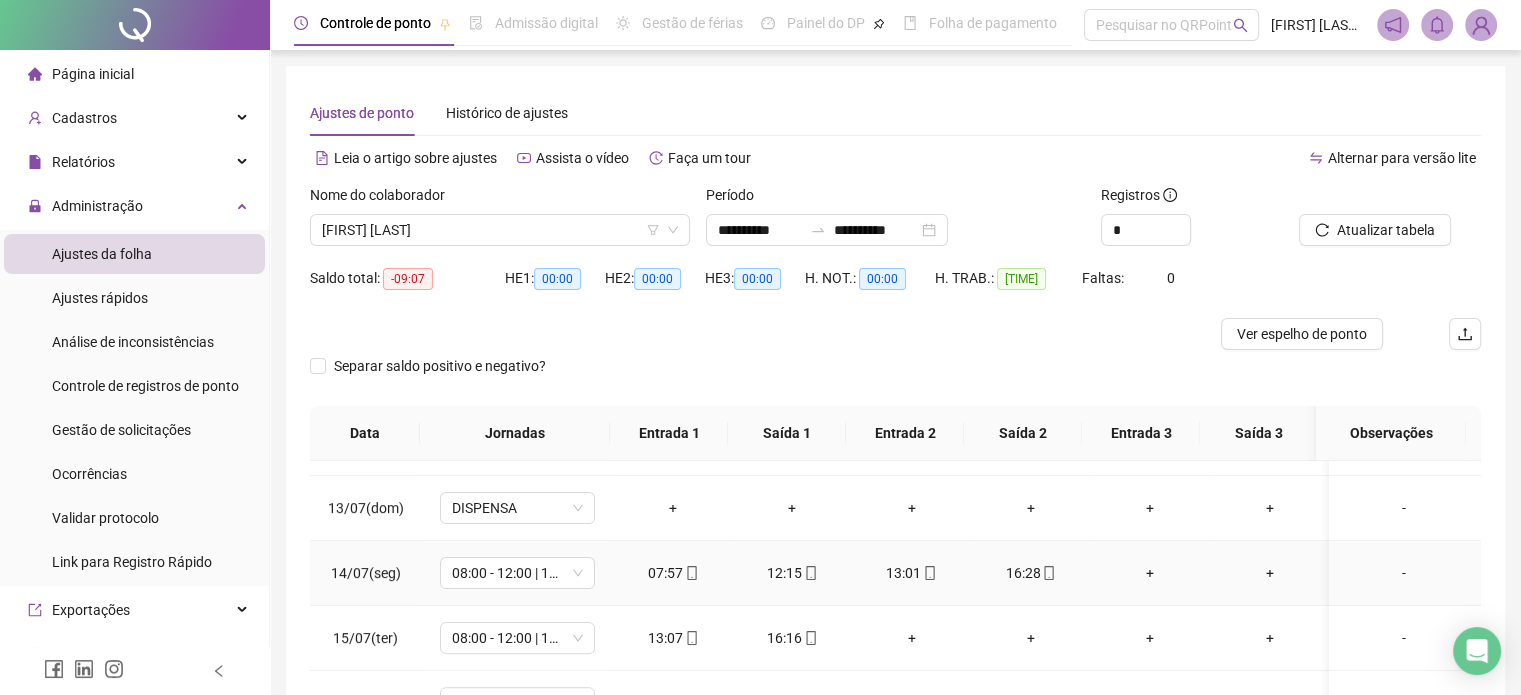 scroll, scrollTop: 800, scrollLeft: 0, axis: vertical 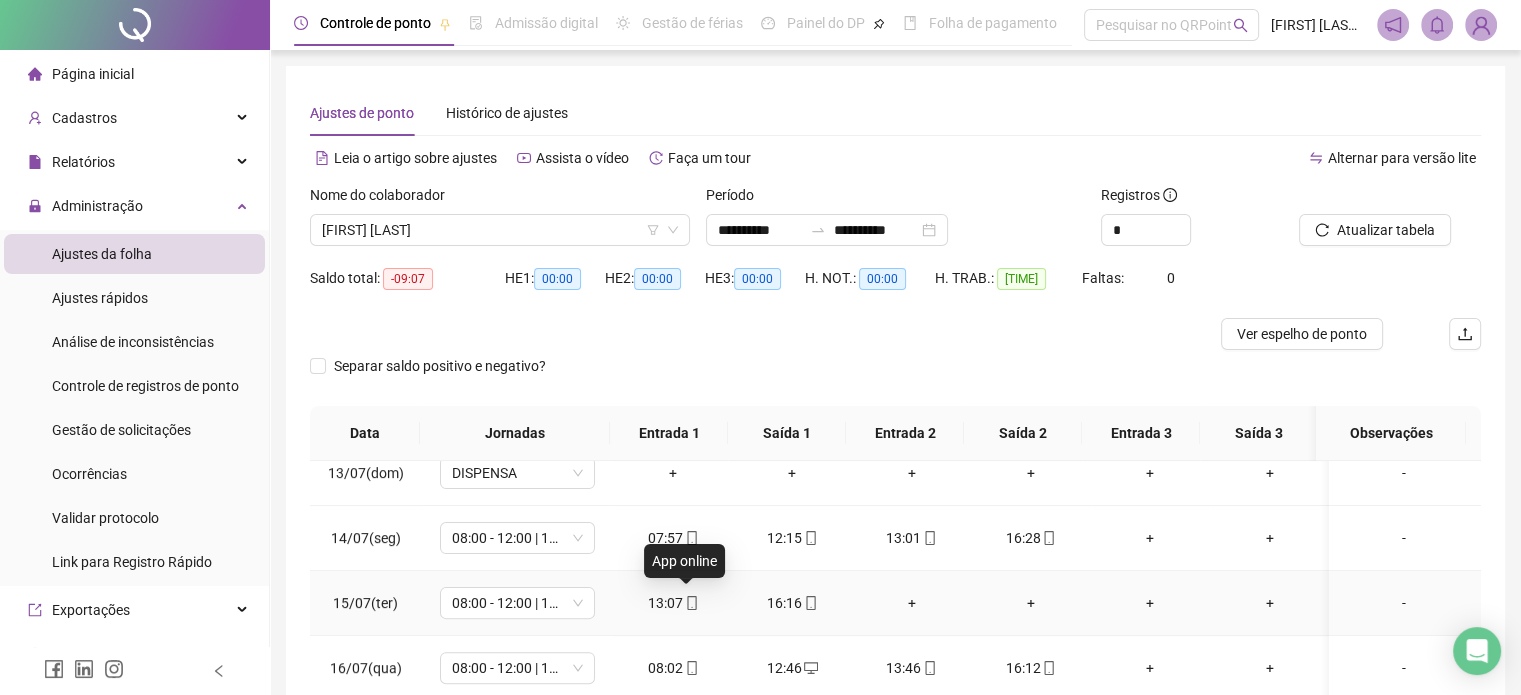 click 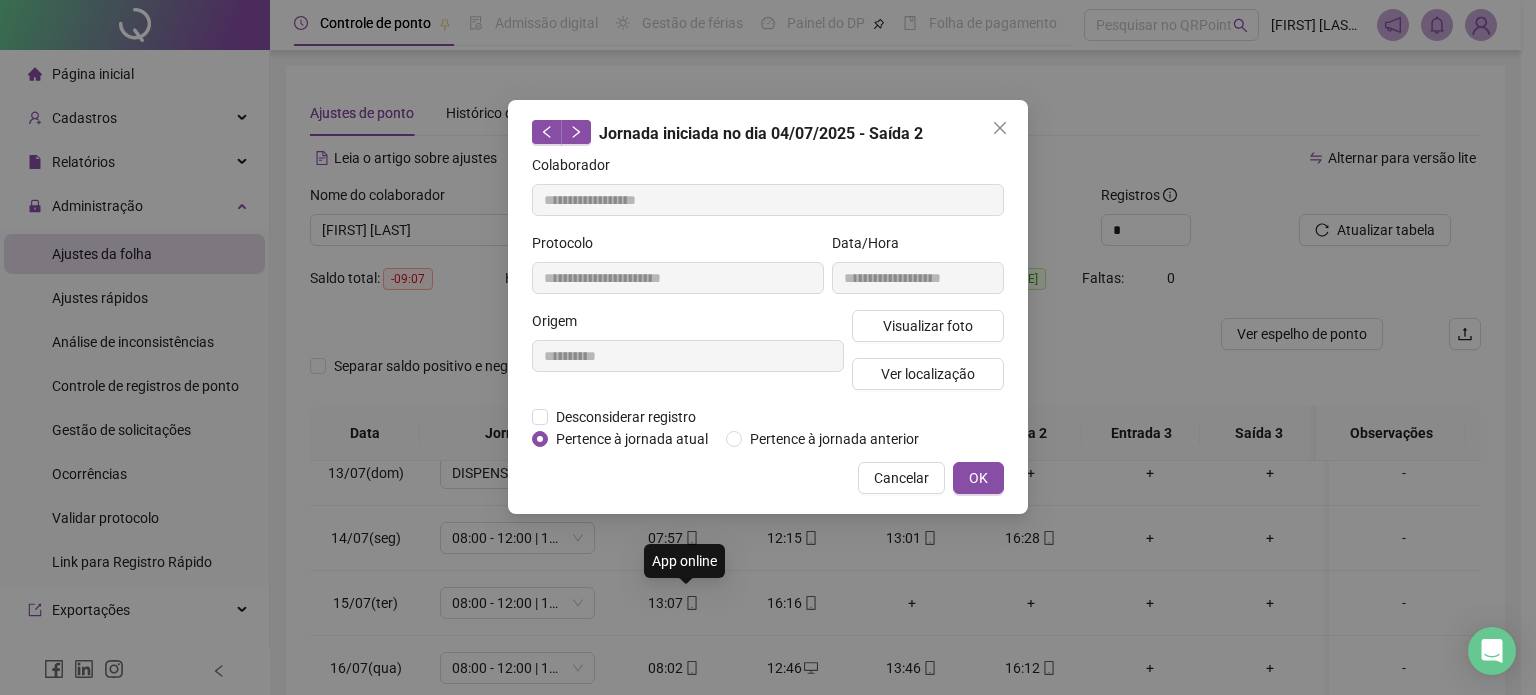 type on "**********" 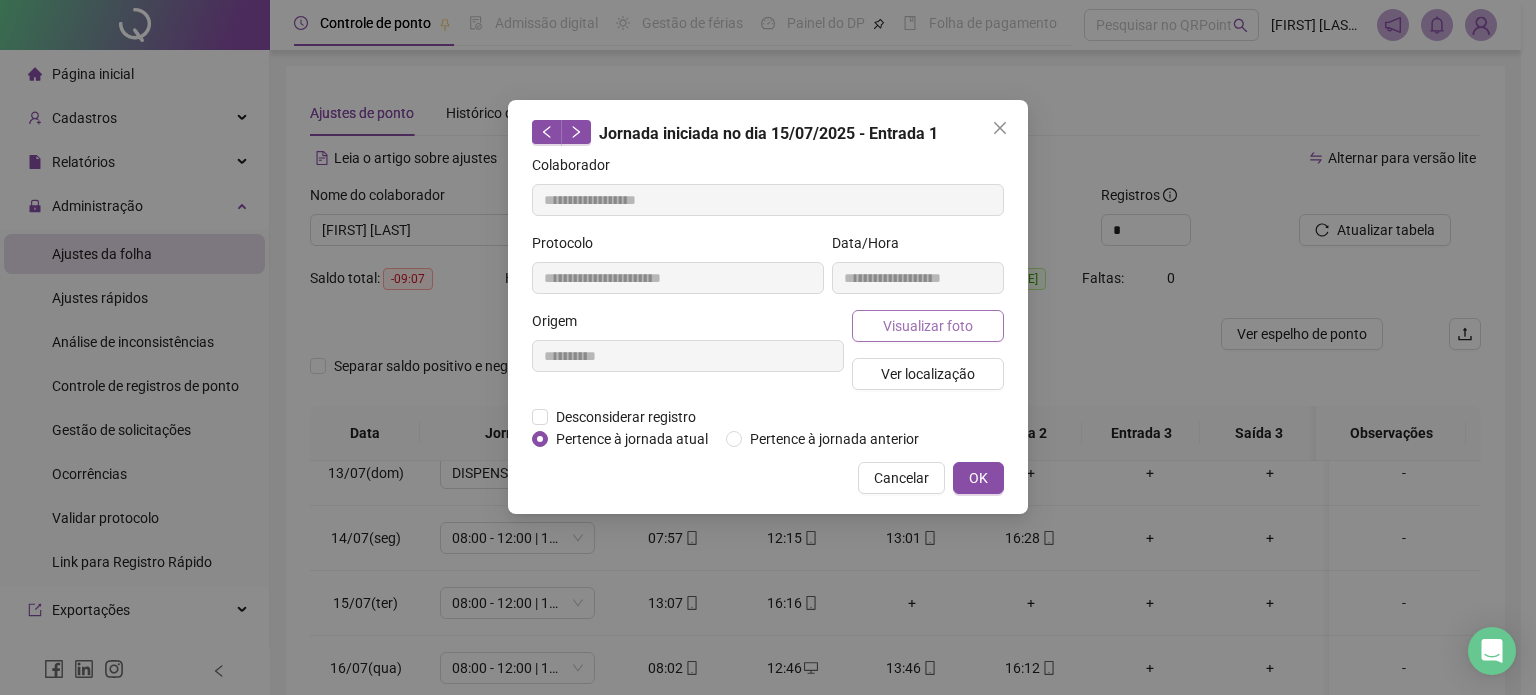 click on "Visualizar foto" at bounding box center (928, 326) 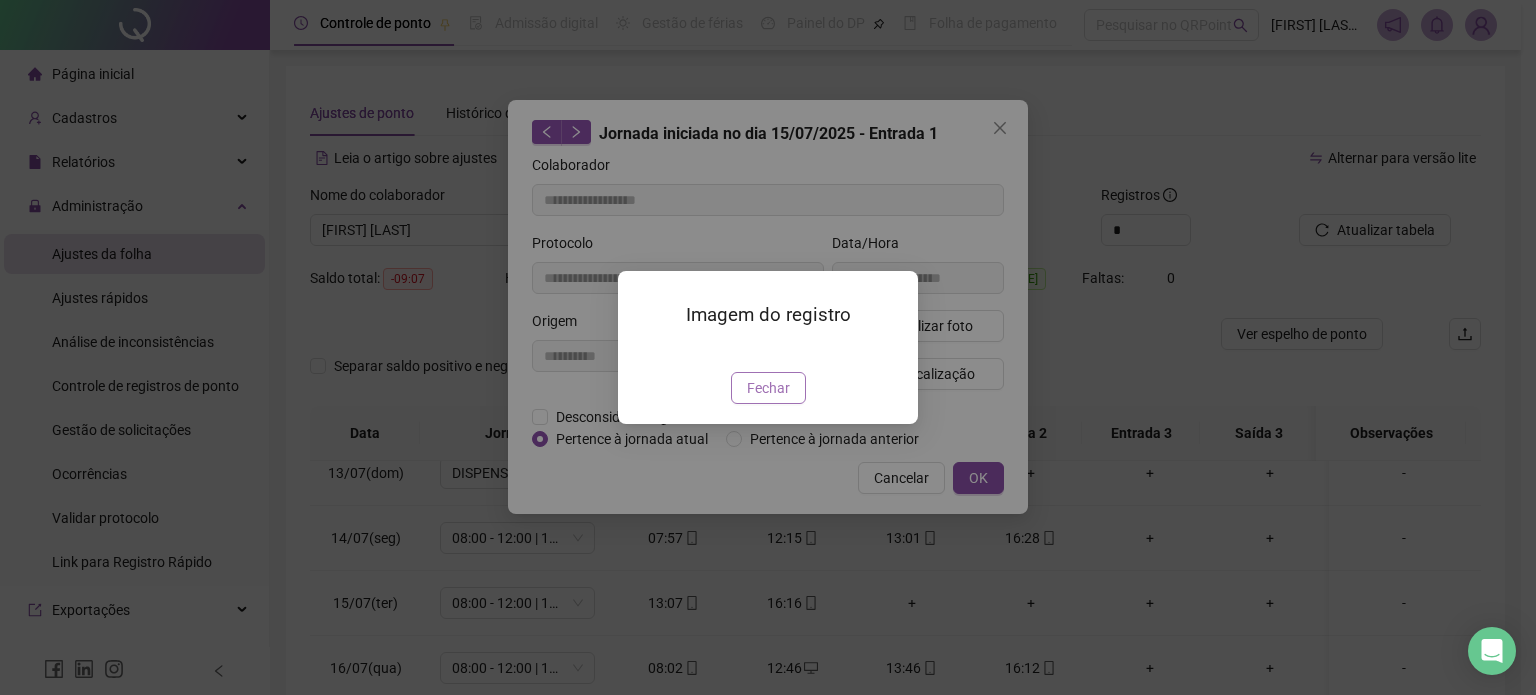 click on "Fechar" at bounding box center (768, 388) 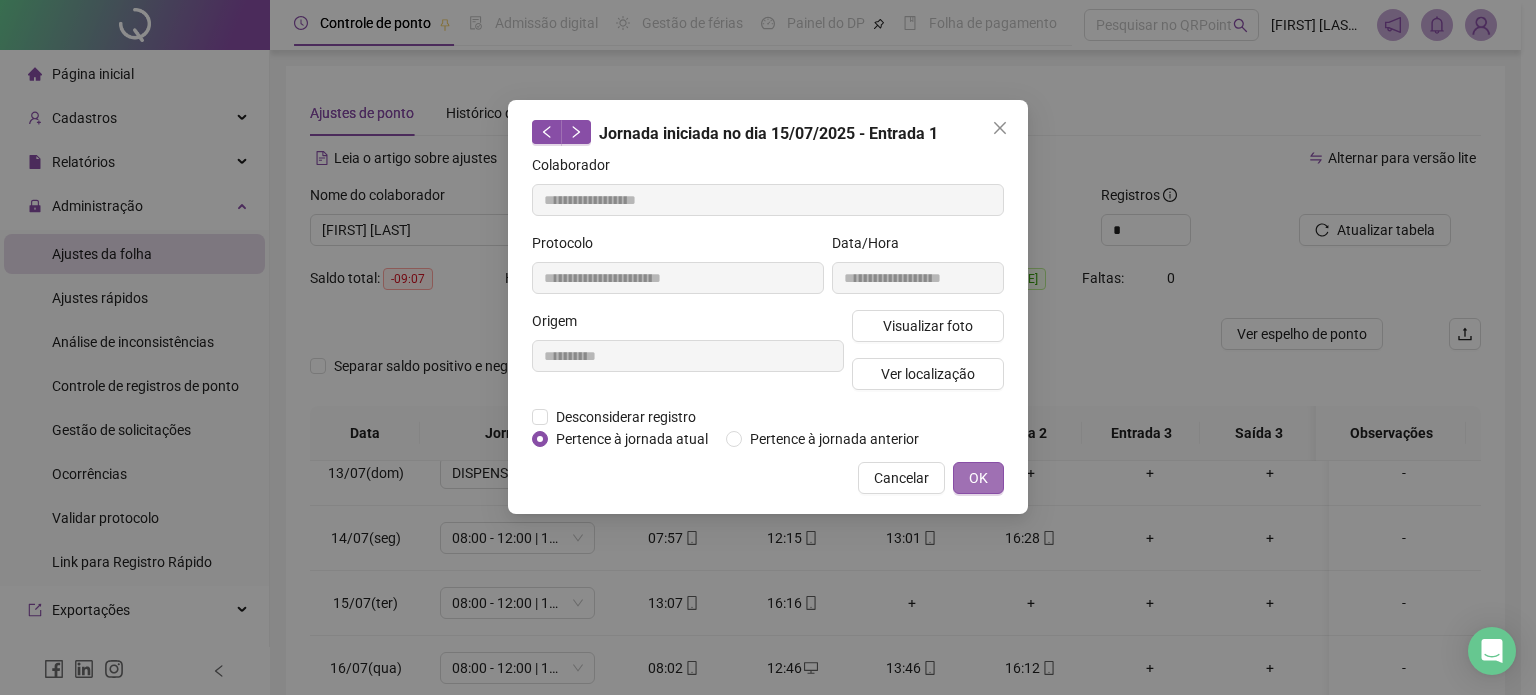 click on "OK" at bounding box center (978, 478) 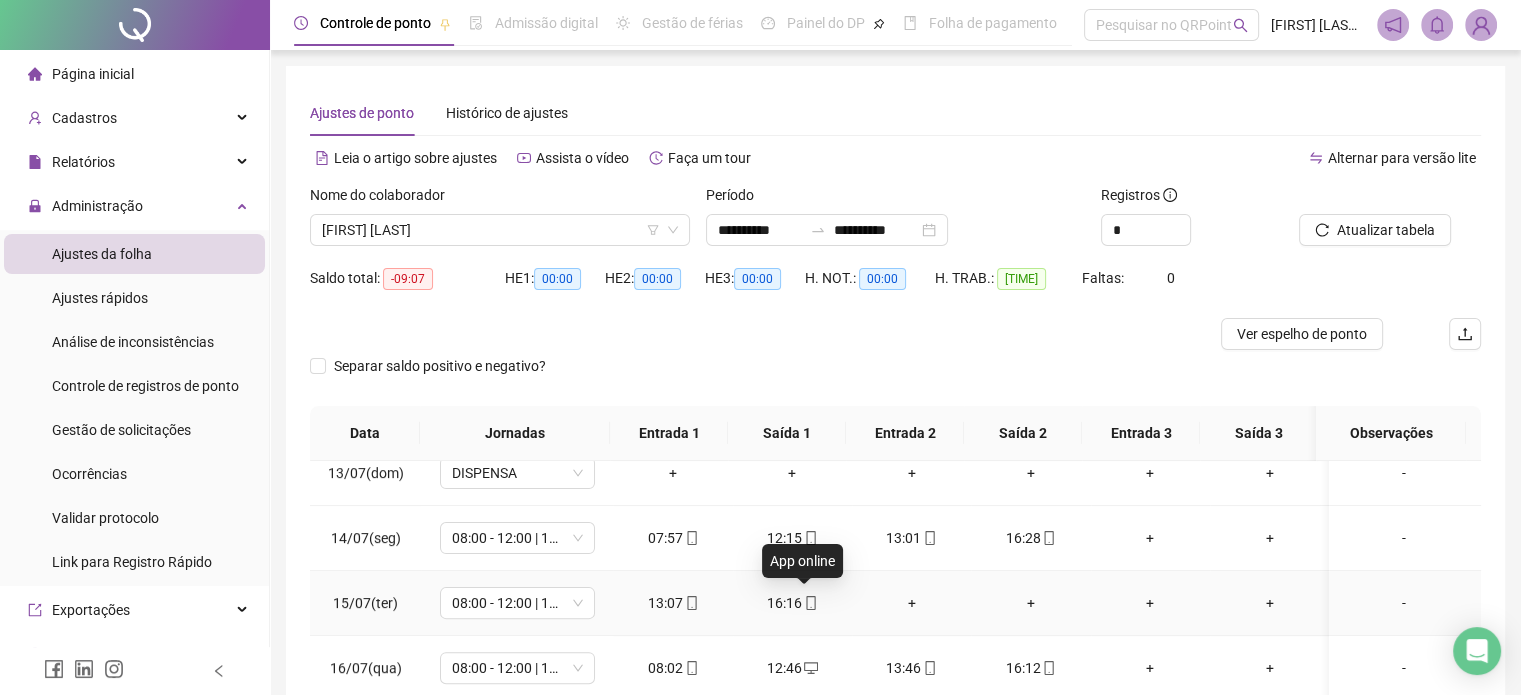 click 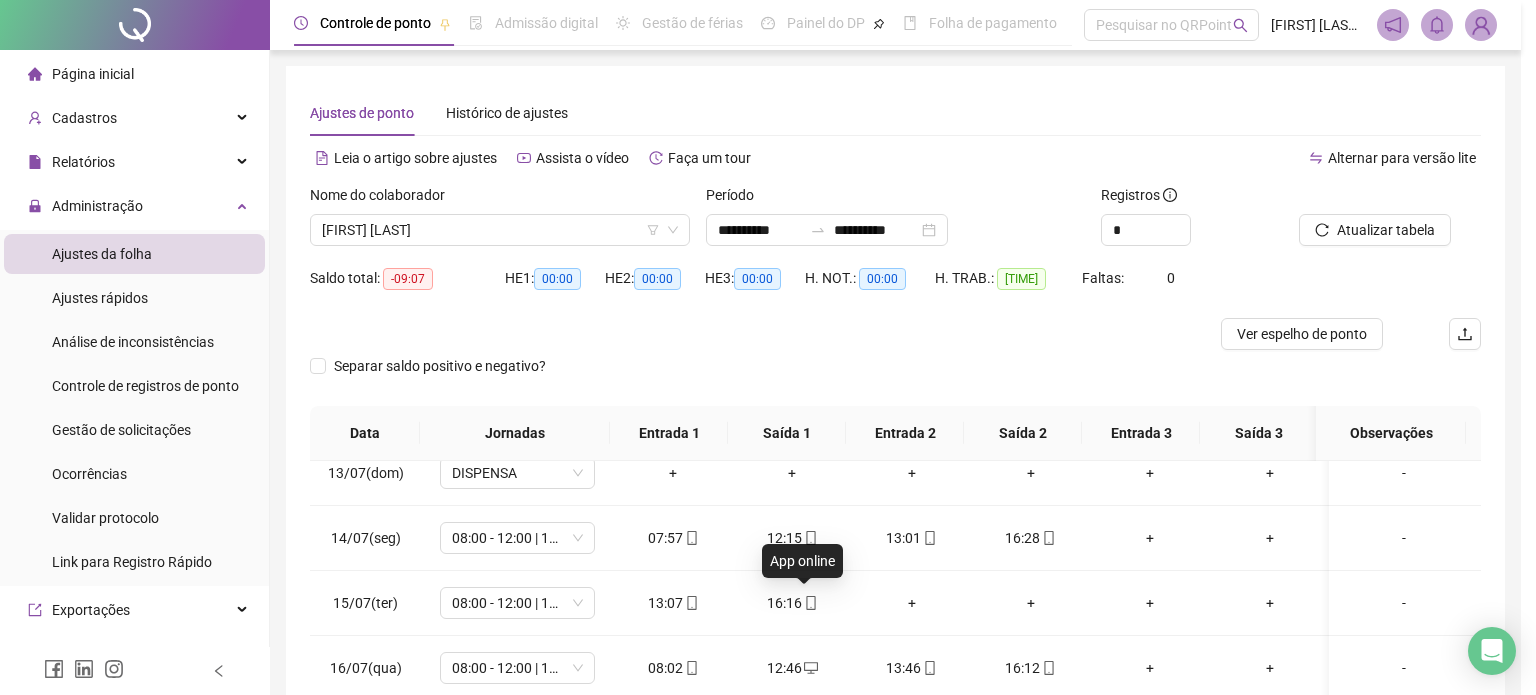 type on "**********" 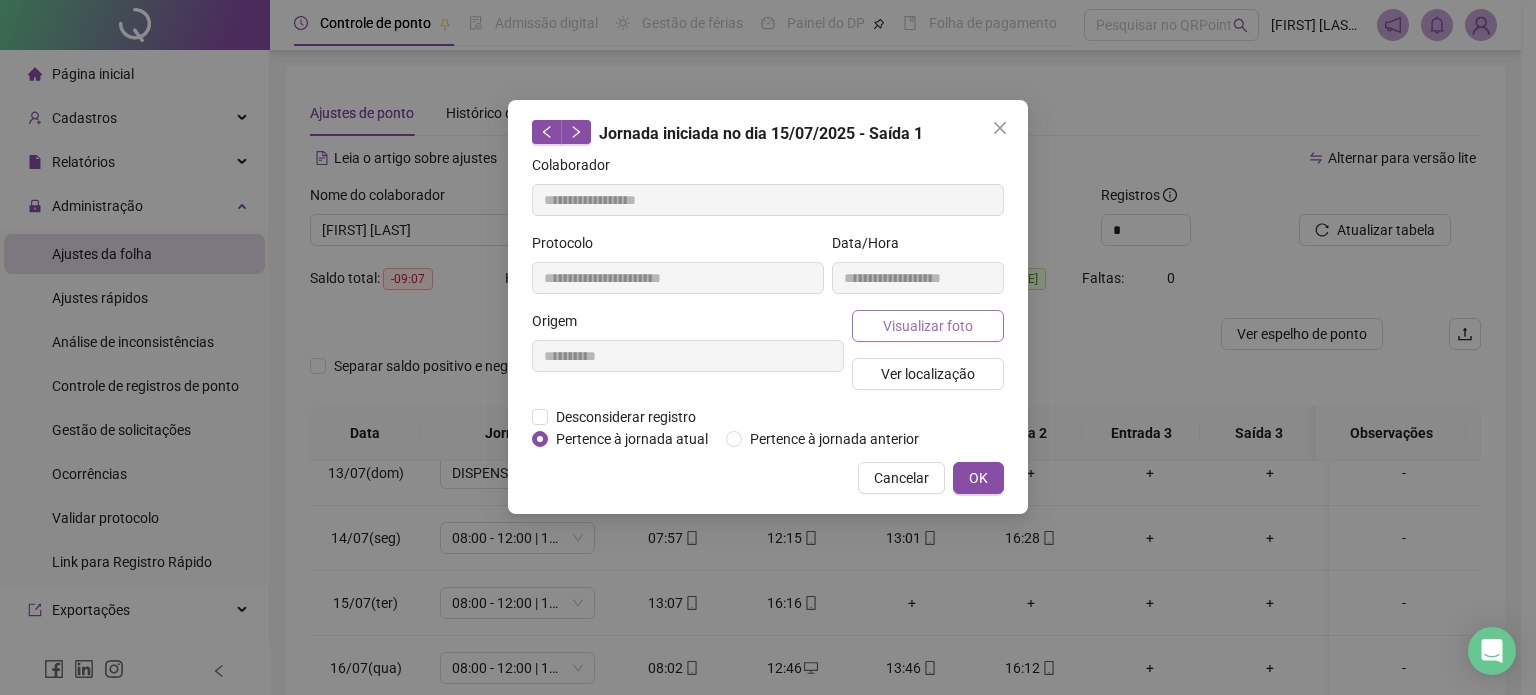 click on "Visualizar foto" at bounding box center (928, 326) 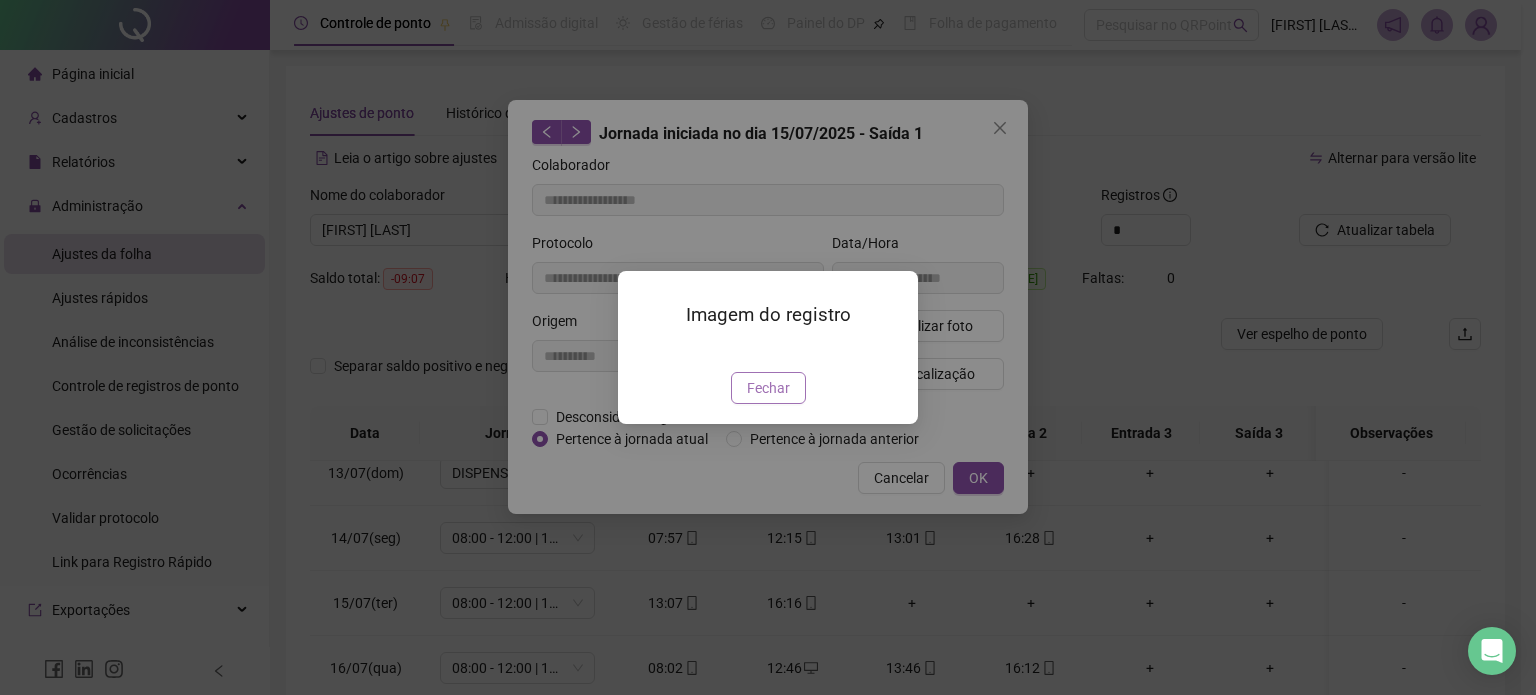 click on "Fechar" at bounding box center (768, 388) 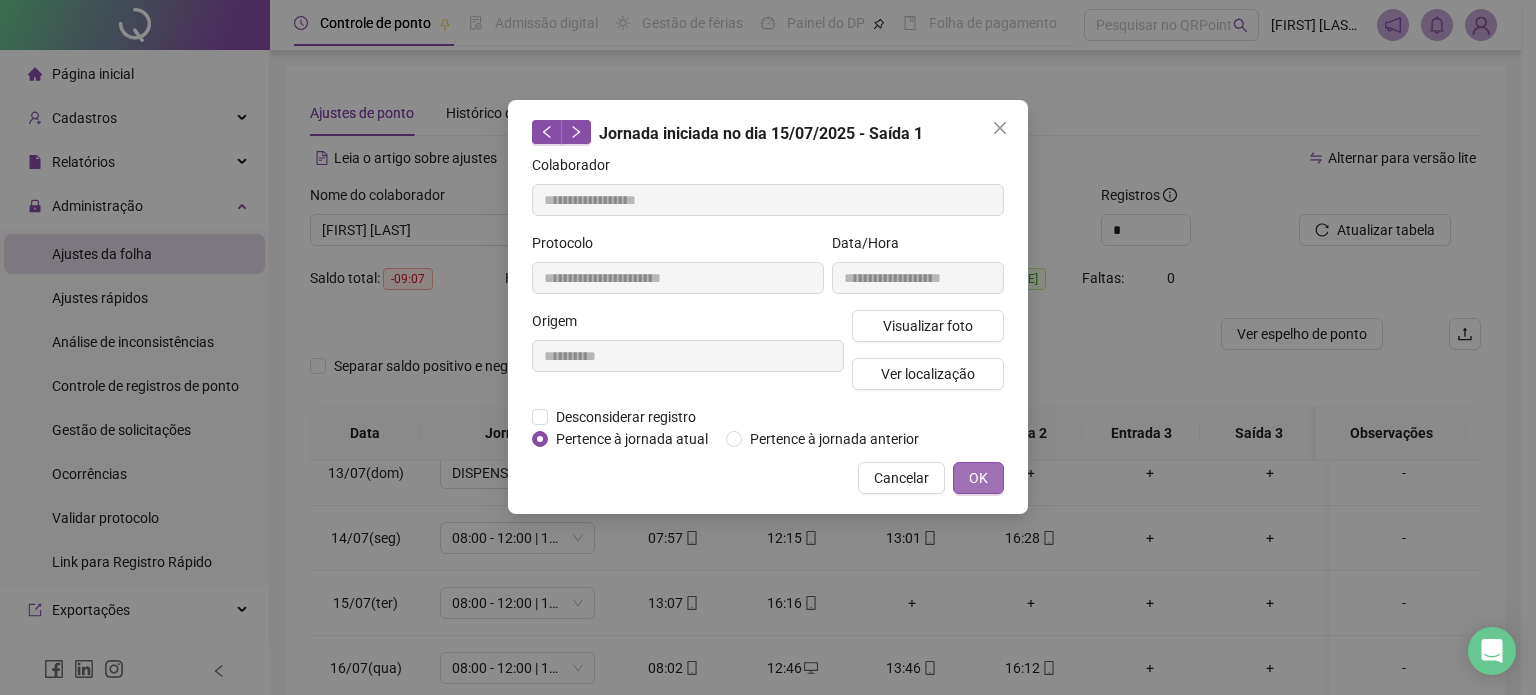 click on "OK" at bounding box center [978, 478] 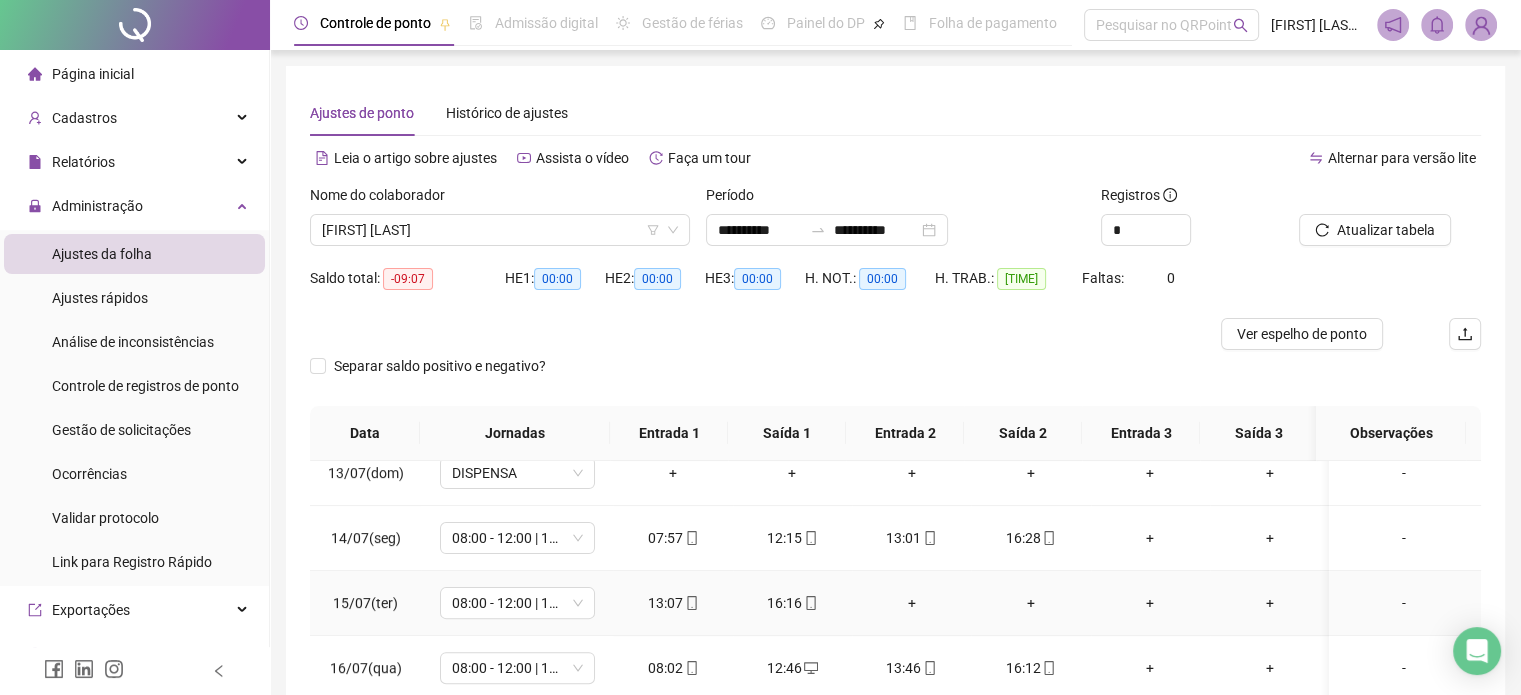 click on "+" at bounding box center [911, 603] 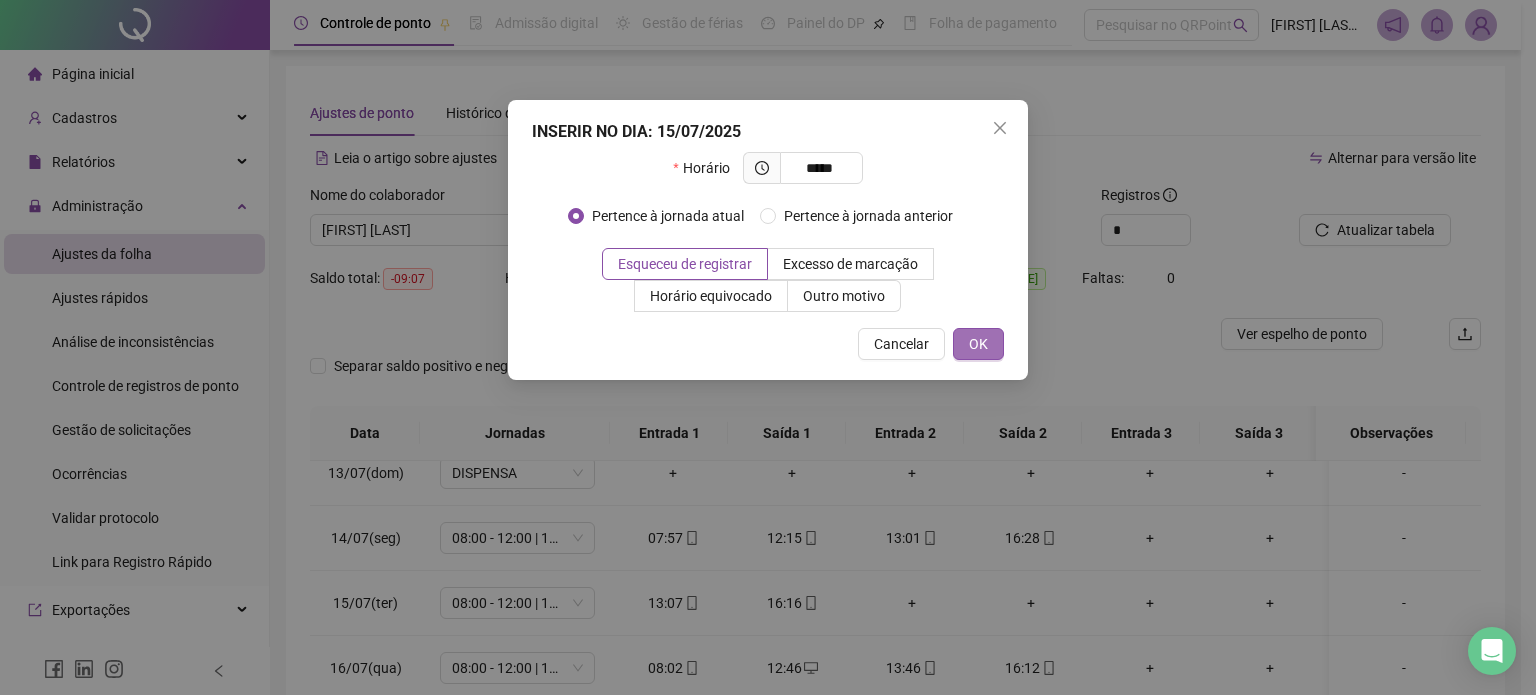 type on "*****" 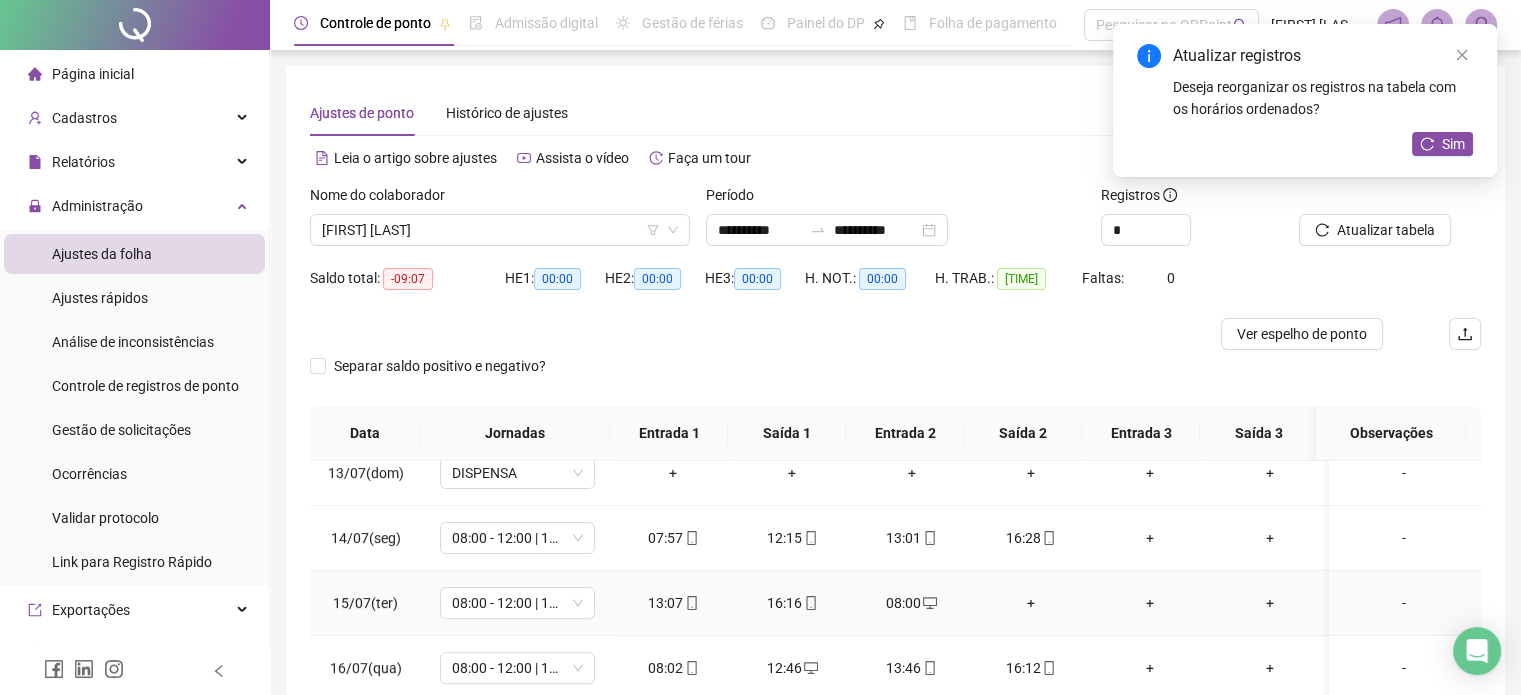 click on "+" at bounding box center [1030, 603] 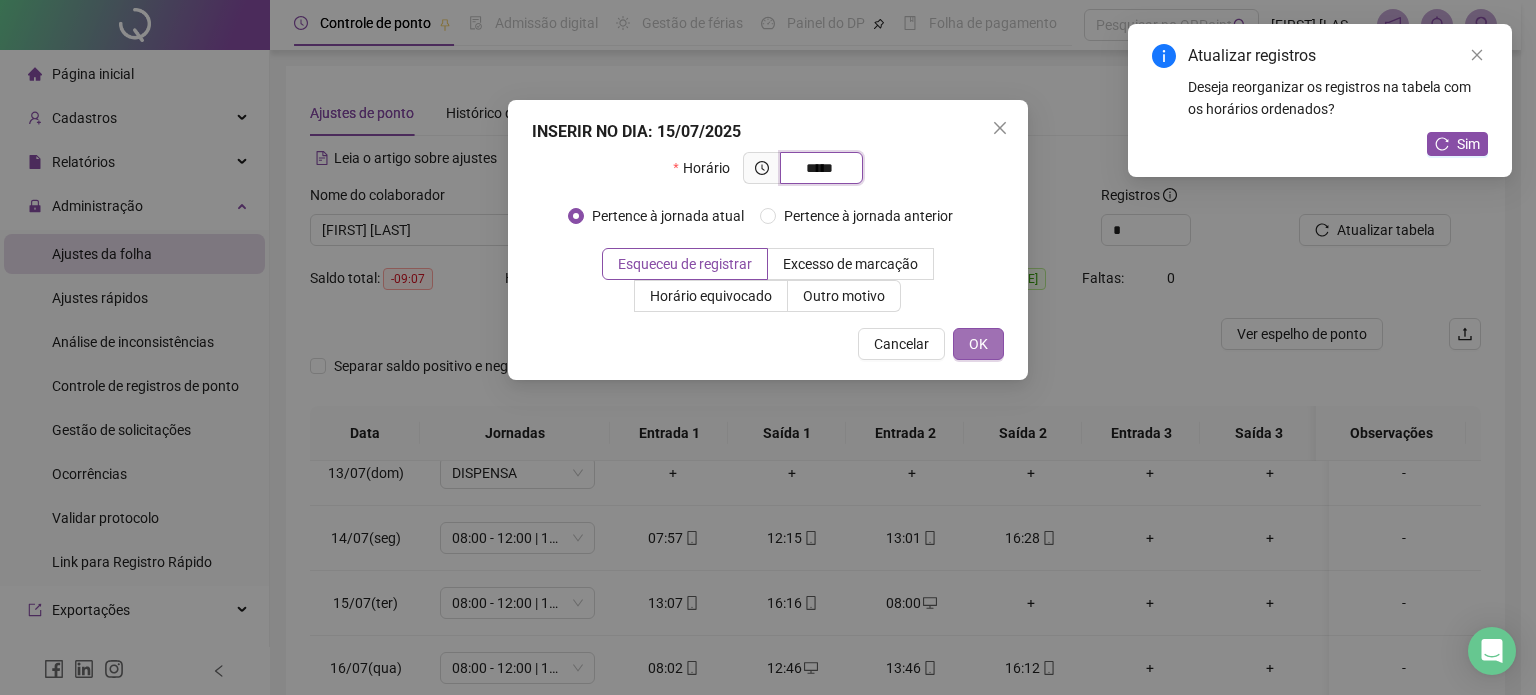 type on "*****" 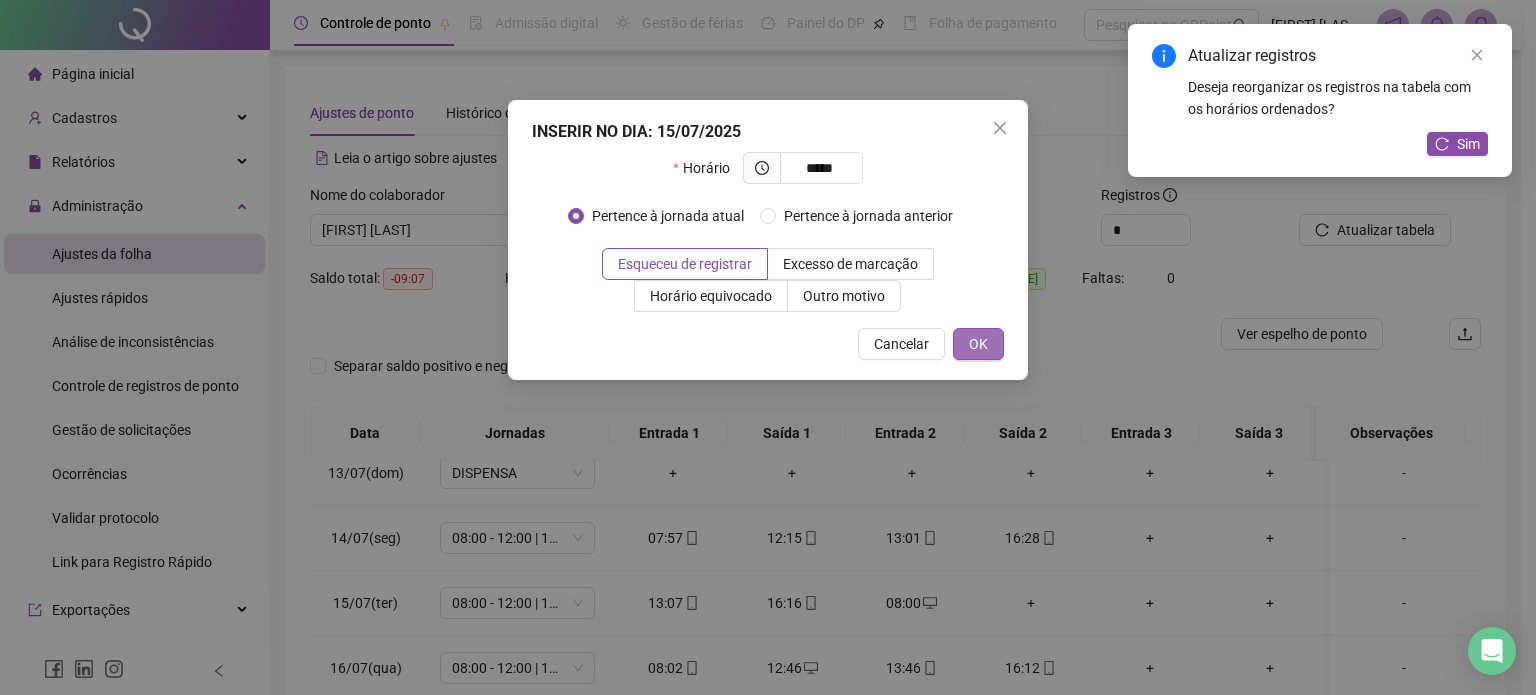click on "OK" at bounding box center (978, 344) 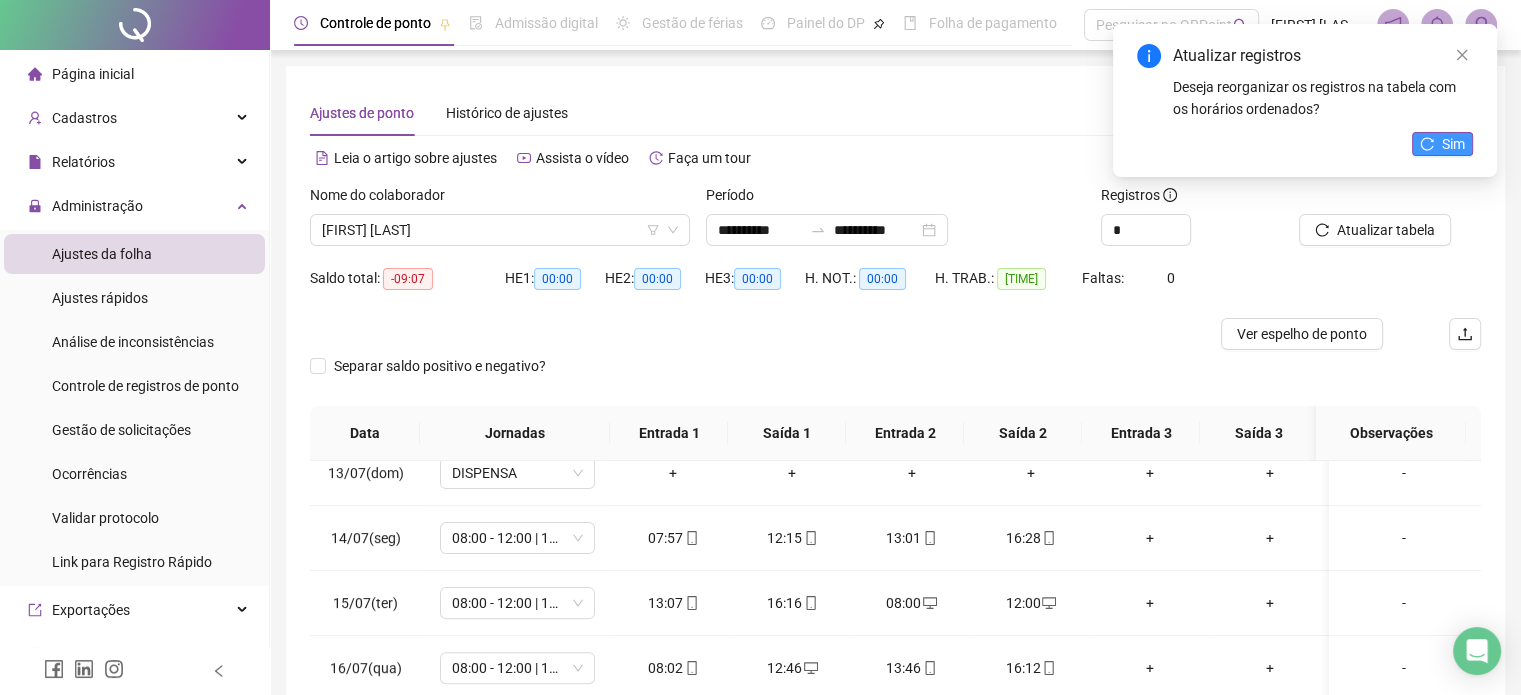 click on "Atualizar registros Deseja reorganizar os registros na tabela com os horários ordenados? Sim" at bounding box center [1305, 100] 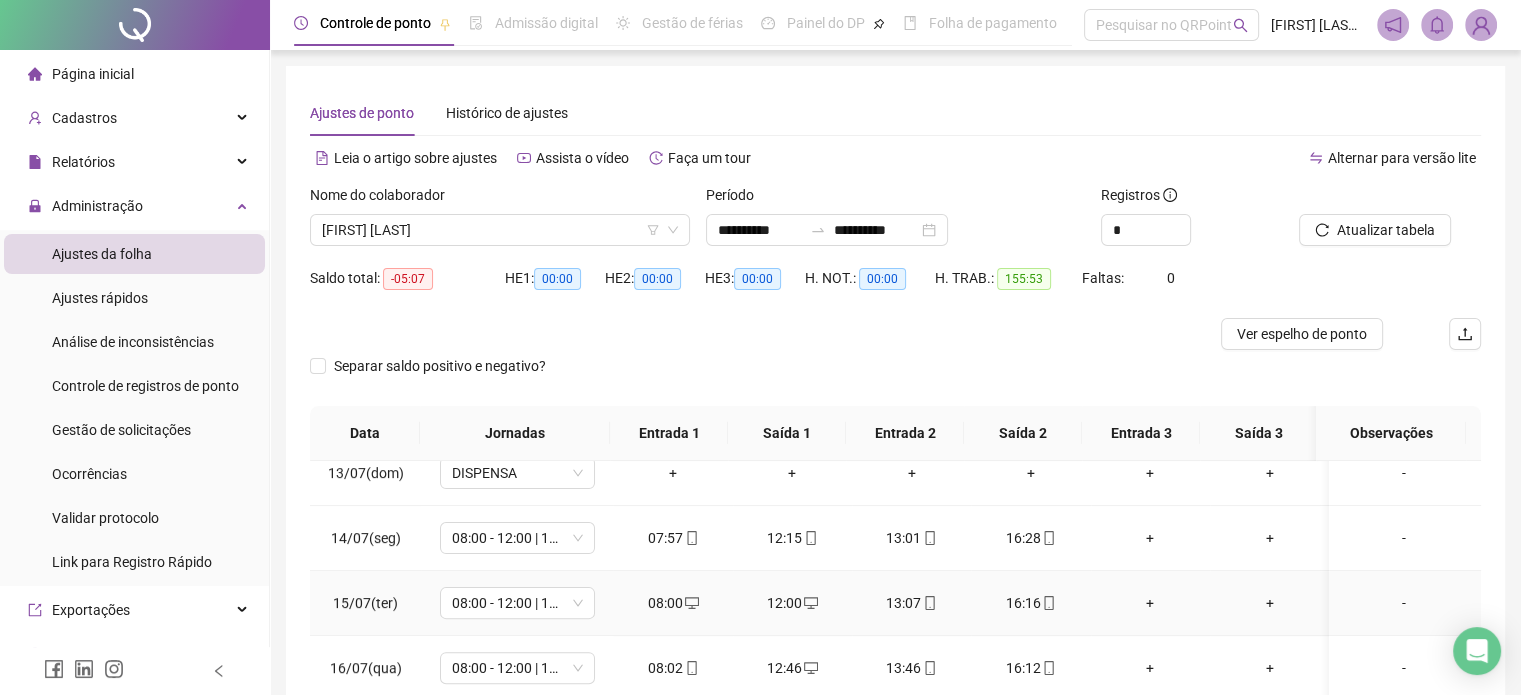 scroll, scrollTop: 900, scrollLeft: 0, axis: vertical 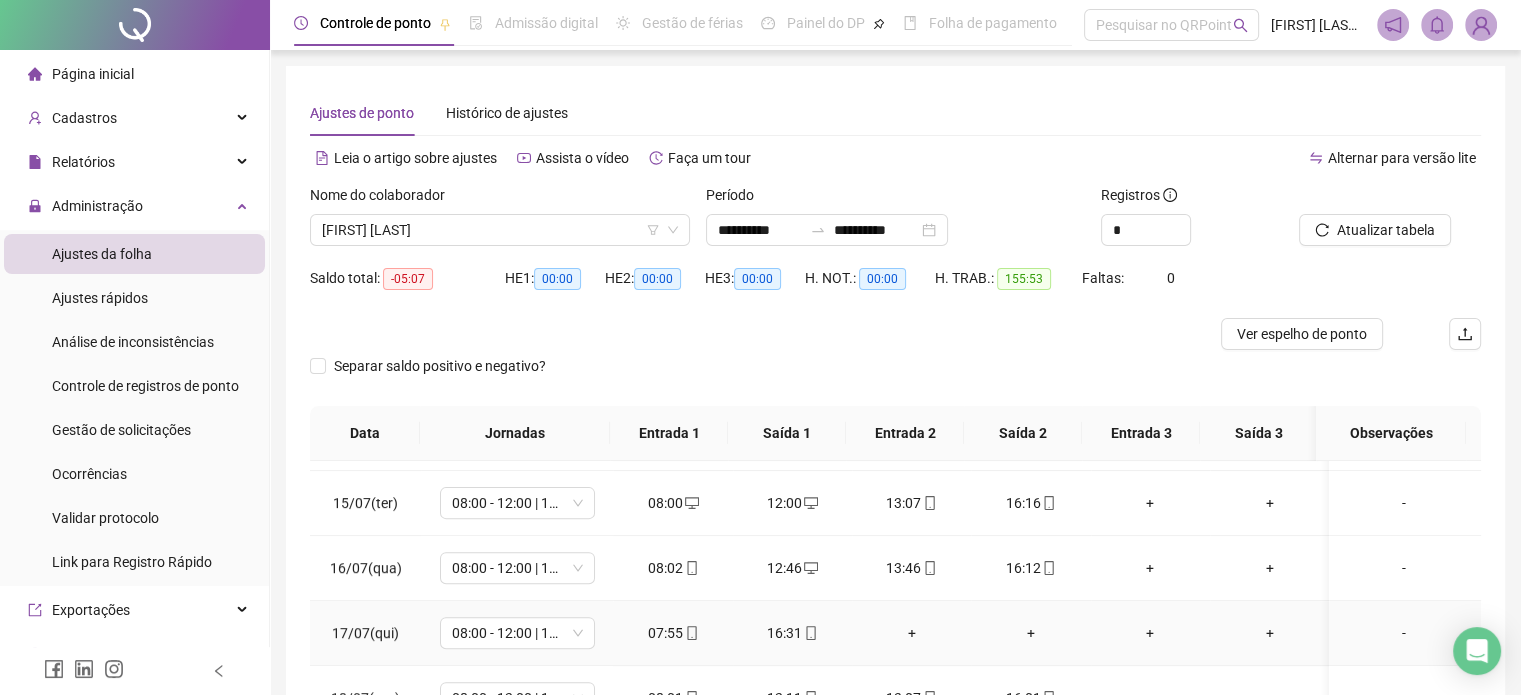 click on "+" at bounding box center (911, 633) 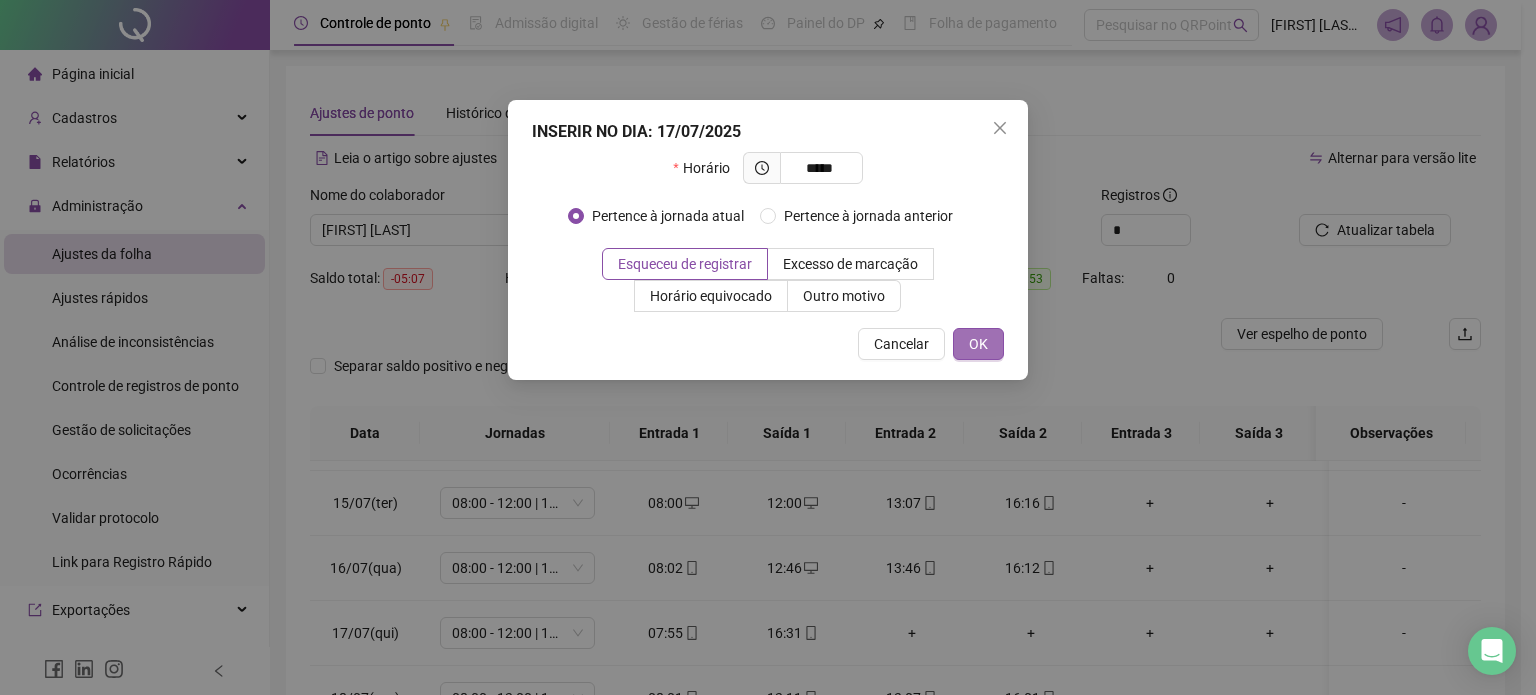 type on "*****" 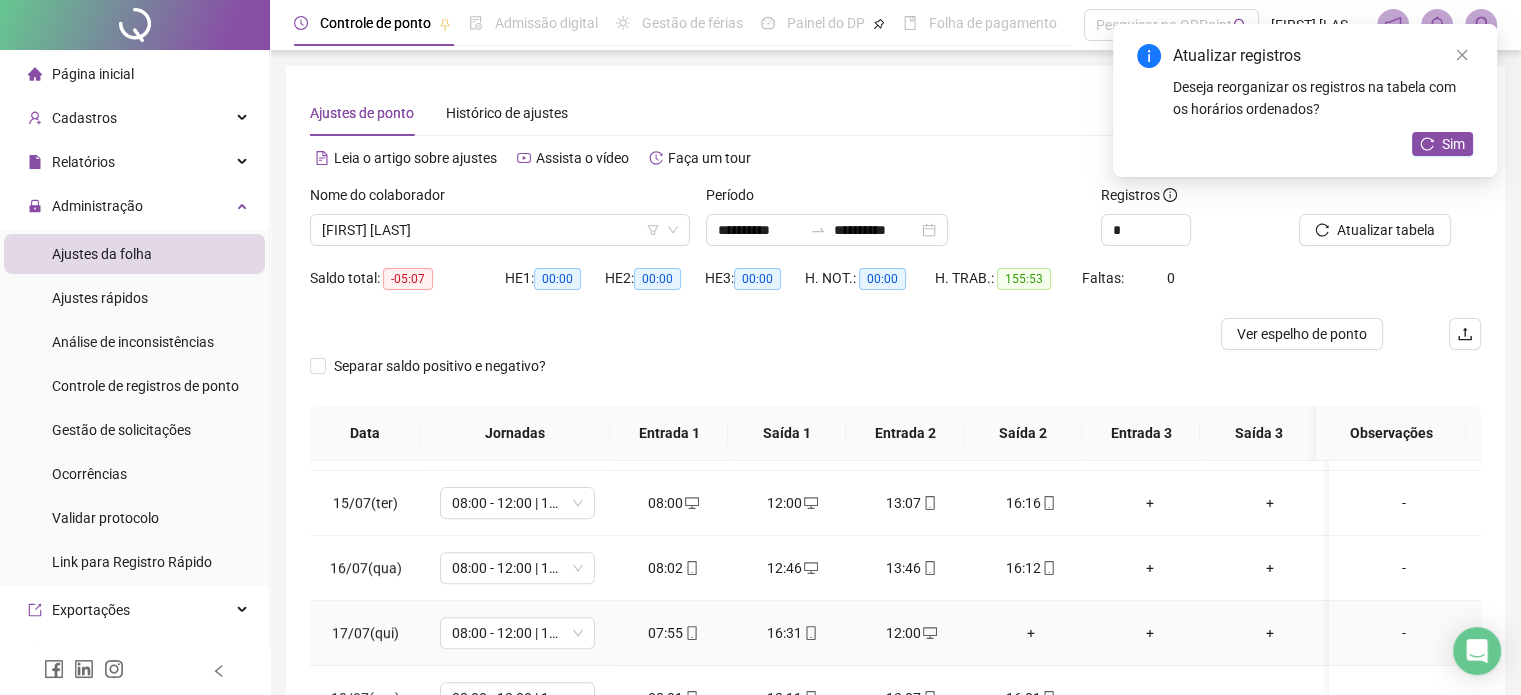 click on "+" at bounding box center (1030, 633) 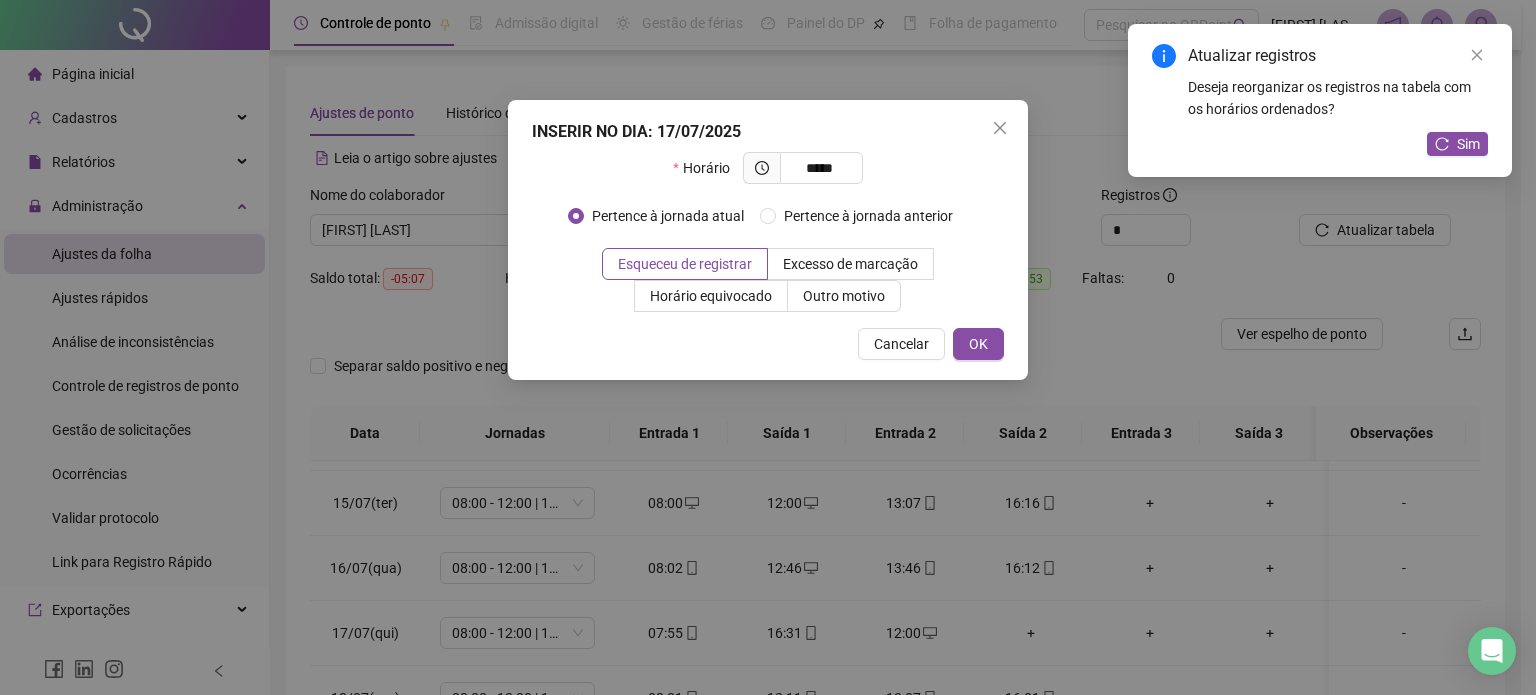 type on "*****" 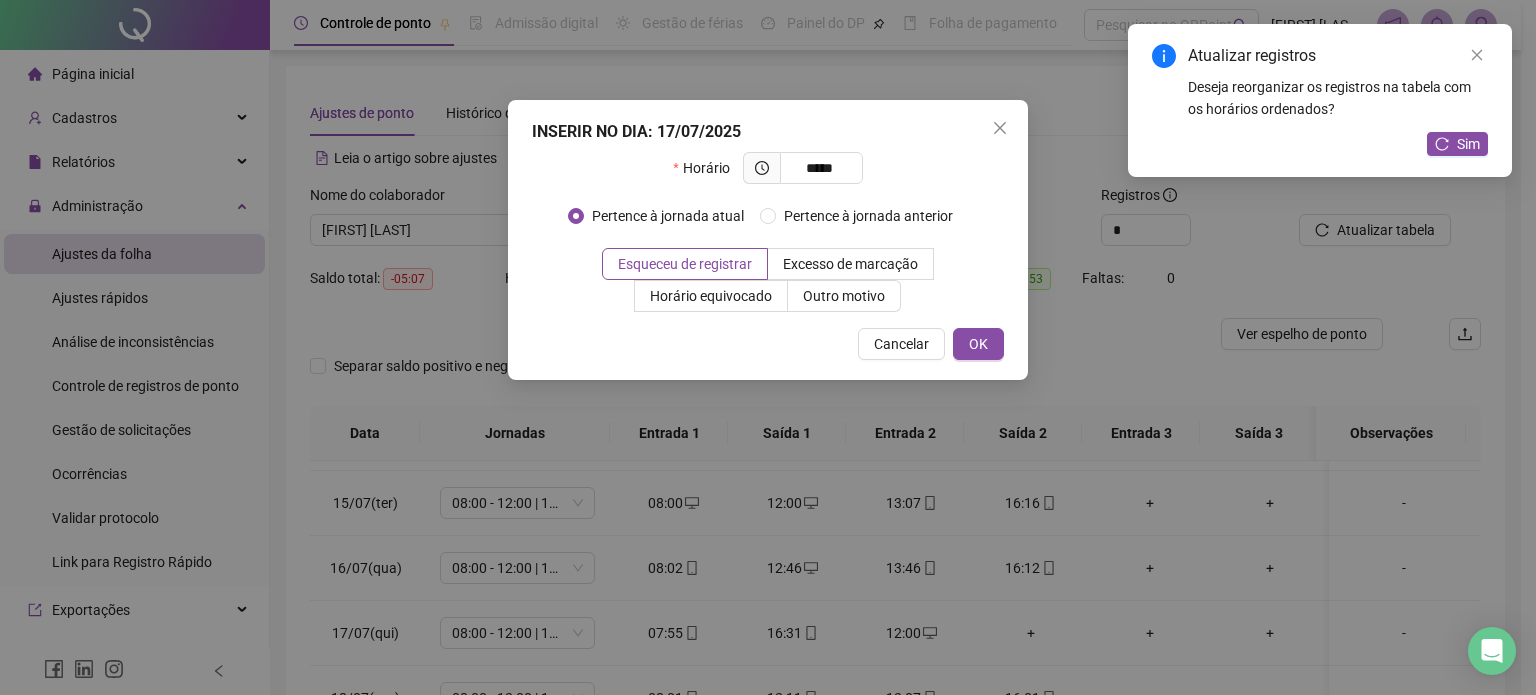click on "INSERIR NO DIA :   17/07/2025 Horário ***** Pertence à jornada atual Pertence à jornada anterior Esqueceu de registrar Excesso de marcação Horário equivocado Outro motivo Motivo Cancelar OK" at bounding box center [768, 240] 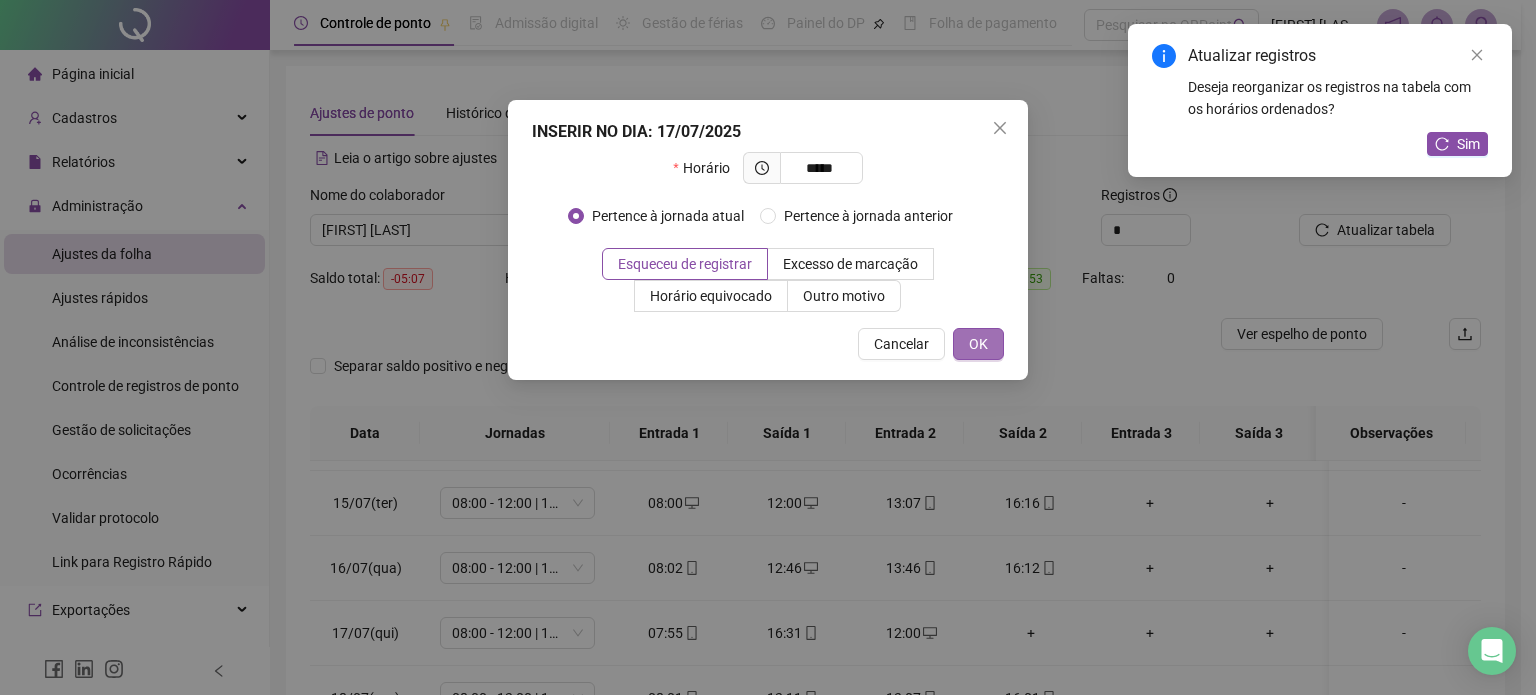 click on "OK" at bounding box center [978, 344] 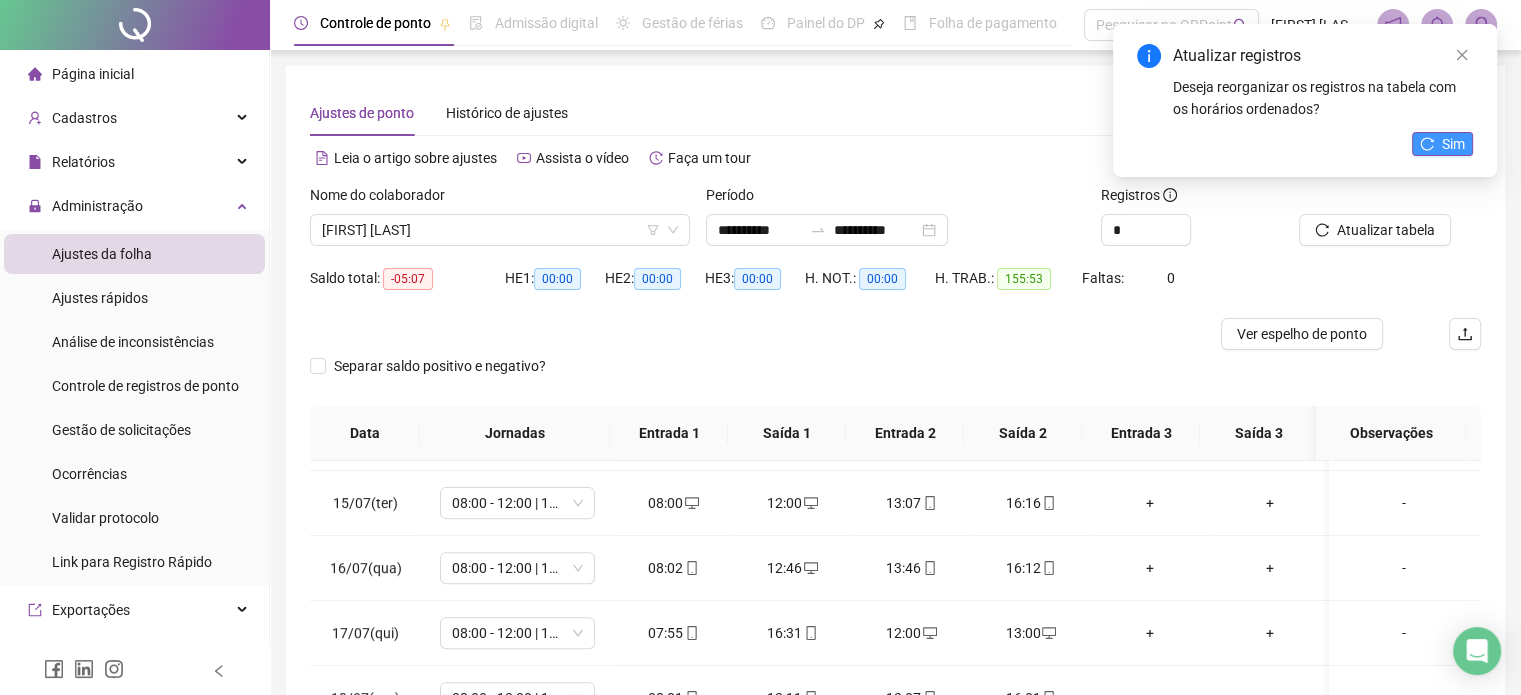 click on "Sim" at bounding box center (1442, 144) 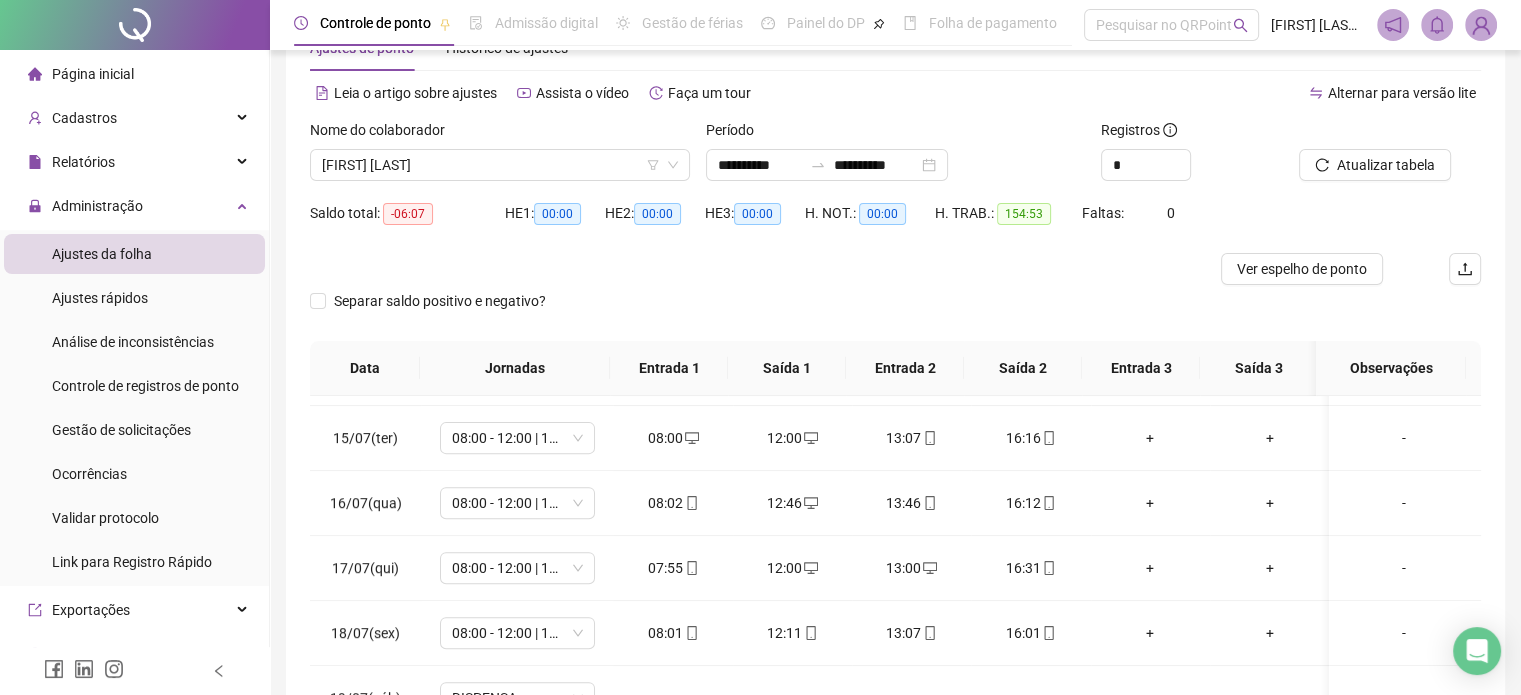 scroll, scrollTop: 100, scrollLeft: 0, axis: vertical 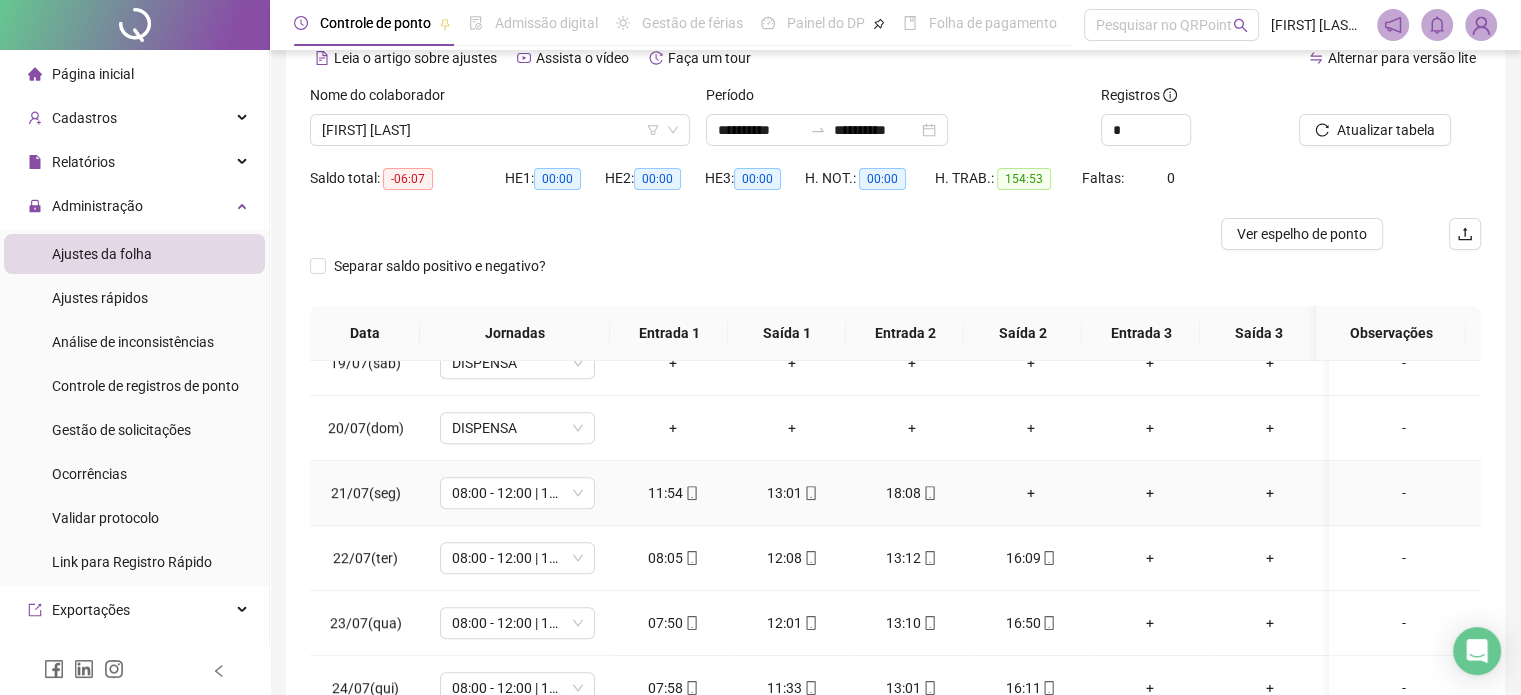 click 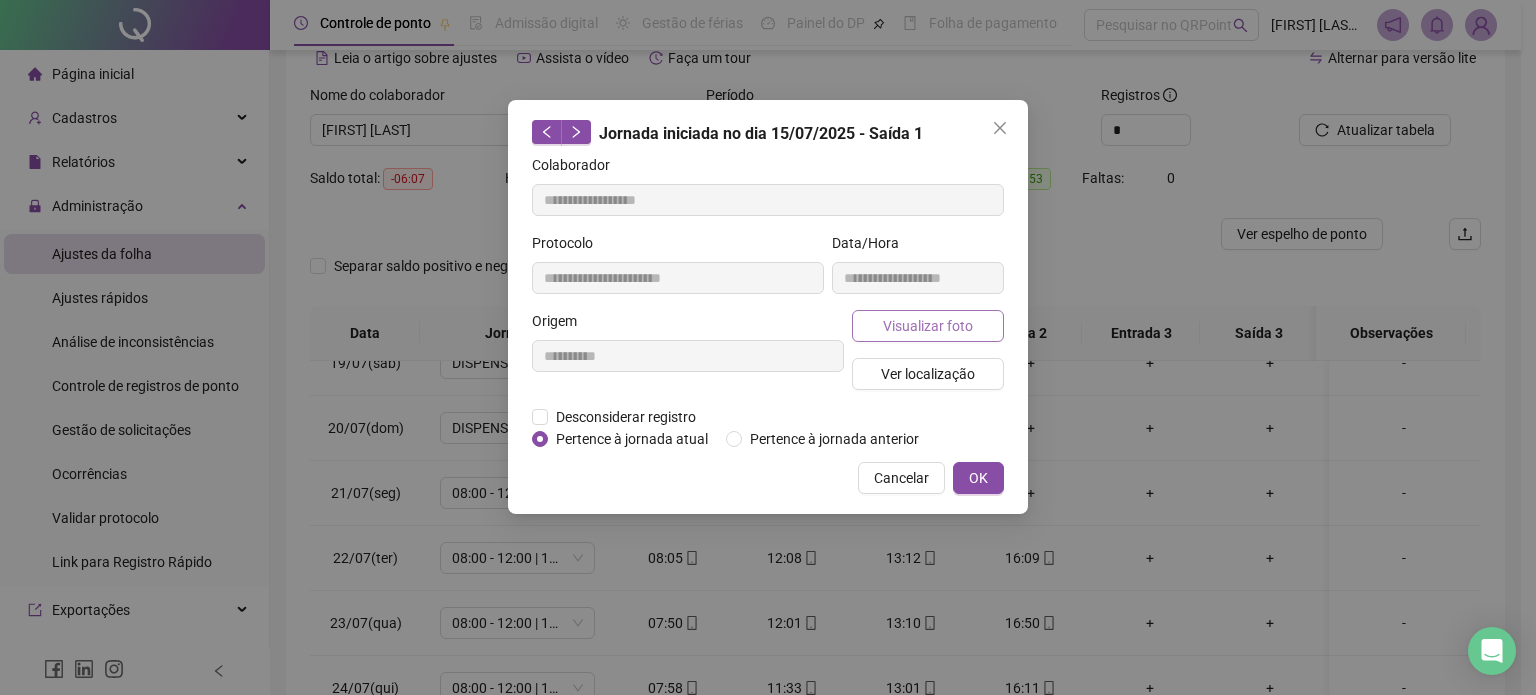 click on "Visualizar foto" at bounding box center [928, 326] 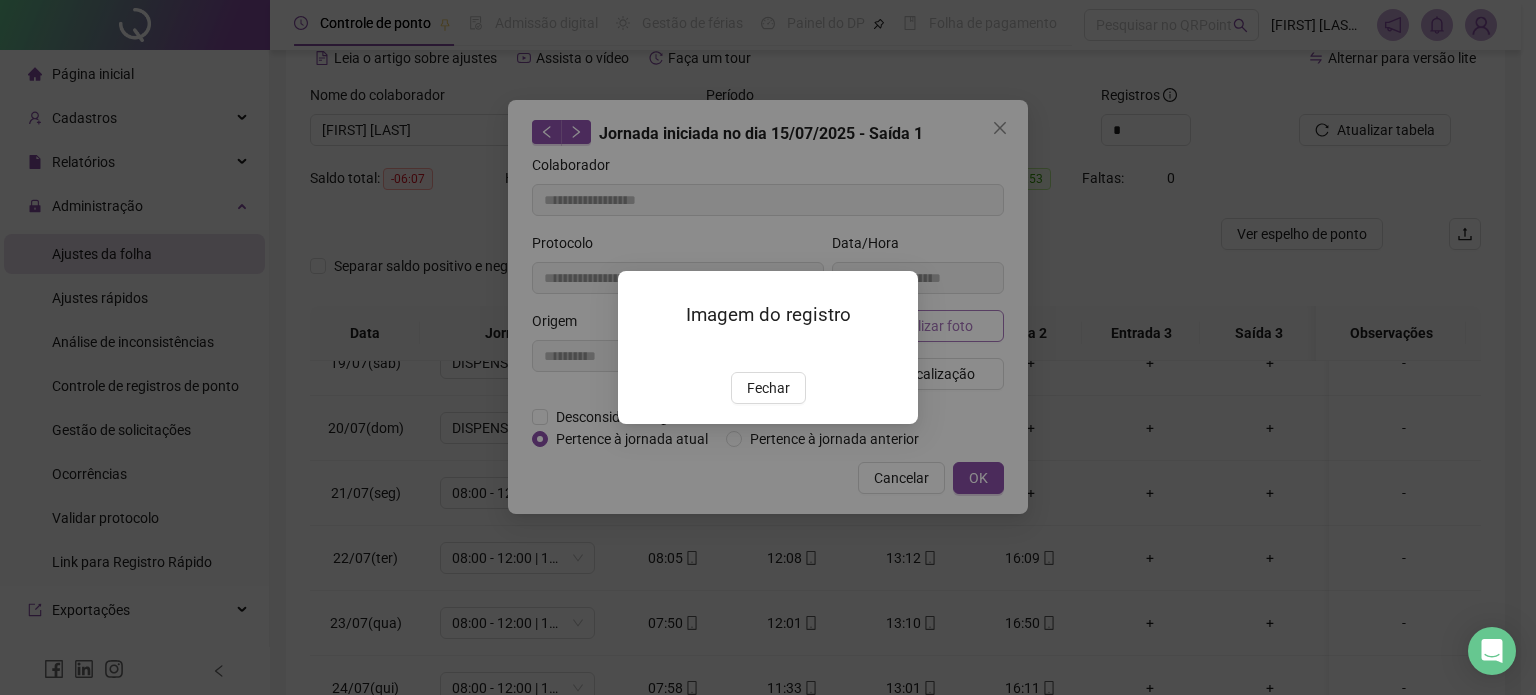 type on "**********" 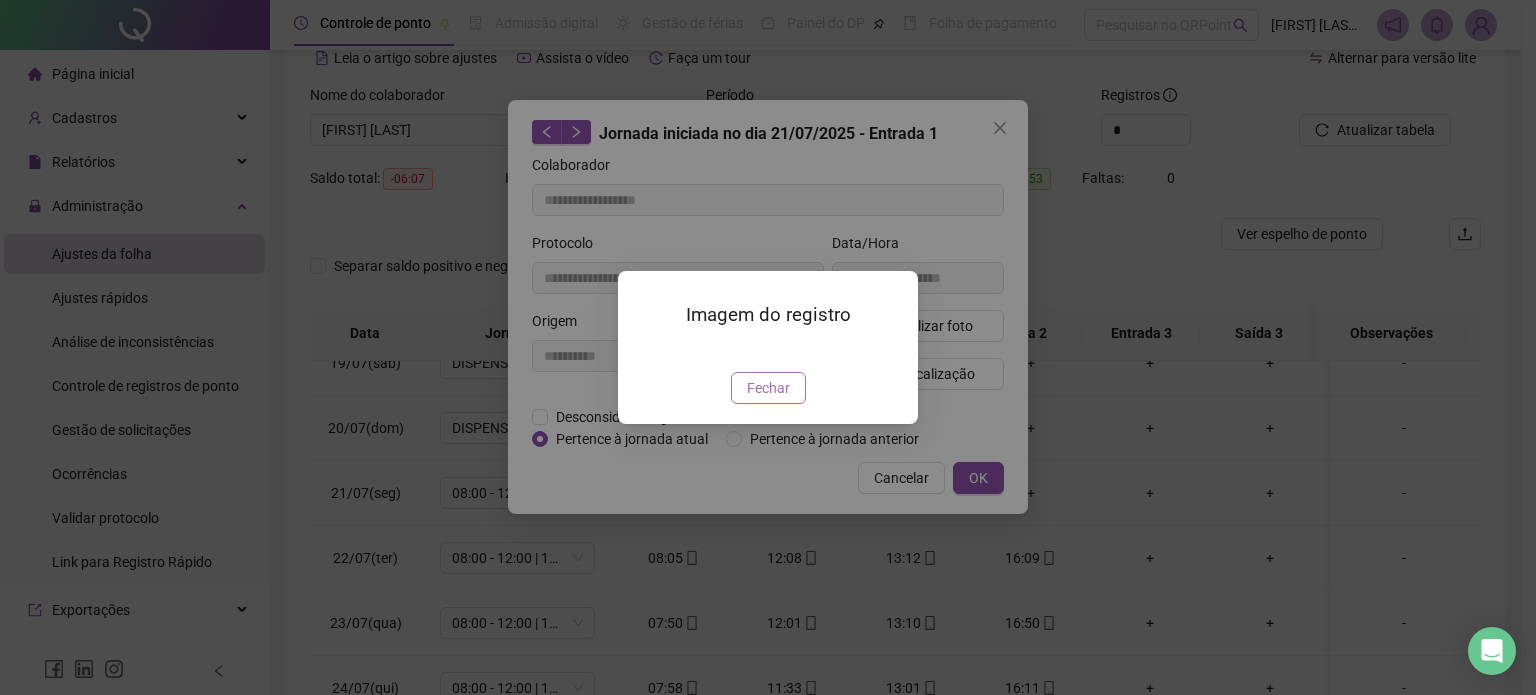 click on "Fechar" at bounding box center [768, 388] 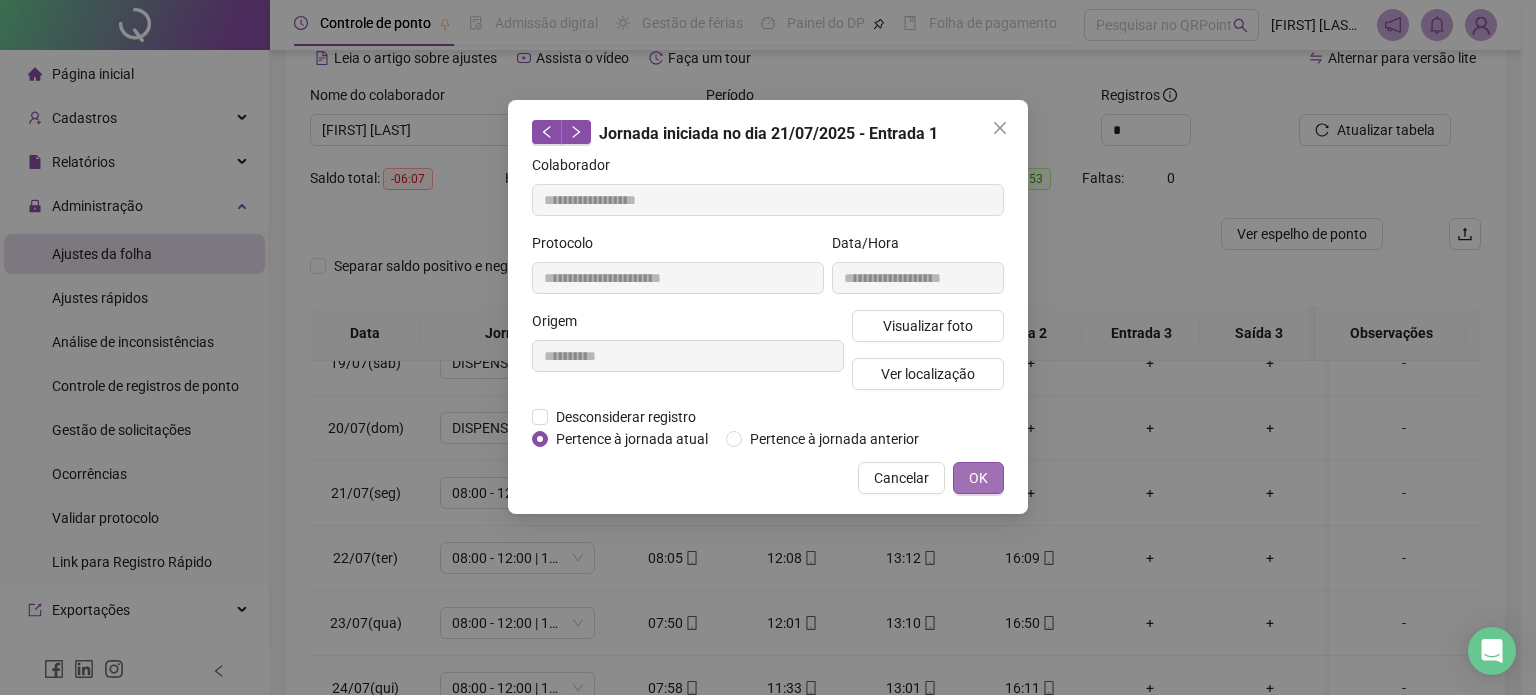 click on "OK" at bounding box center (978, 478) 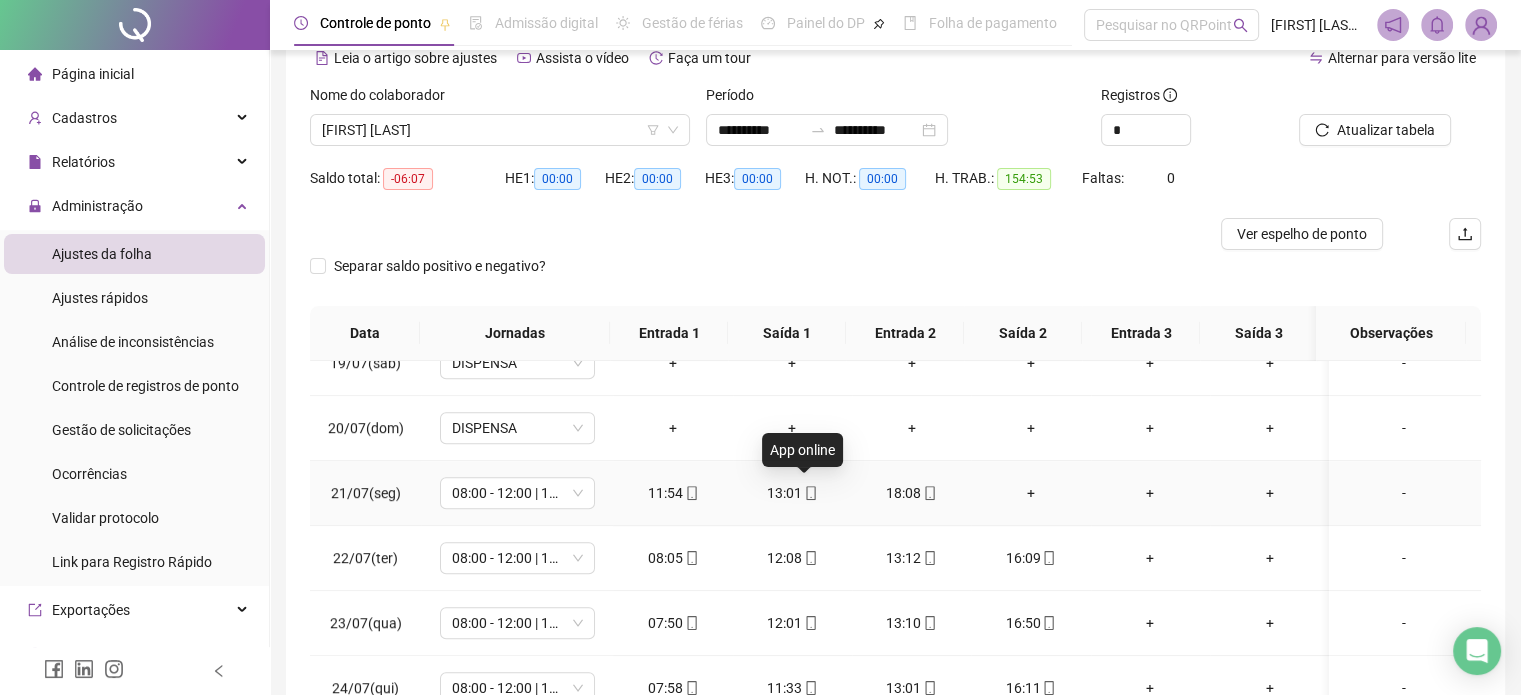 click 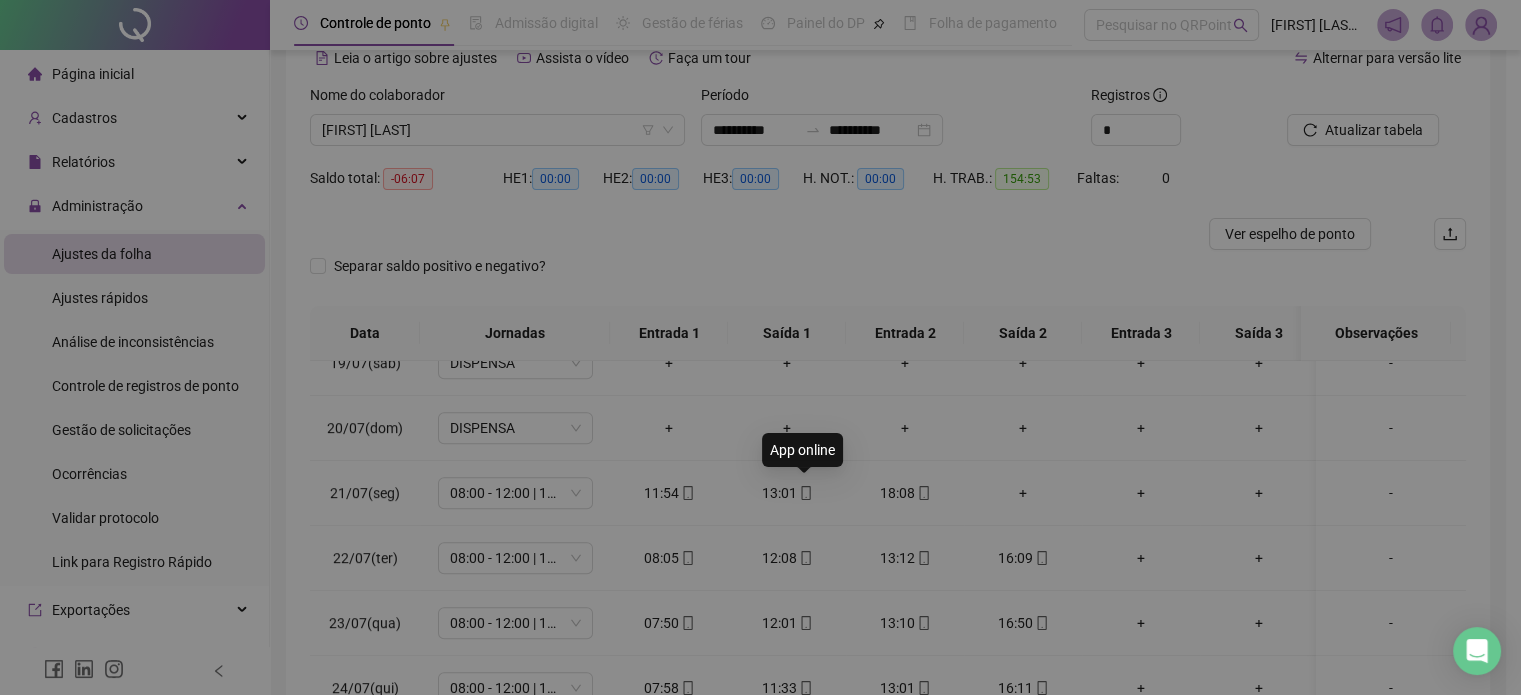 type on "**********" 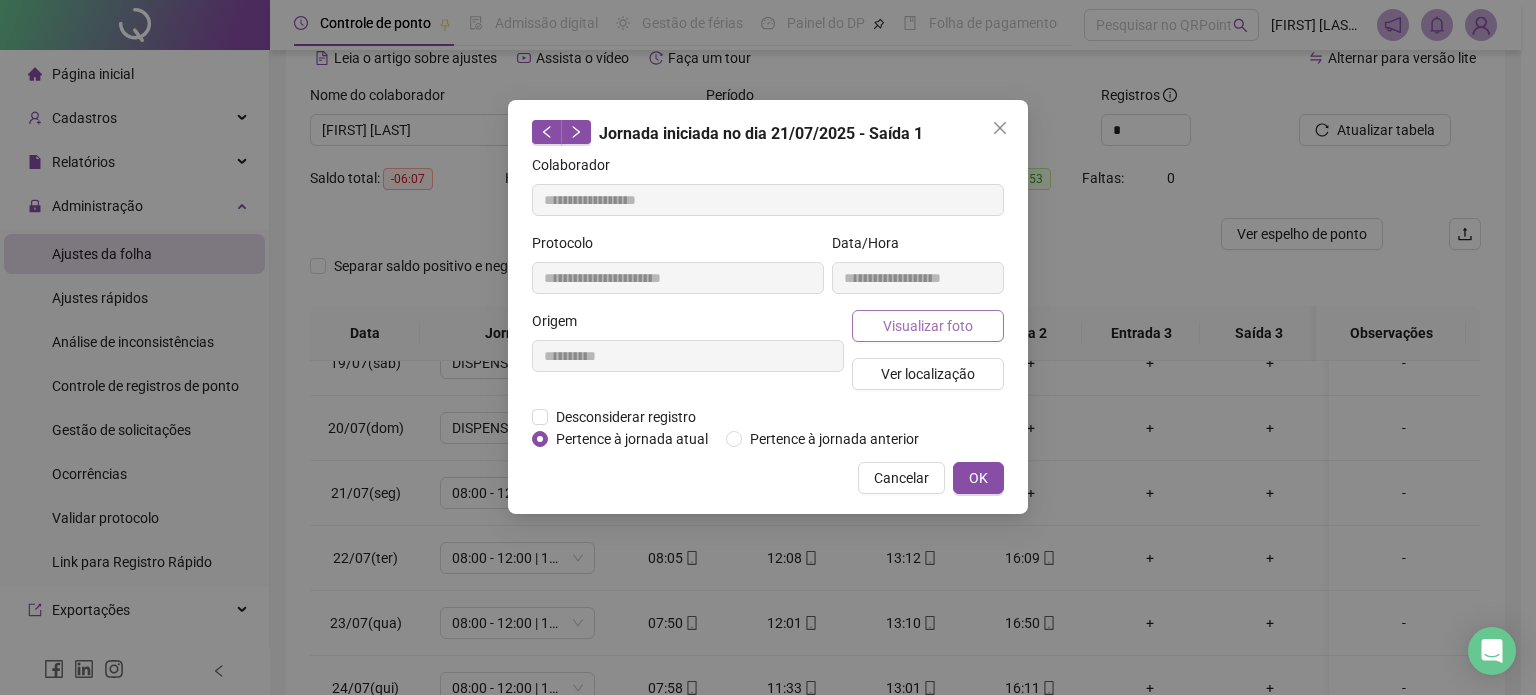 click on "Visualizar foto" at bounding box center (928, 326) 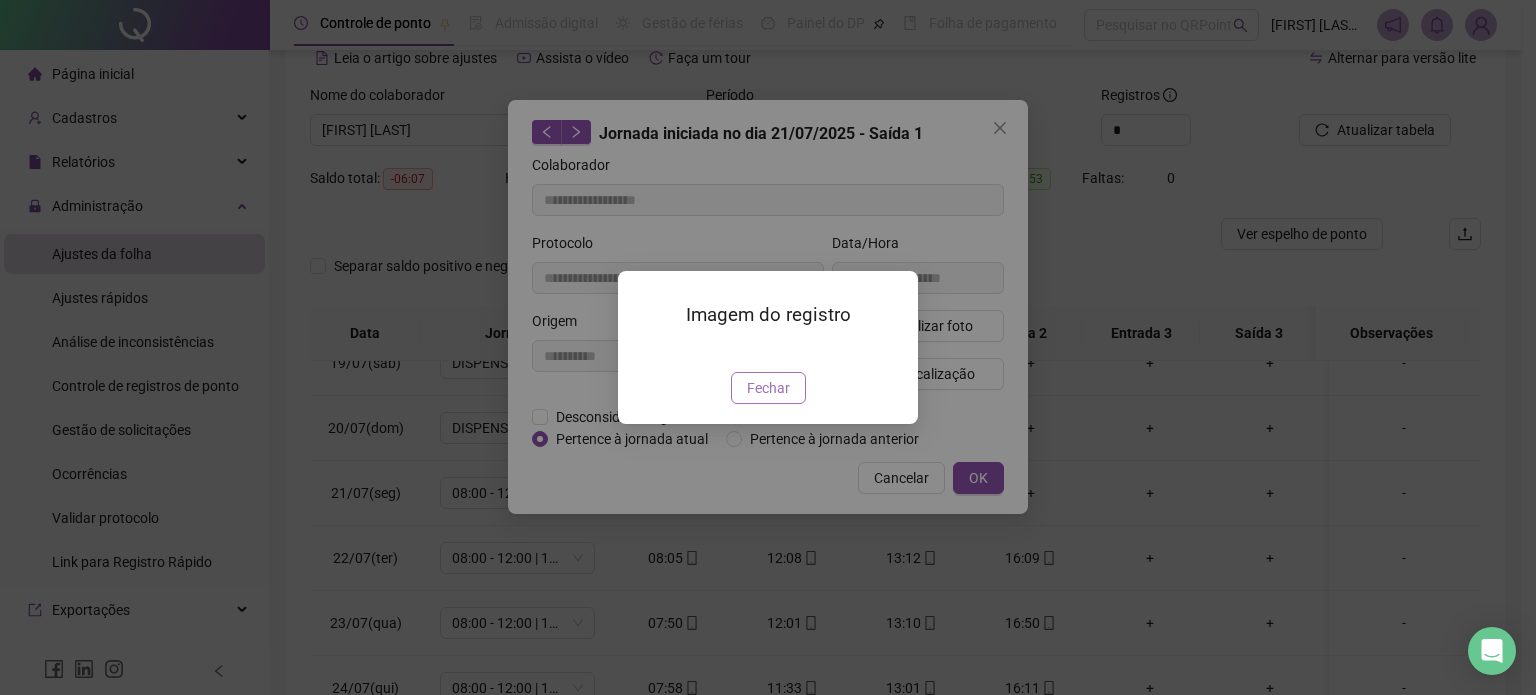 click on "Fechar" at bounding box center (768, 388) 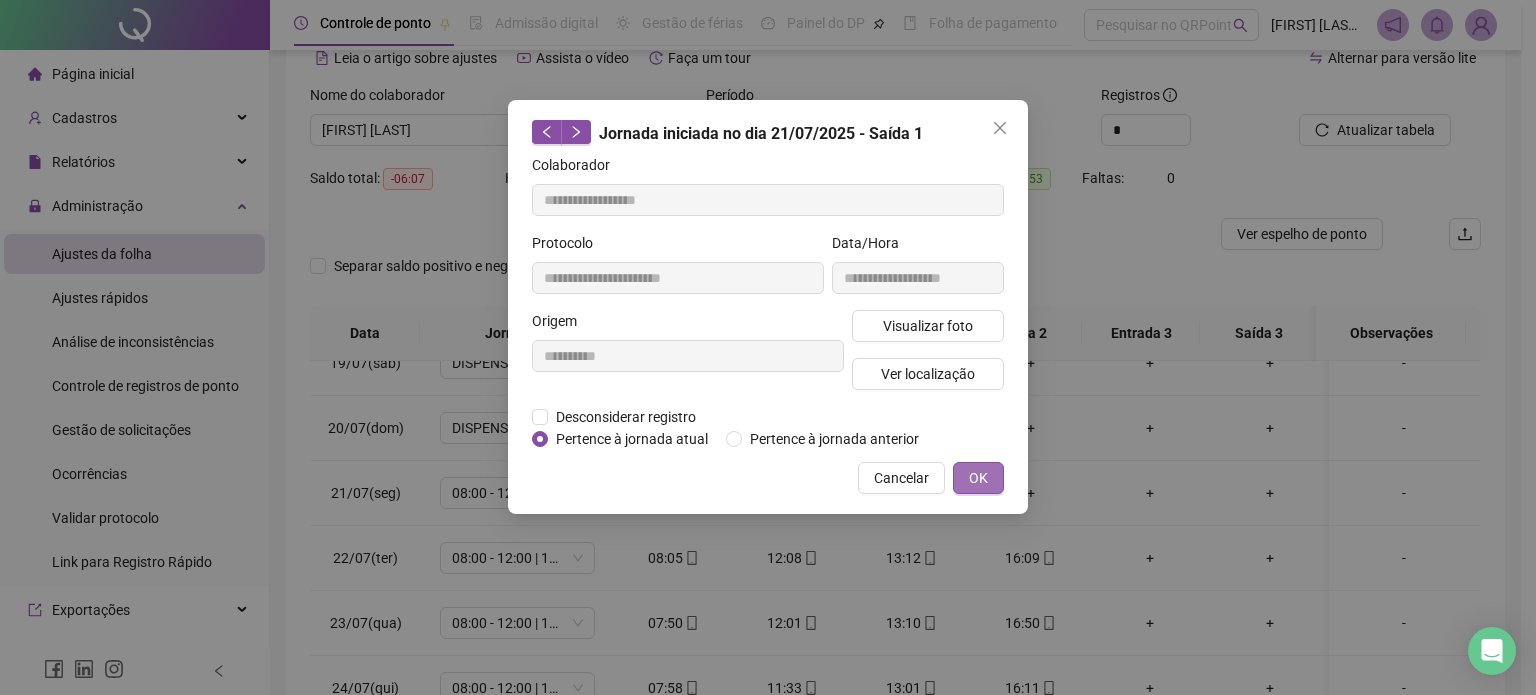 click on "OK" at bounding box center (978, 478) 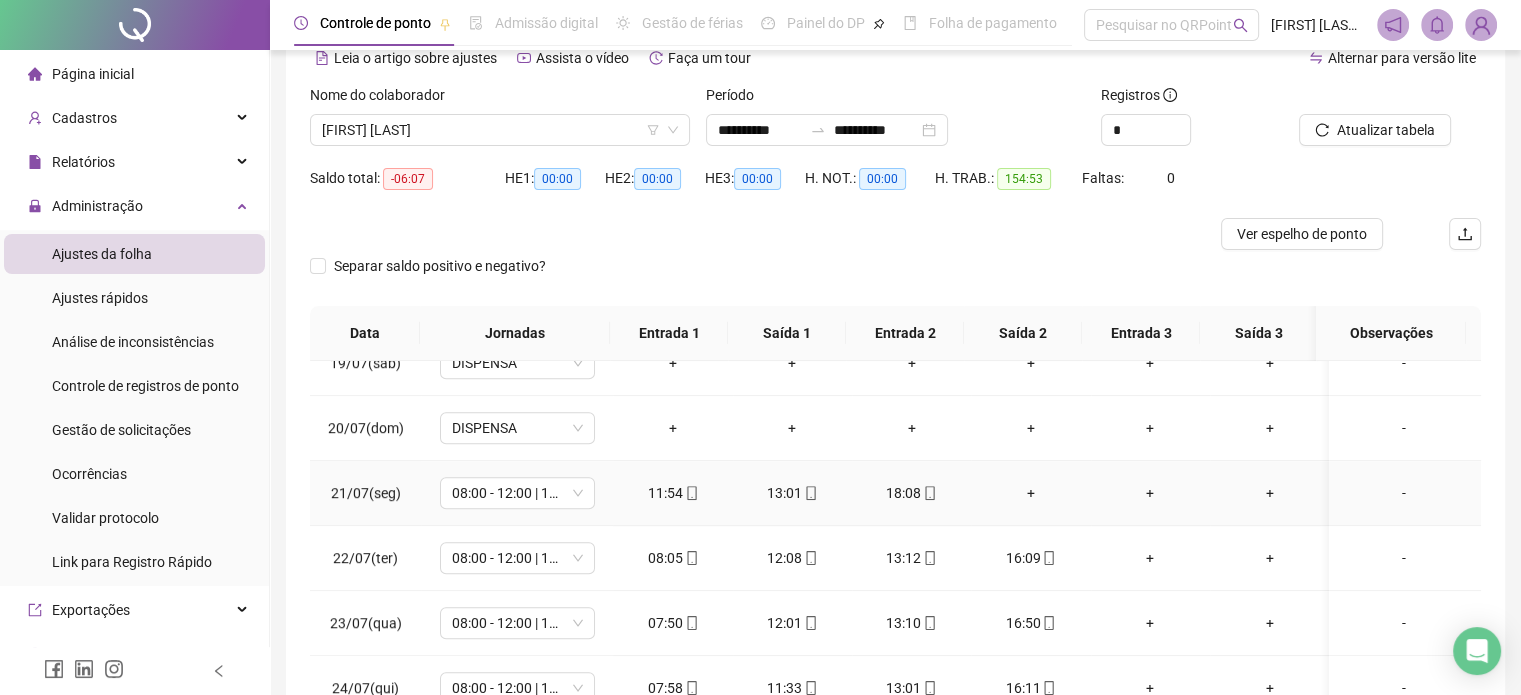 click on "+" at bounding box center [1030, 493] 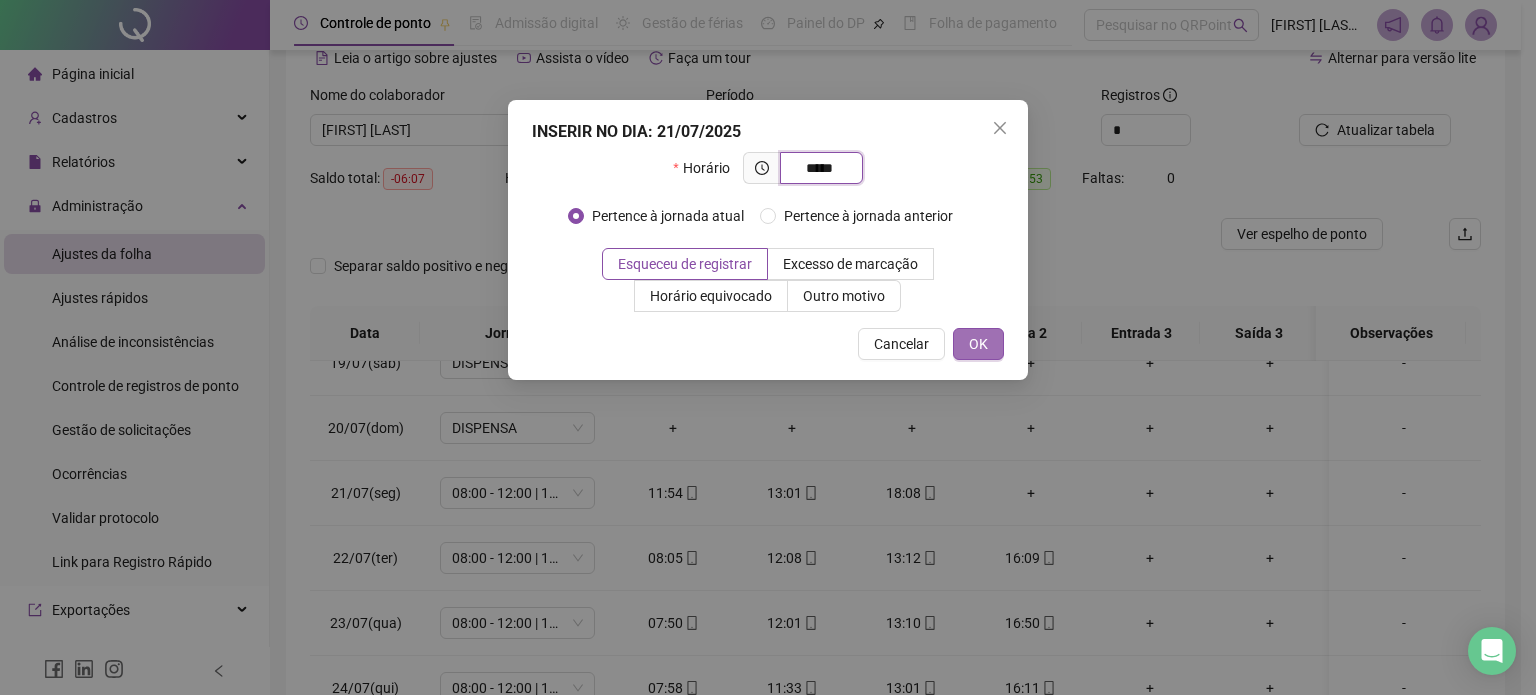 type on "*****" 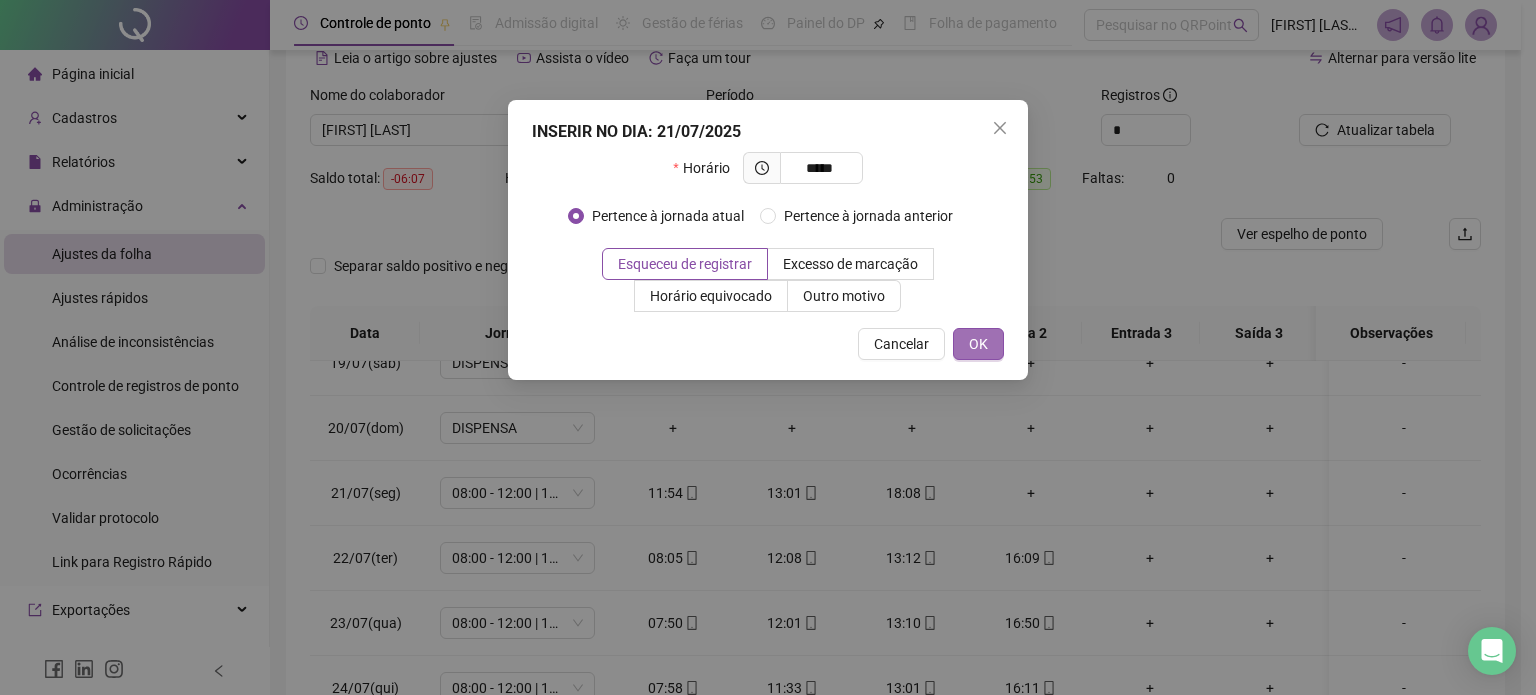 click on "OK" at bounding box center (978, 344) 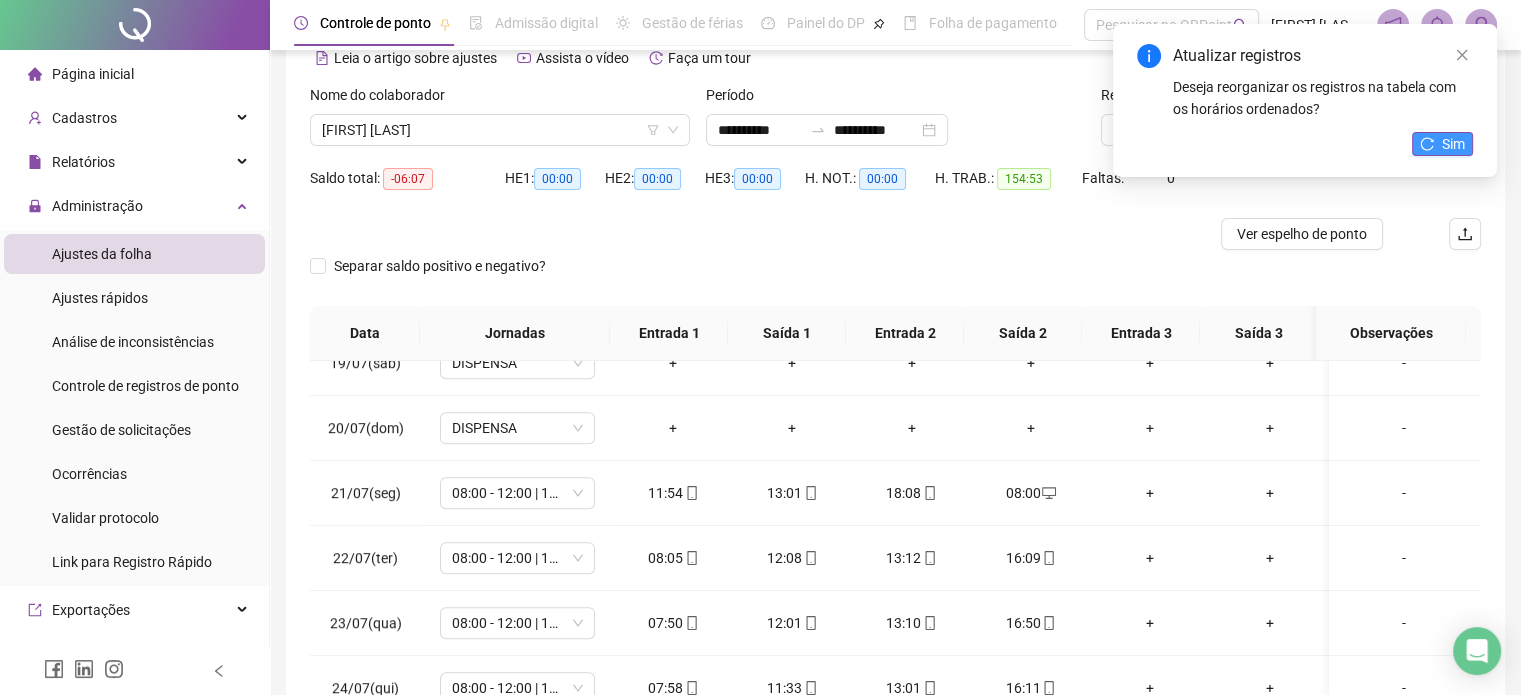click on "Sim" at bounding box center [1442, 144] 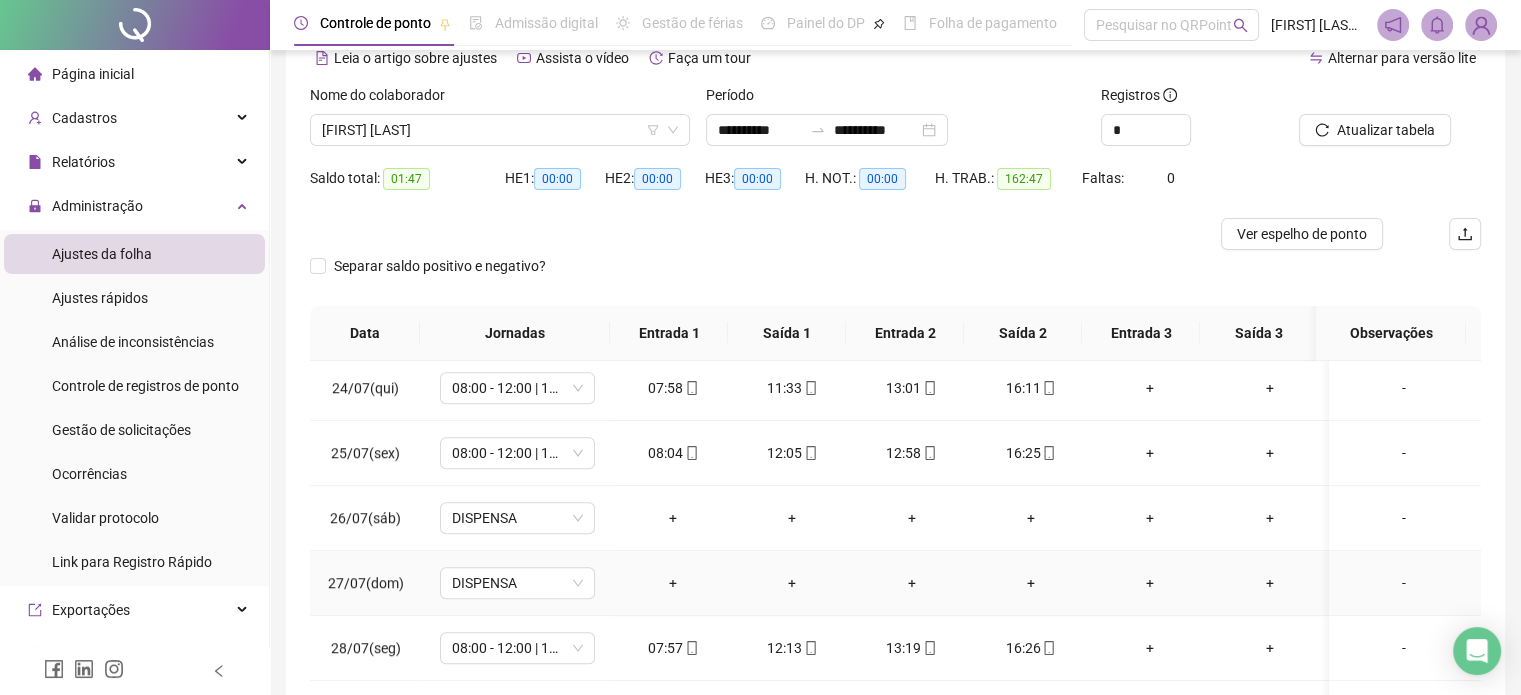 scroll, scrollTop: 1581, scrollLeft: 0, axis: vertical 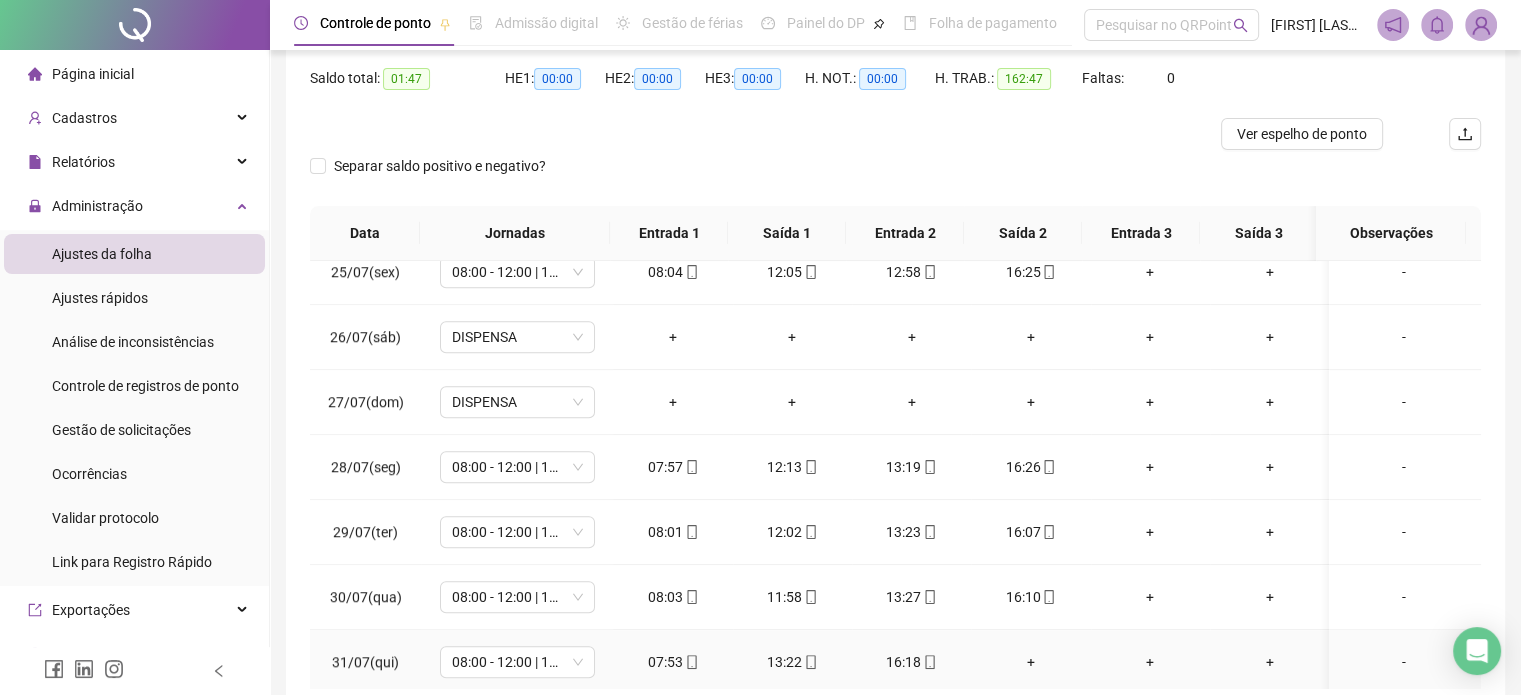 click on "+" at bounding box center [1030, 662] 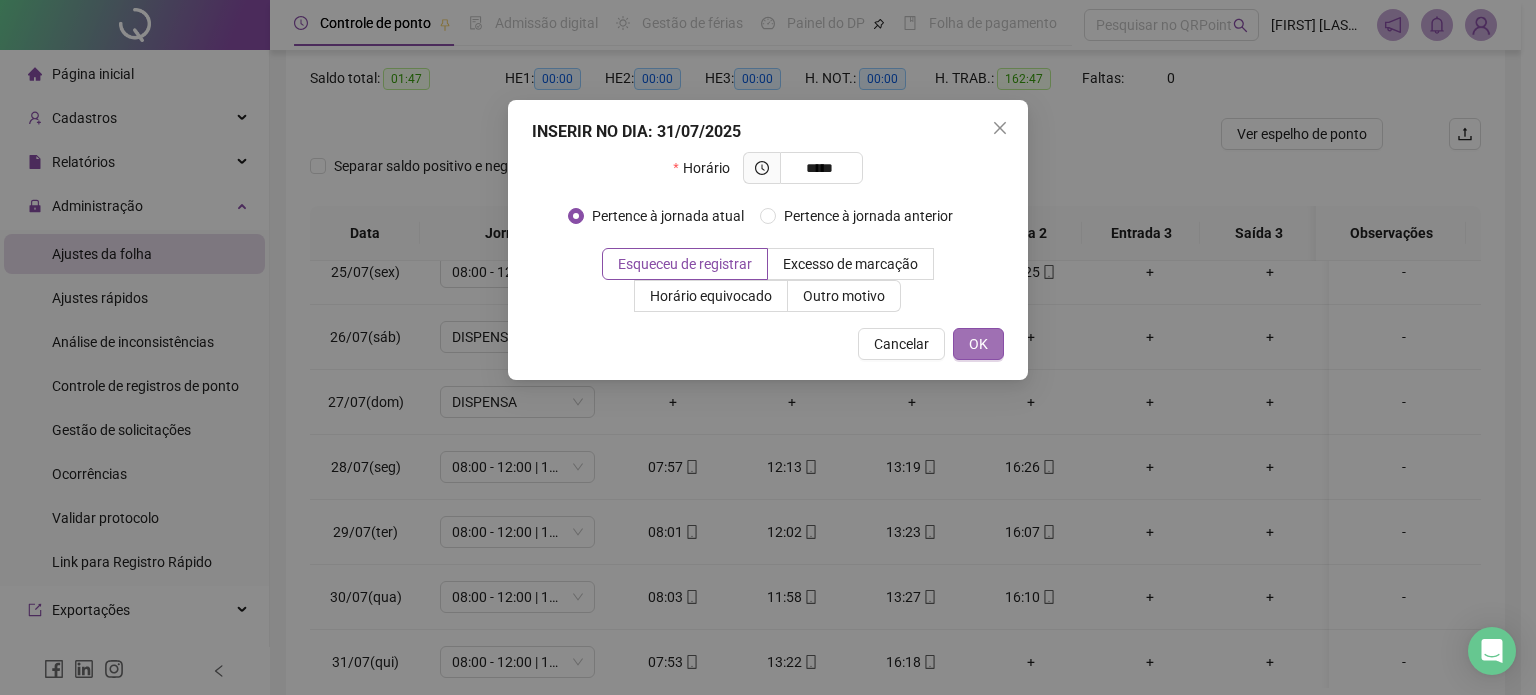 type on "*****" 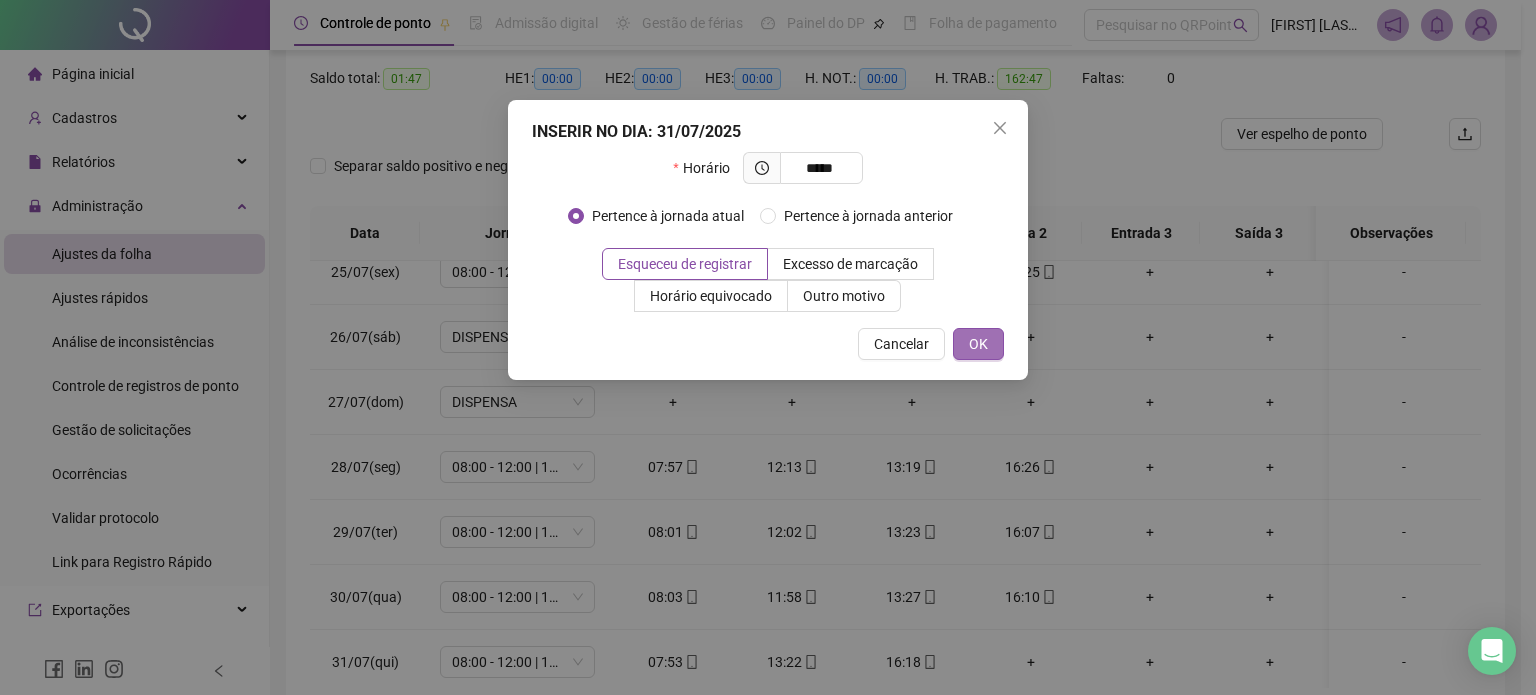 click on "OK" at bounding box center [978, 344] 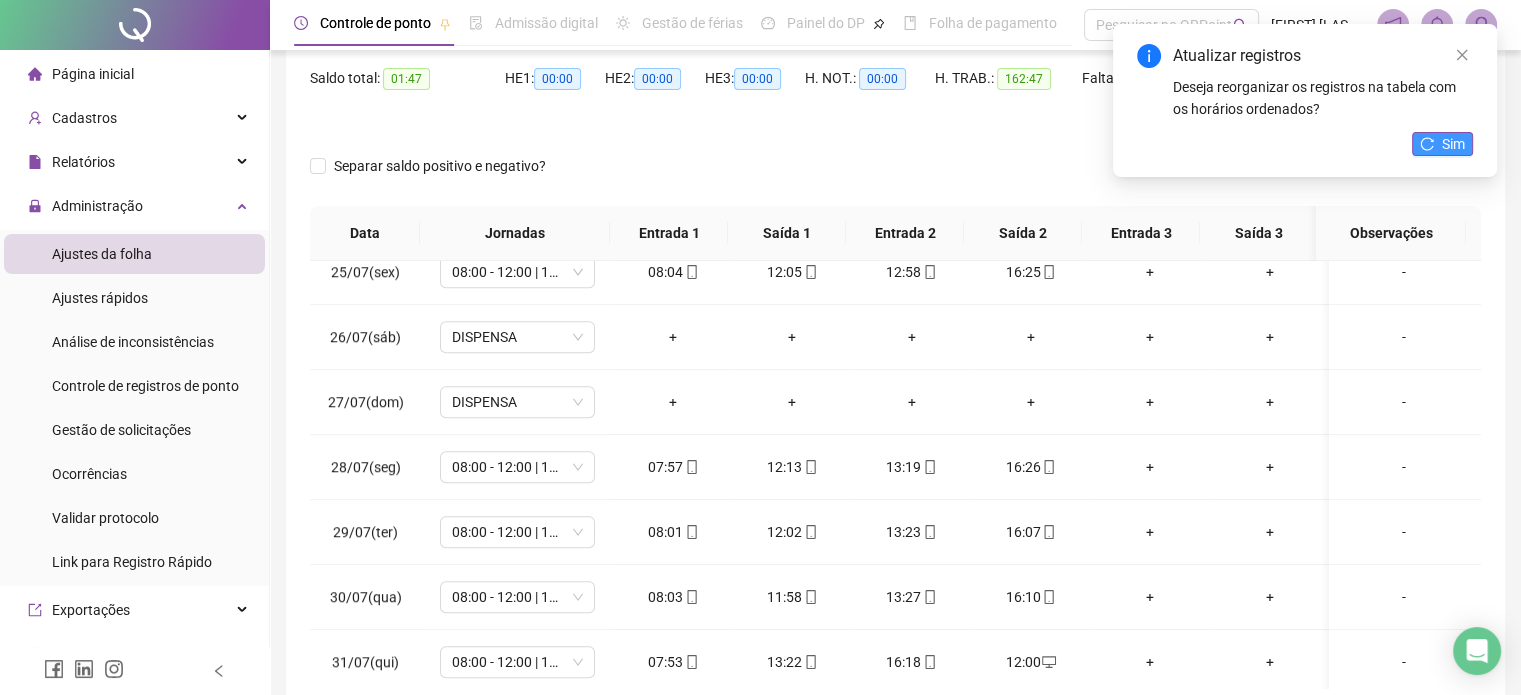 click on "Sim" at bounding box center [1442, 144] 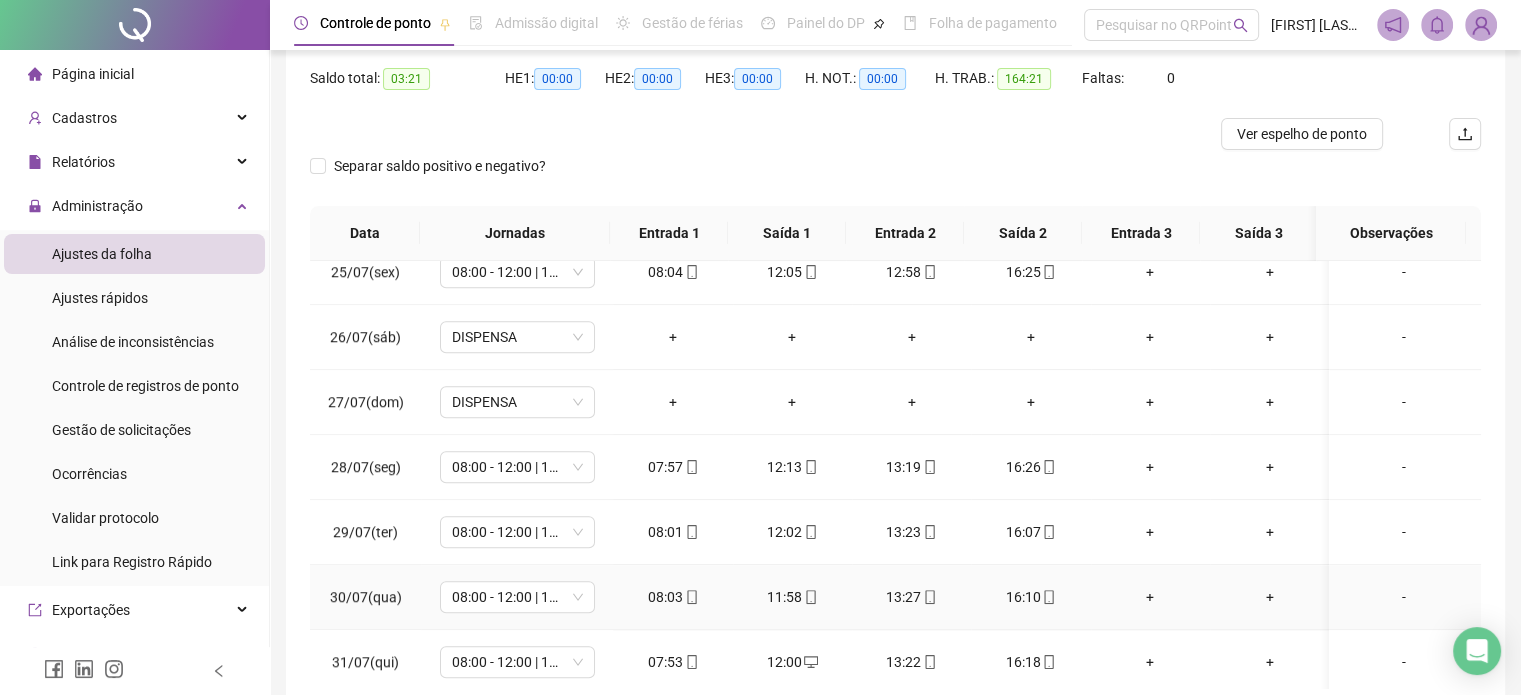 scroll, scrollTop: 302, scrollLeft: 0, axis: vertical 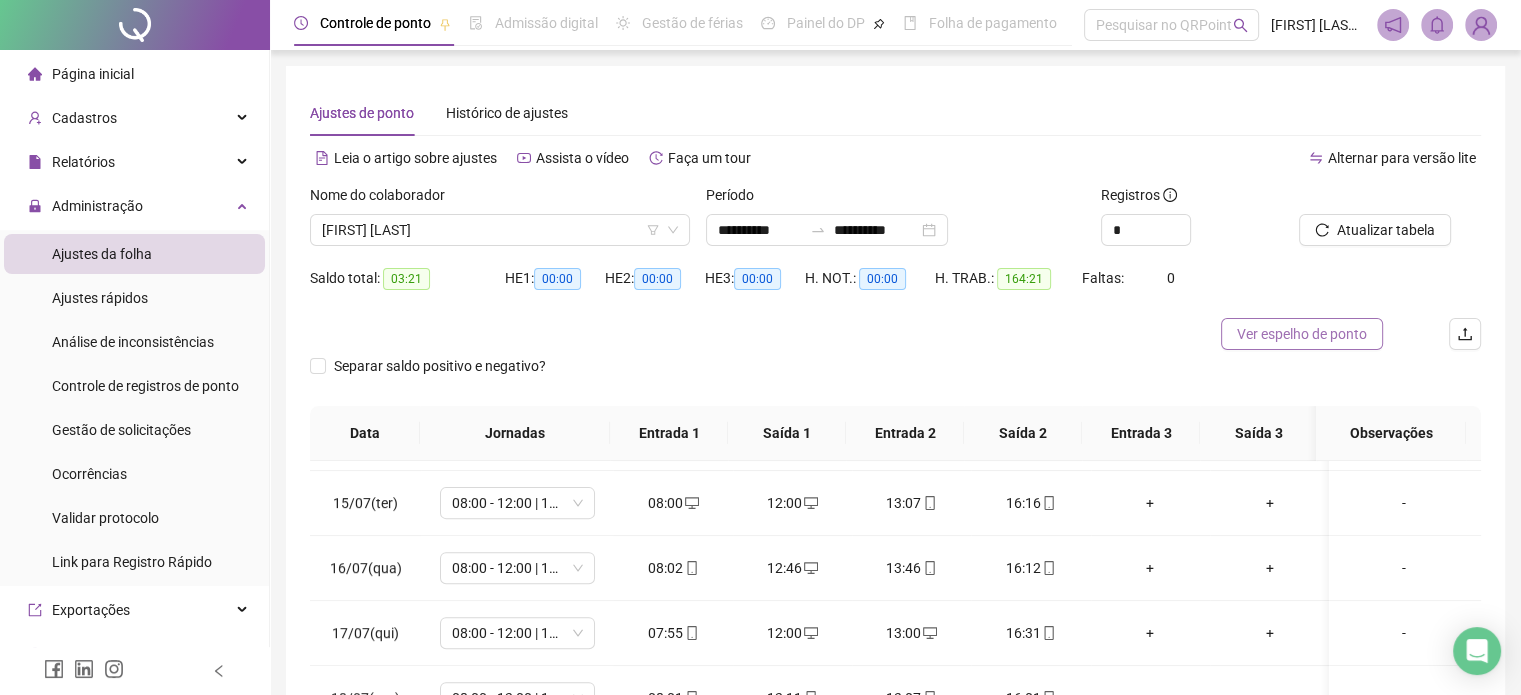 click on "Ver espelho de ponto" at bounding box center [1302, 334] 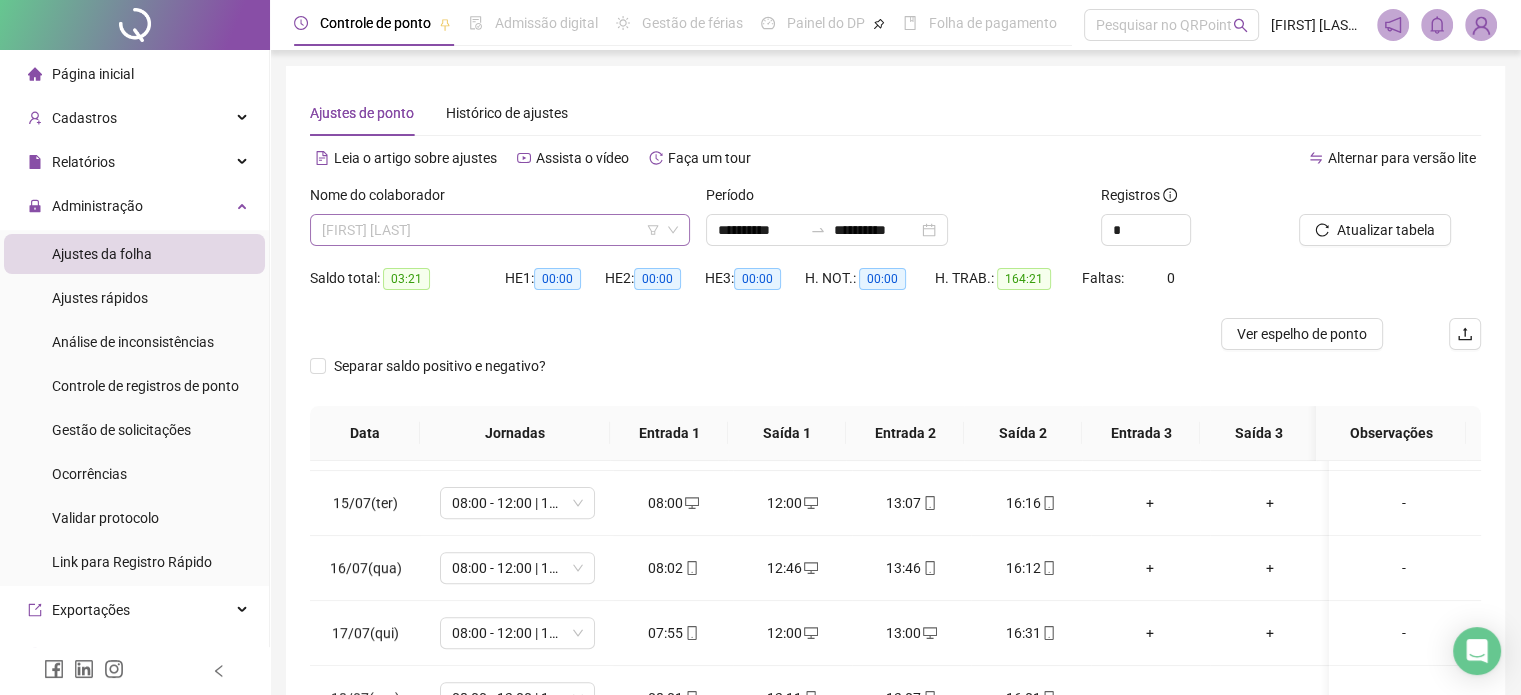 click on "[FIRST] [LAST]" at bounding box center [500, 230] 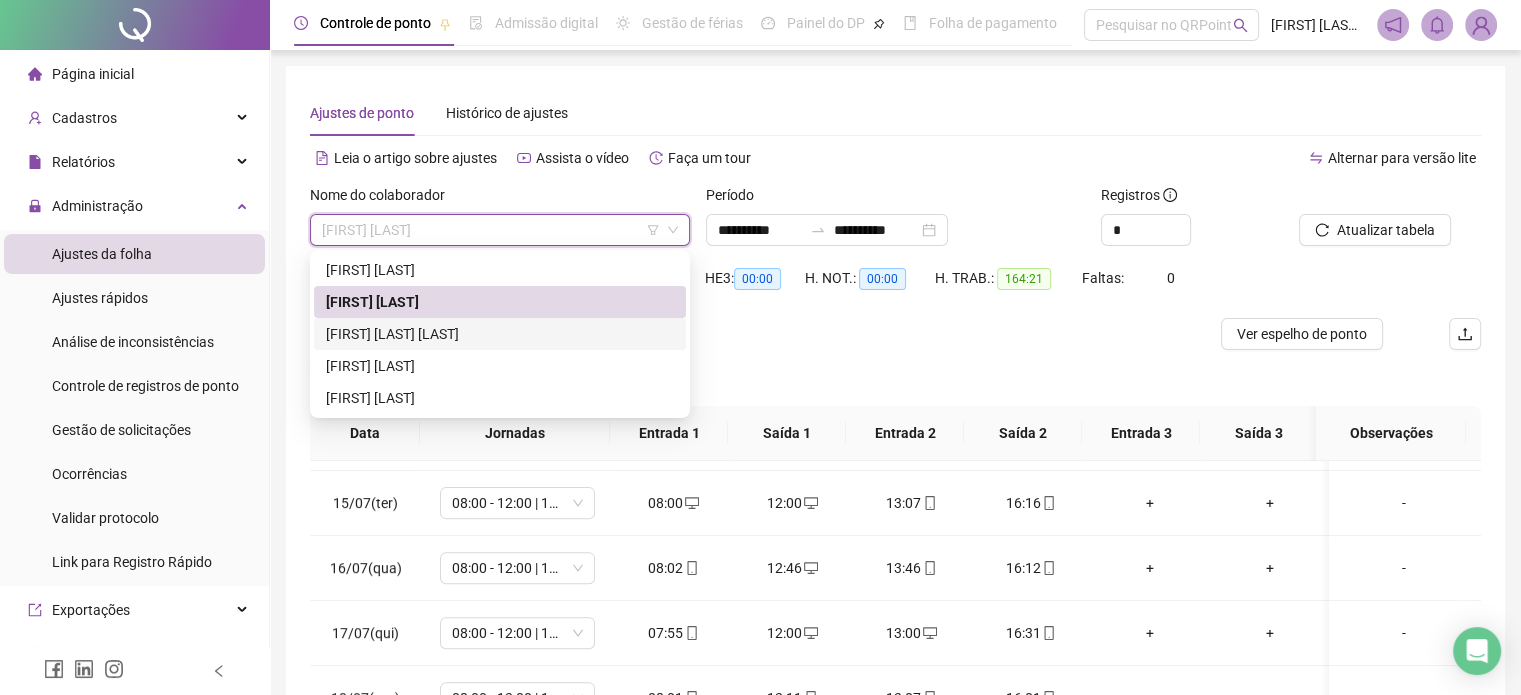 click on "[FIRST] [LAST] [LAST]" at bounding box center (500, 334) 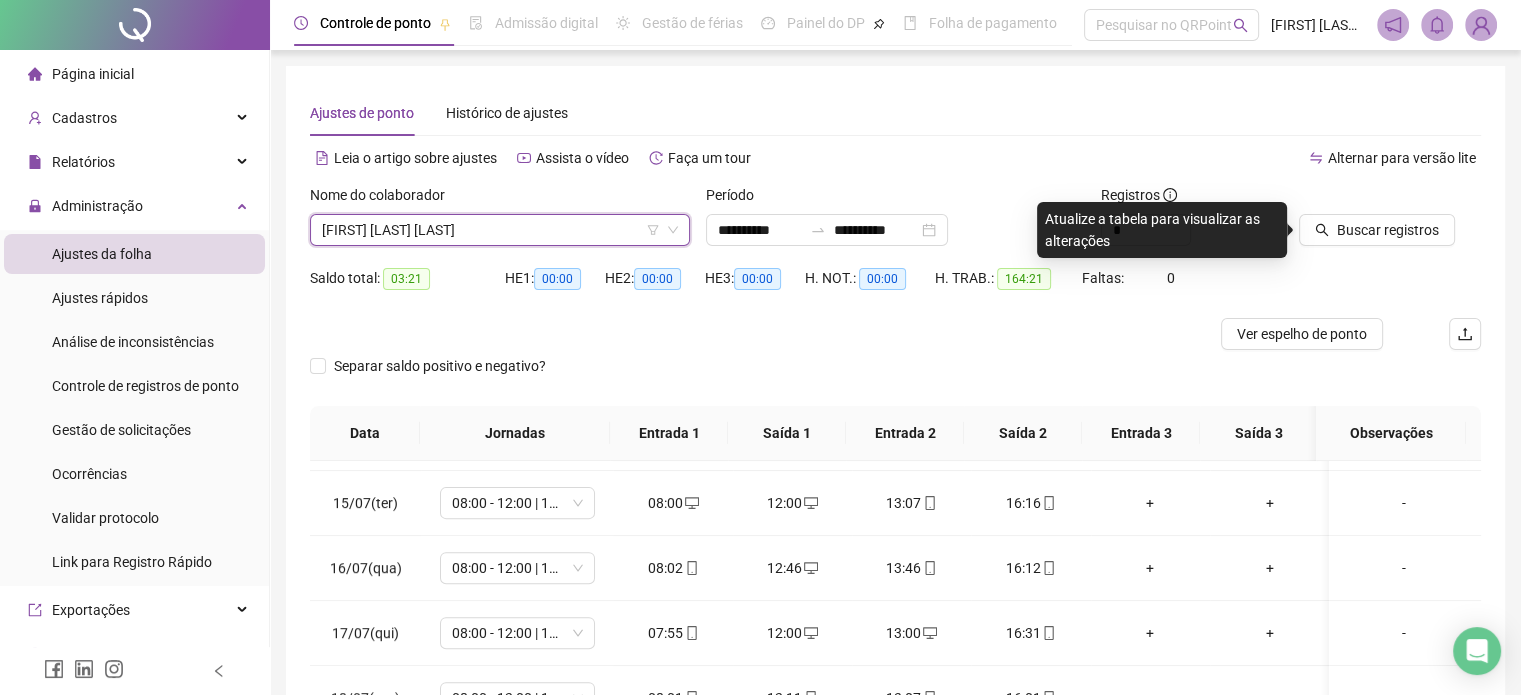 click at bounding box center (749, 334) 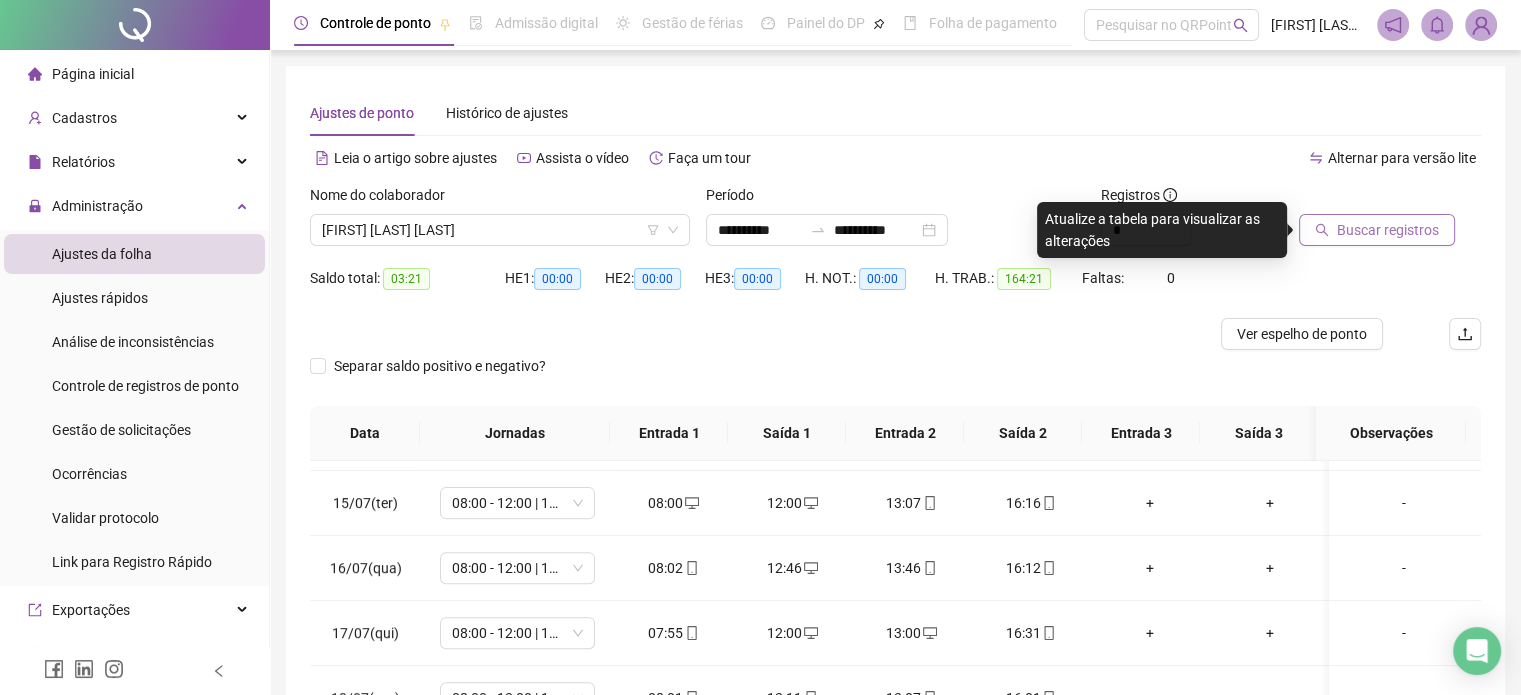 click on "Buscar registros" at bounding box center (1388, 230) 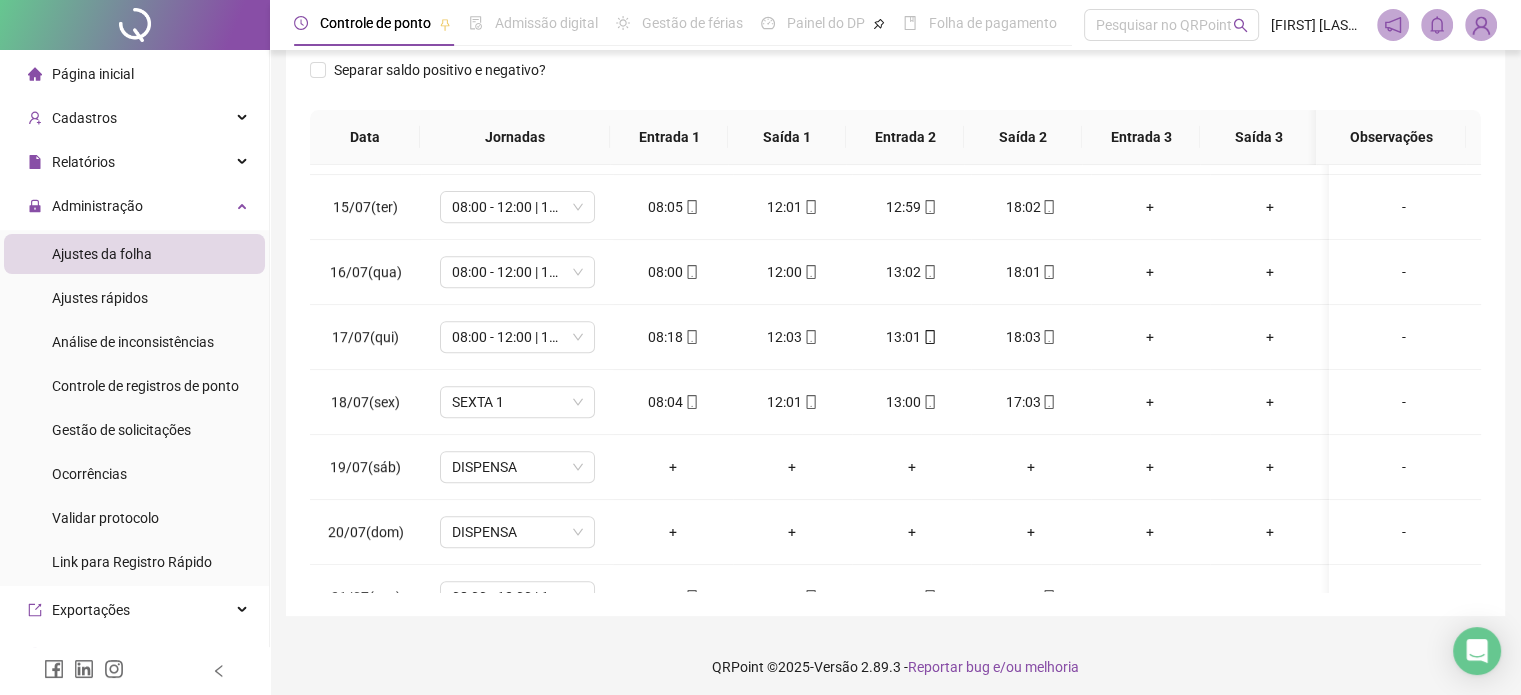 scroll, scrollTop: 326, scrollLeft: 0, axis: vertical 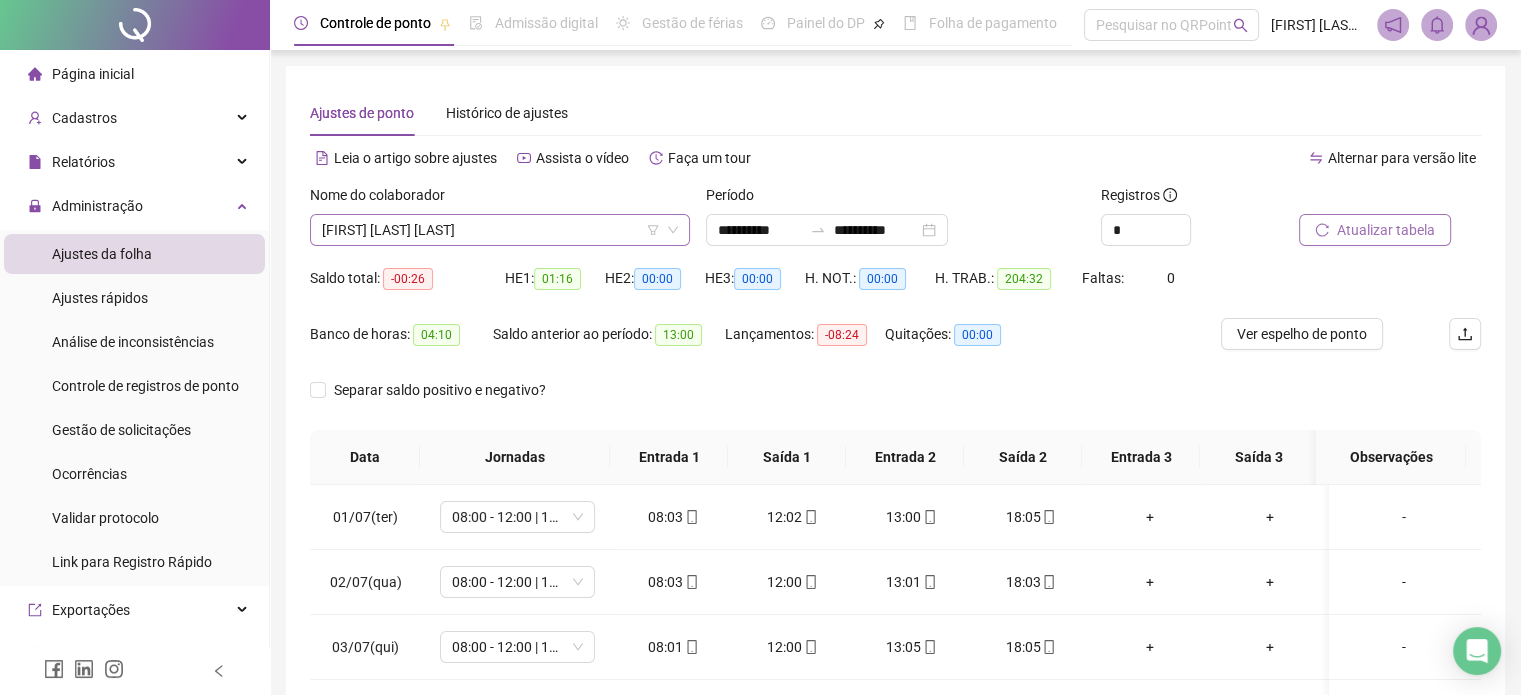 click on "[FIRST] [LAST] [LAST]" at bounding box center [500, 230] 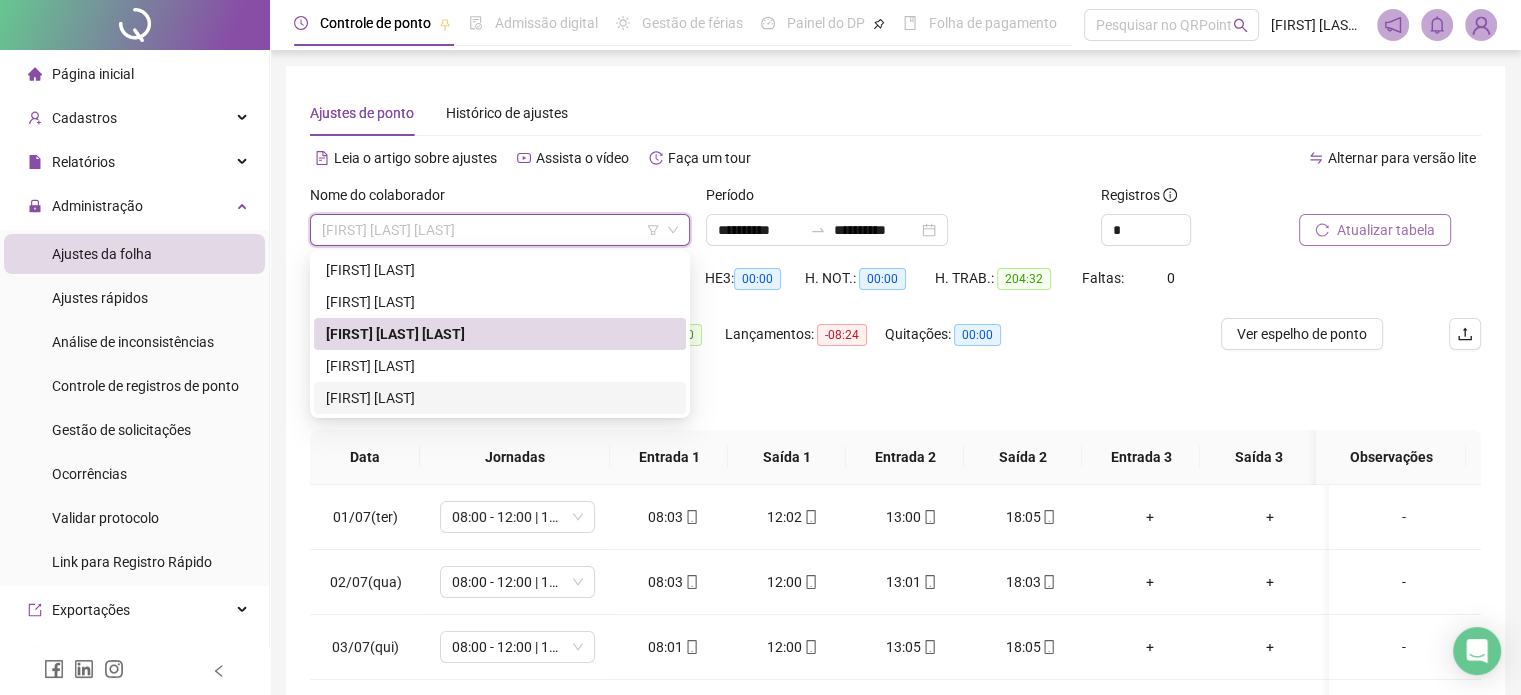 click on "[FIRST] [LAST]" at bounding box center (500, 398) 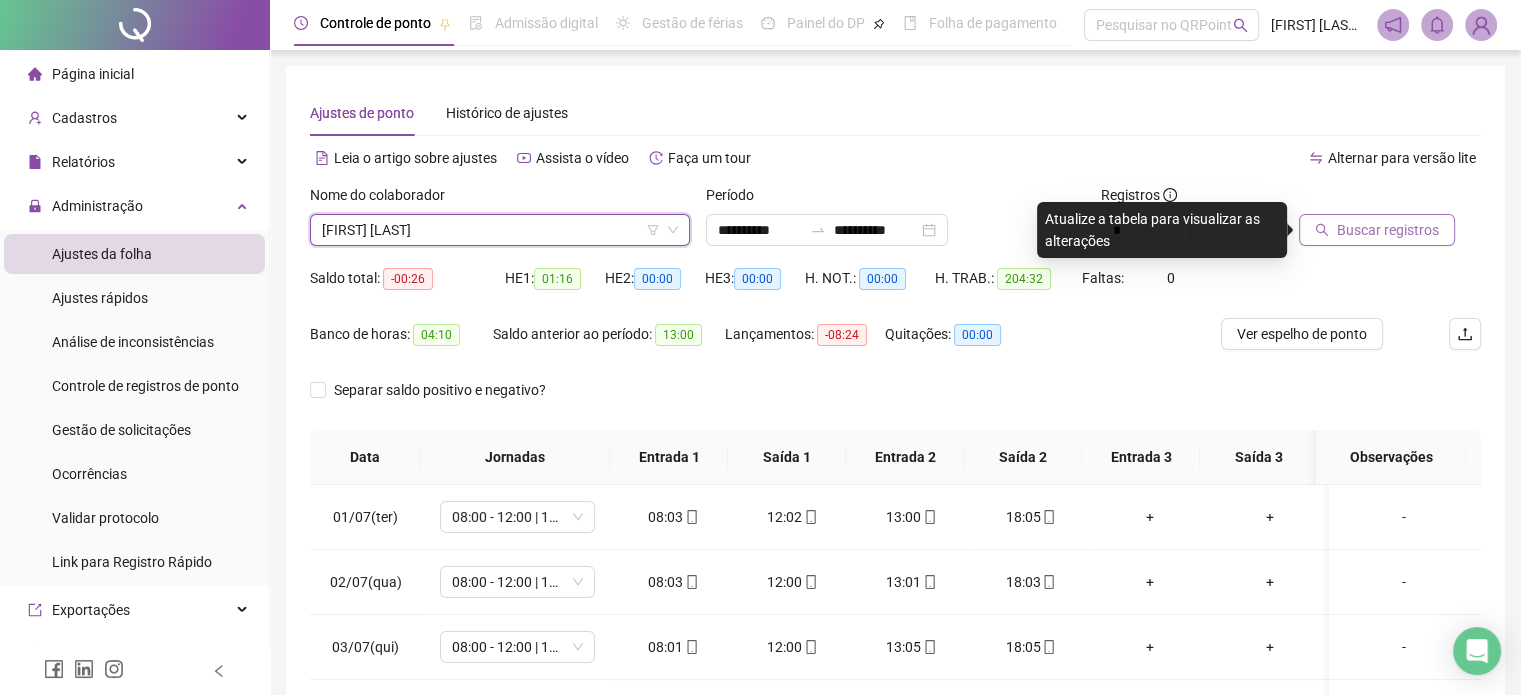 click on "Separar saldo positivo e negativo?" at bounding box center [895, 402] 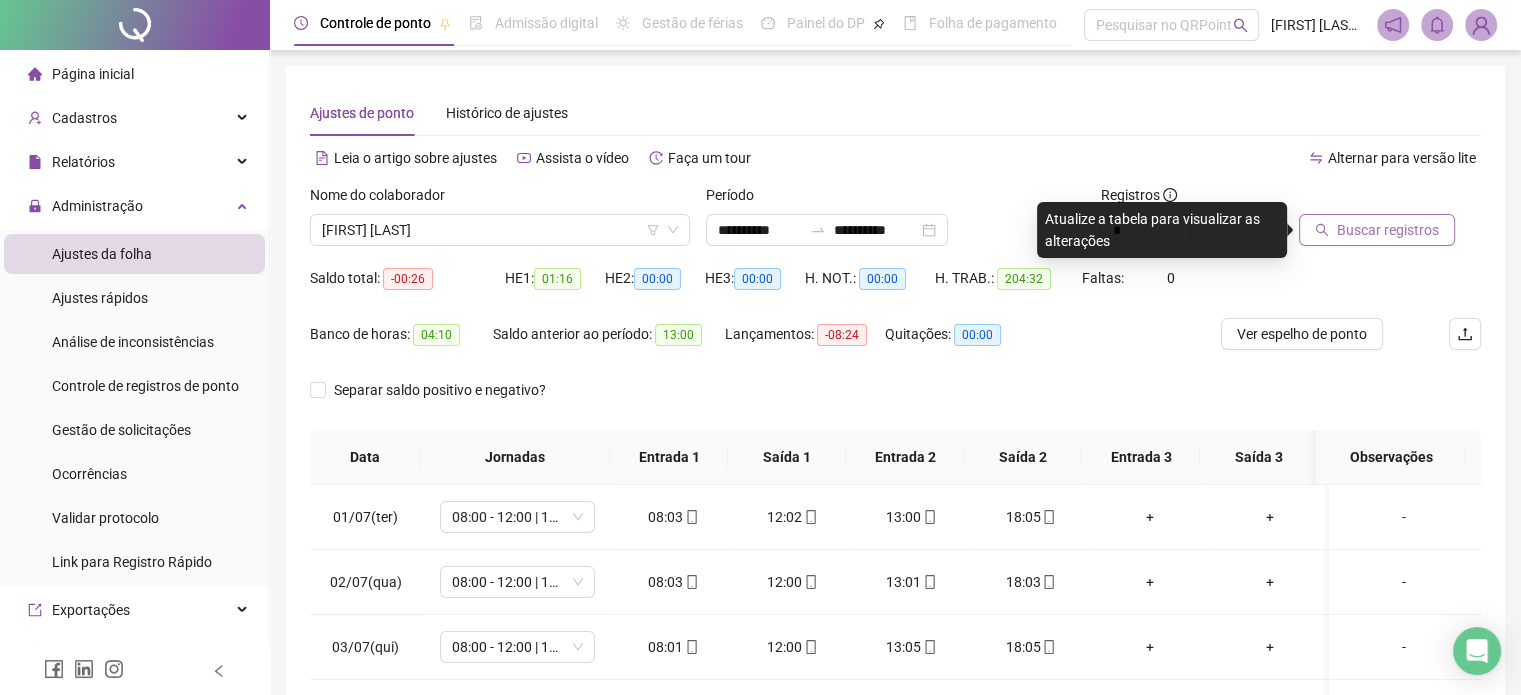 click on "Buscar registros" at bounding box center [1388, 230] 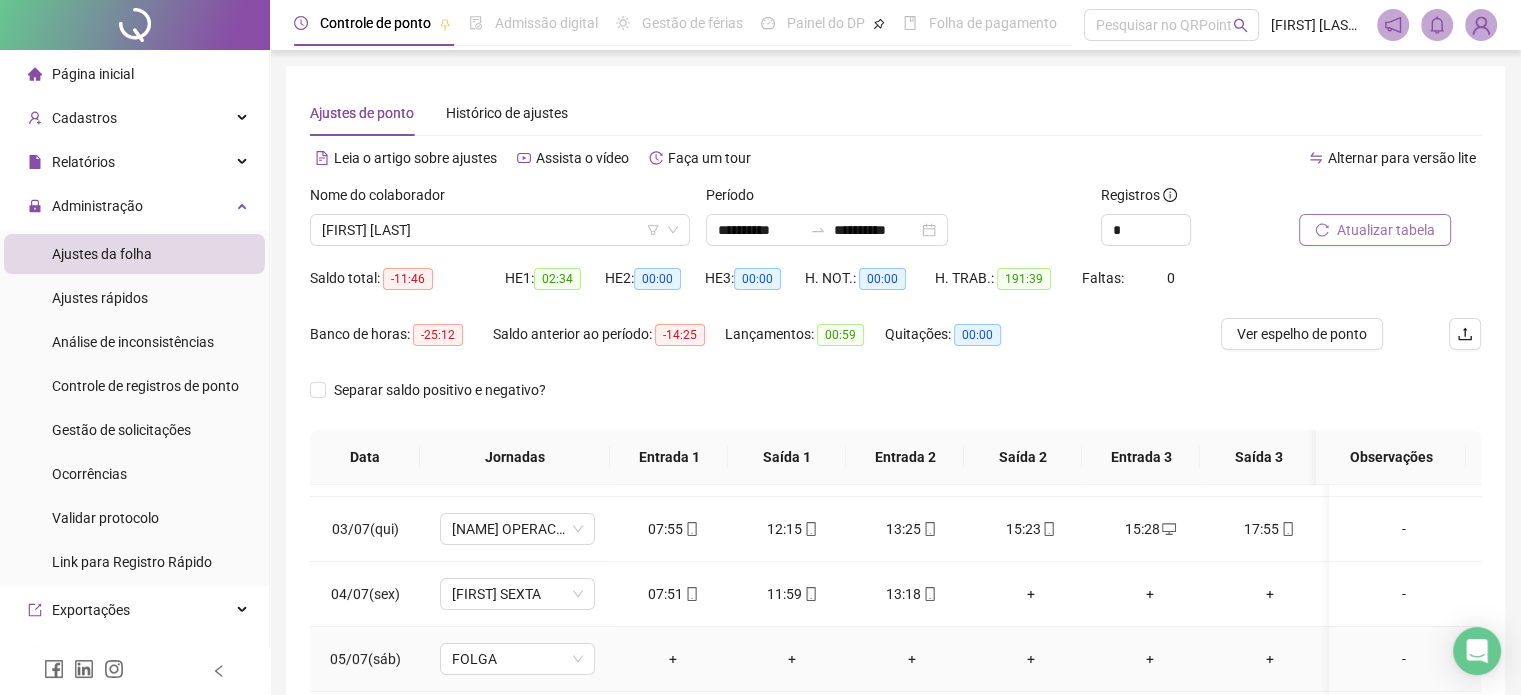 scroll, scrollTop: 100, scrollLeft: 0, axis: vertical 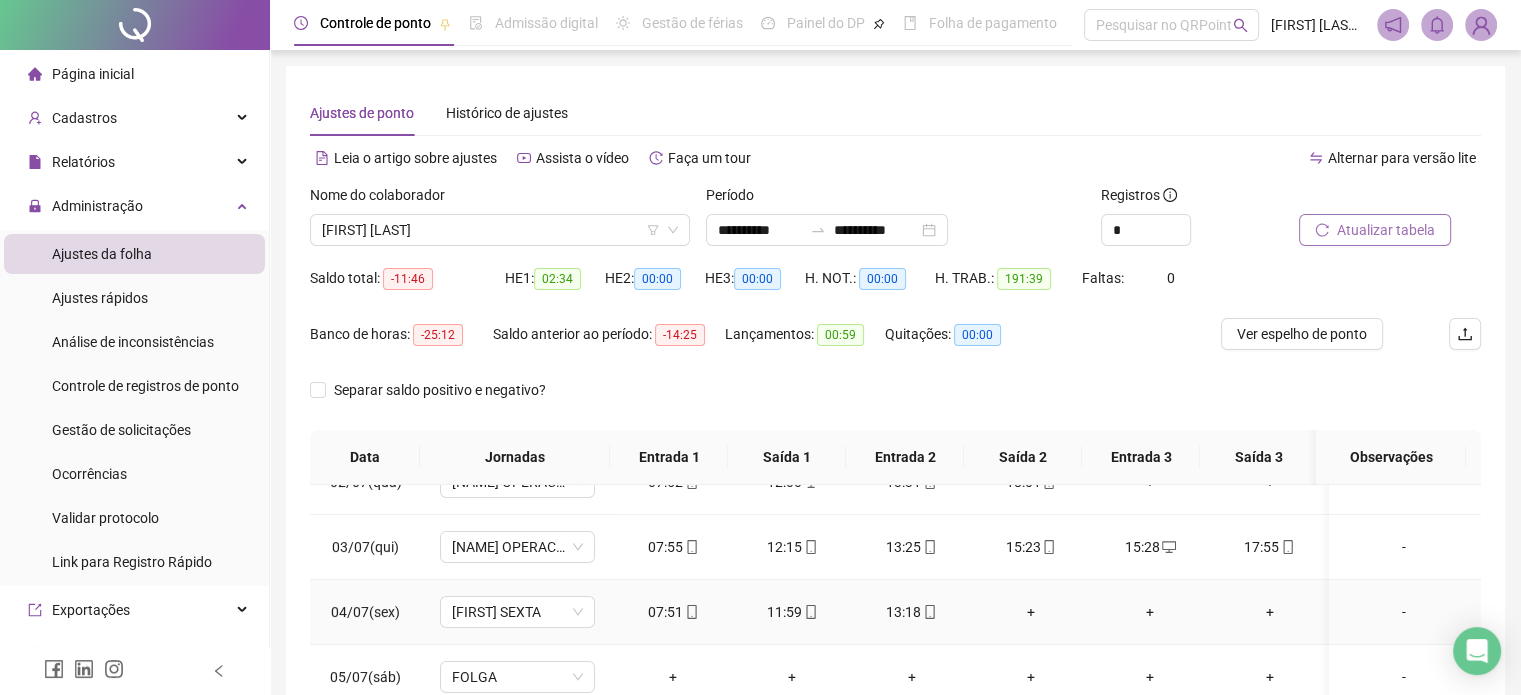 click 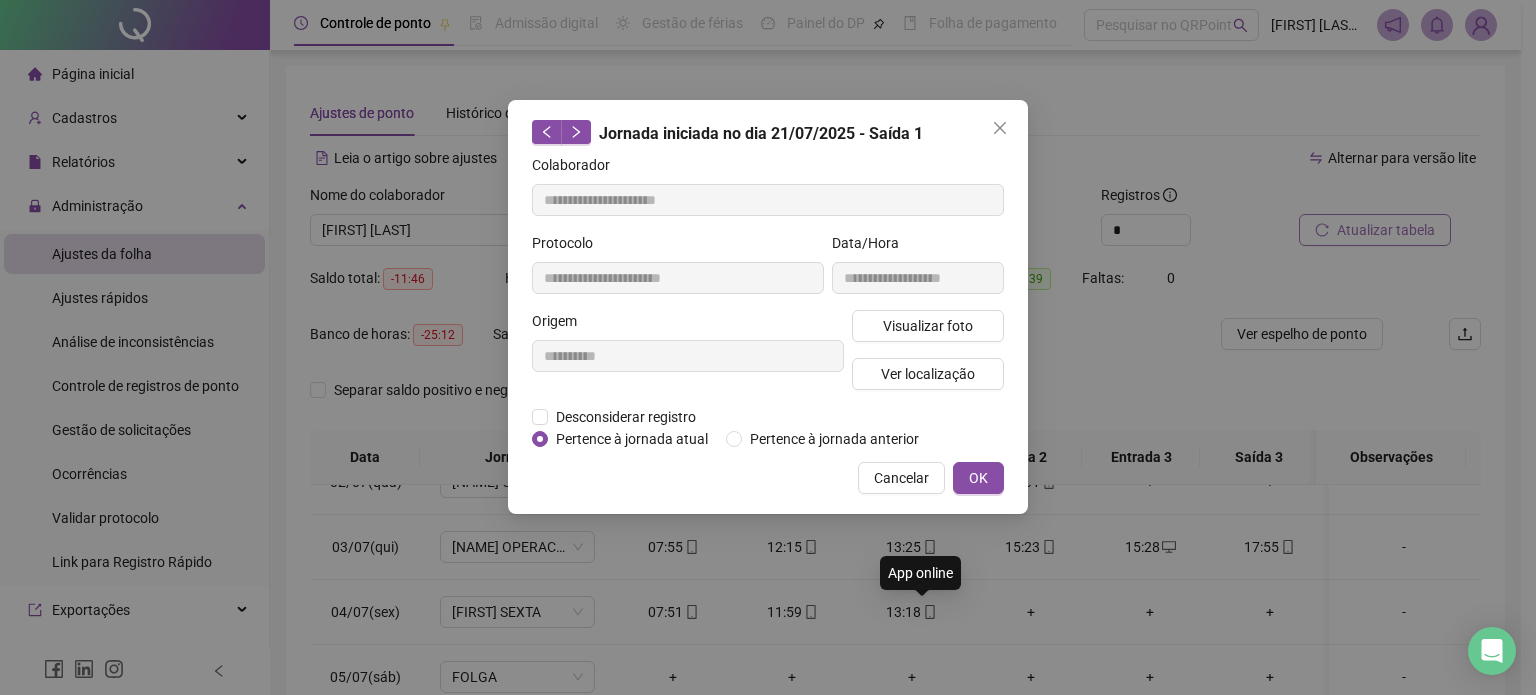 type on "**********" 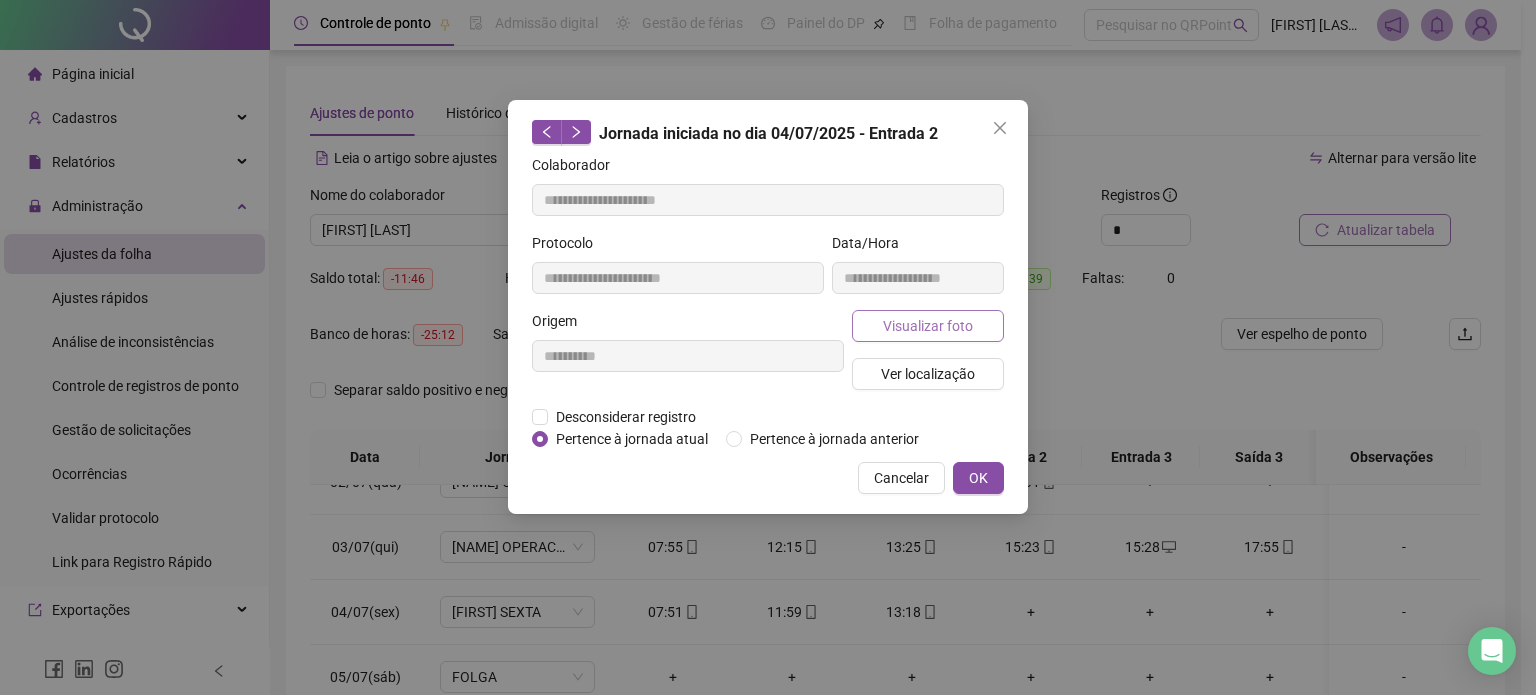 click on "Visualizar foto" at bounding box center [928, 326] 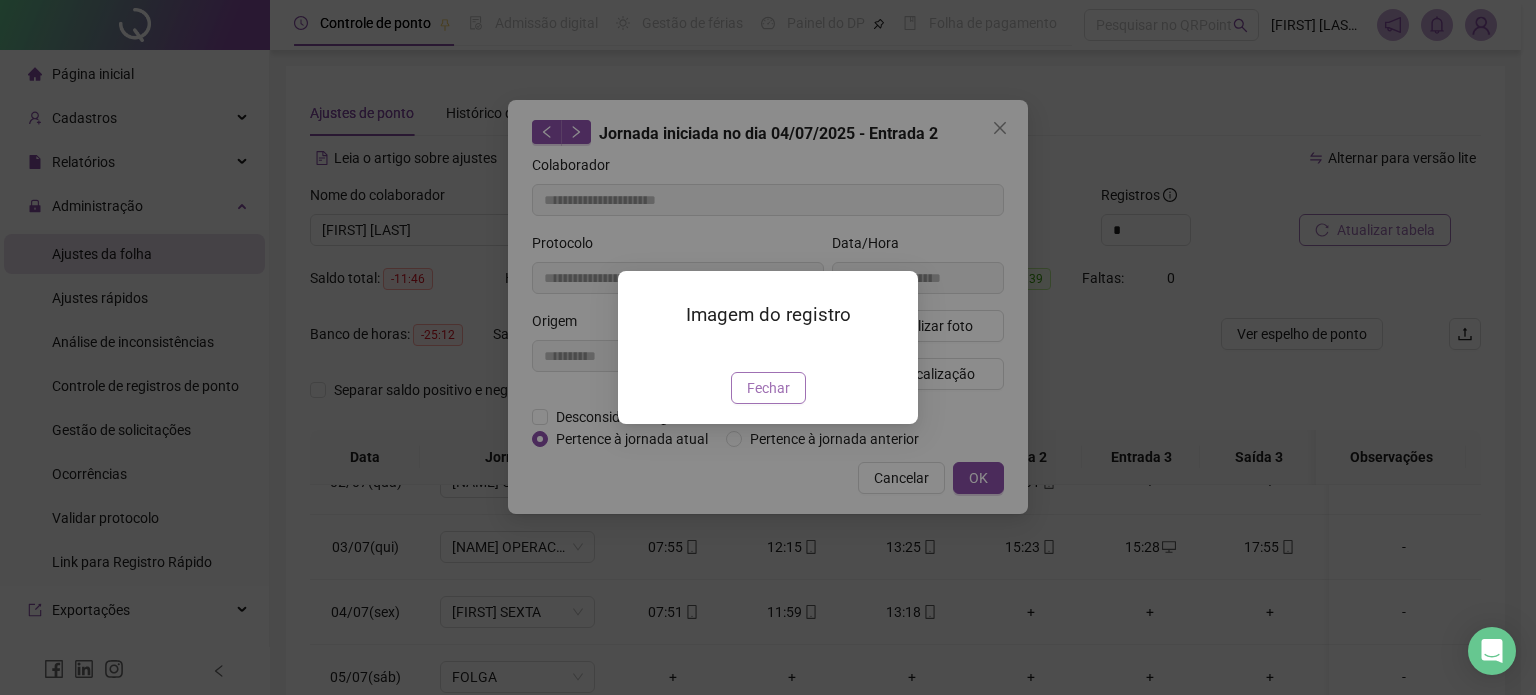 click on "Fechar" at bounding box center (768, 388) 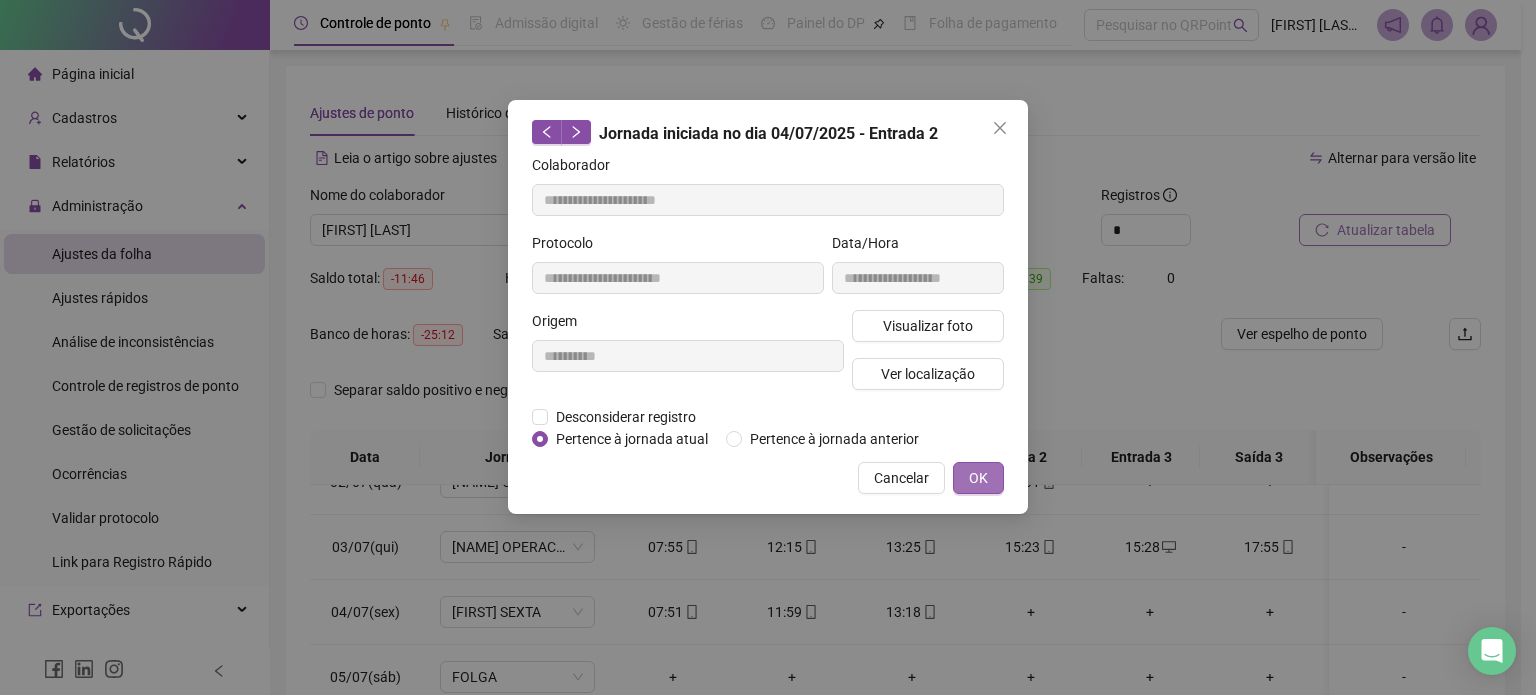 click on "OK" at bounding box center (978, 478) 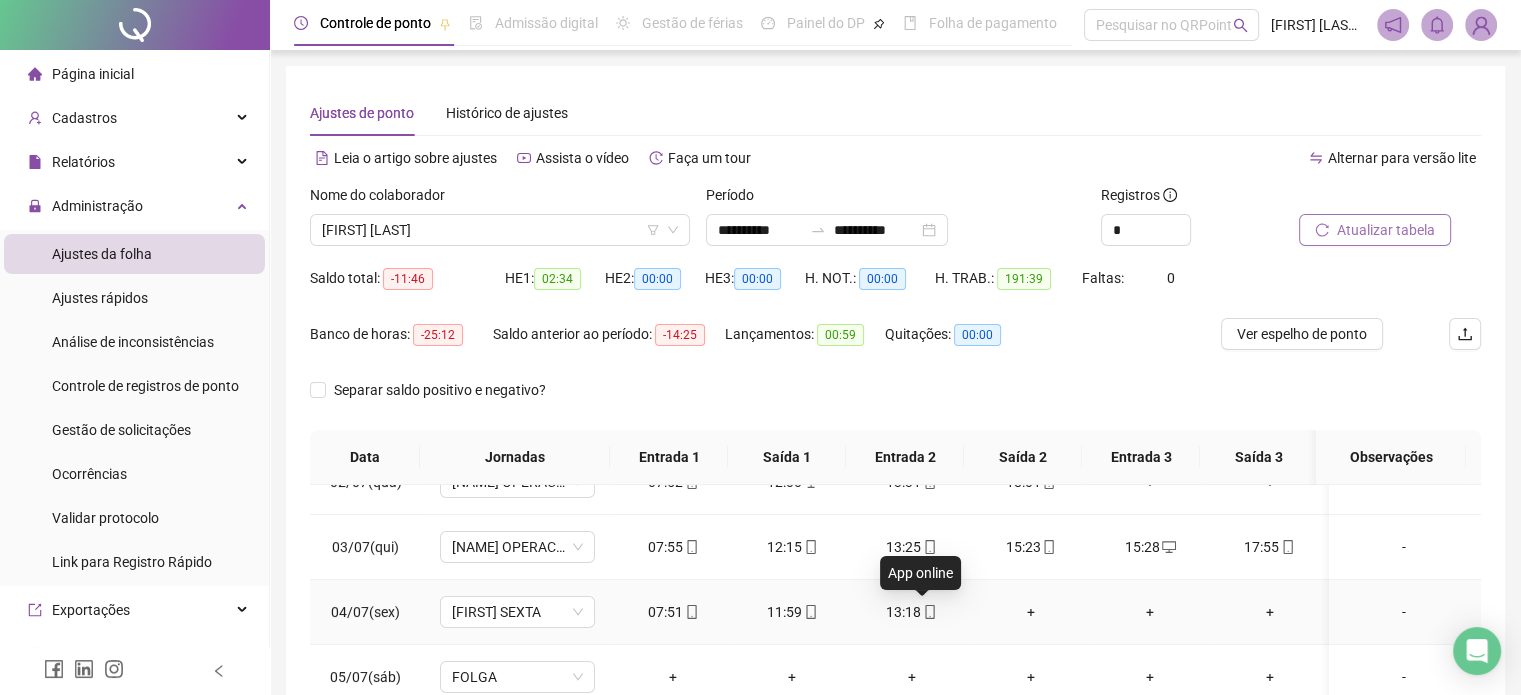 click 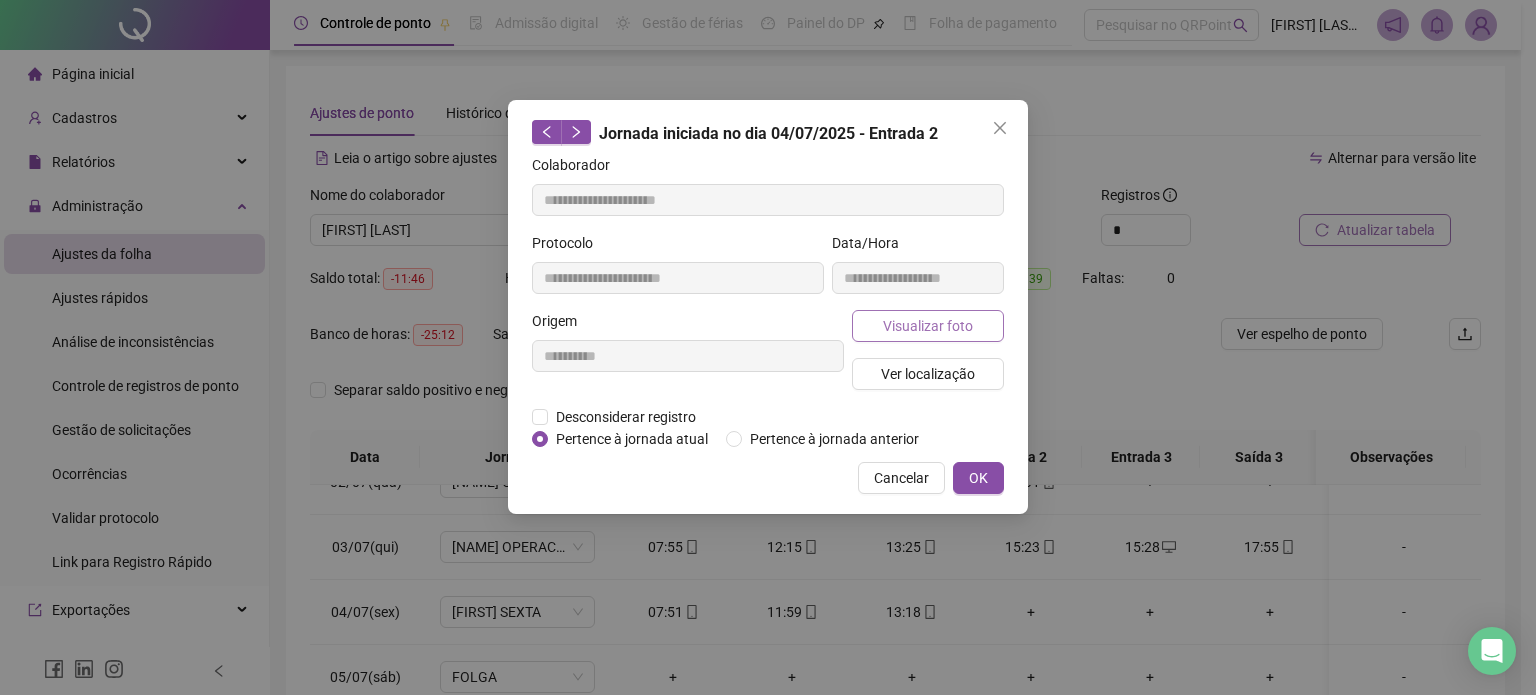 click on "Visualizar foto" at bounding box center (928, 326) 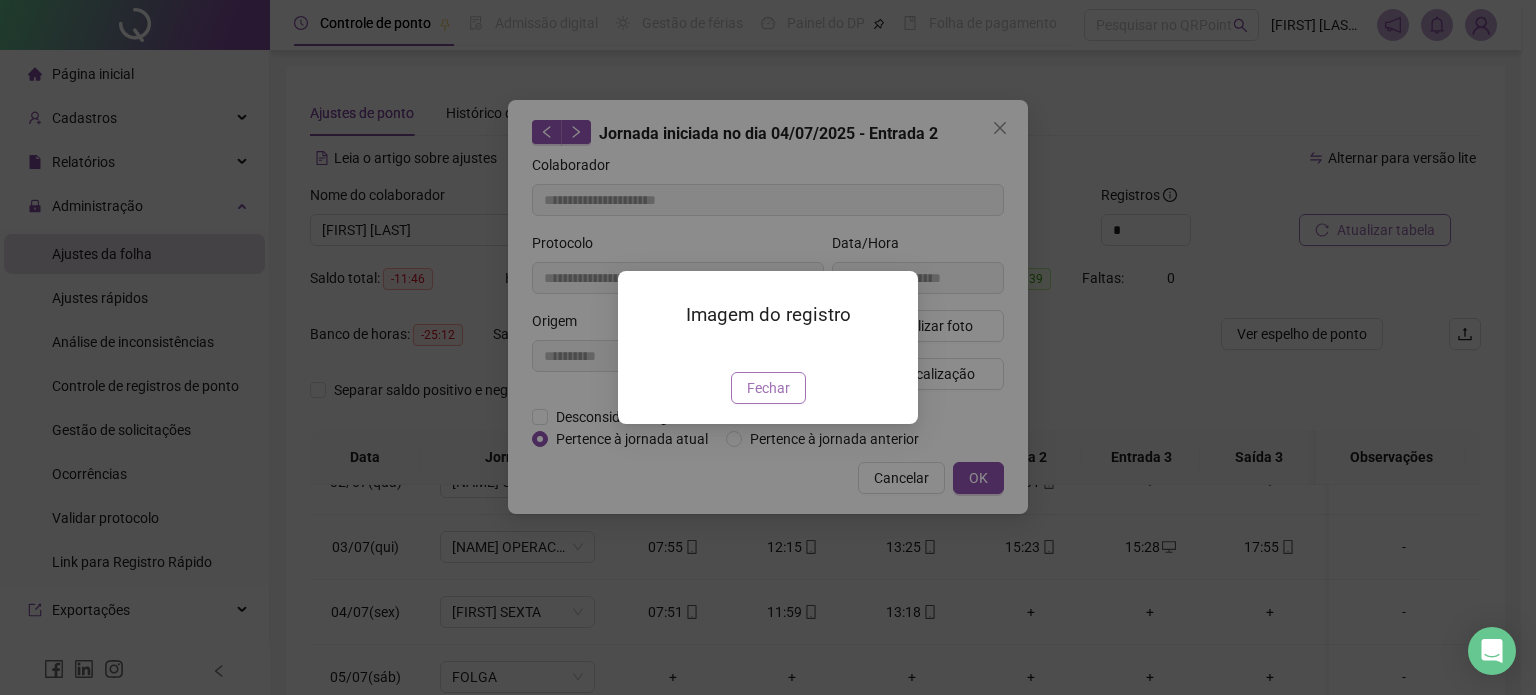 click on "Fechar" at bounding box center (768, 388) 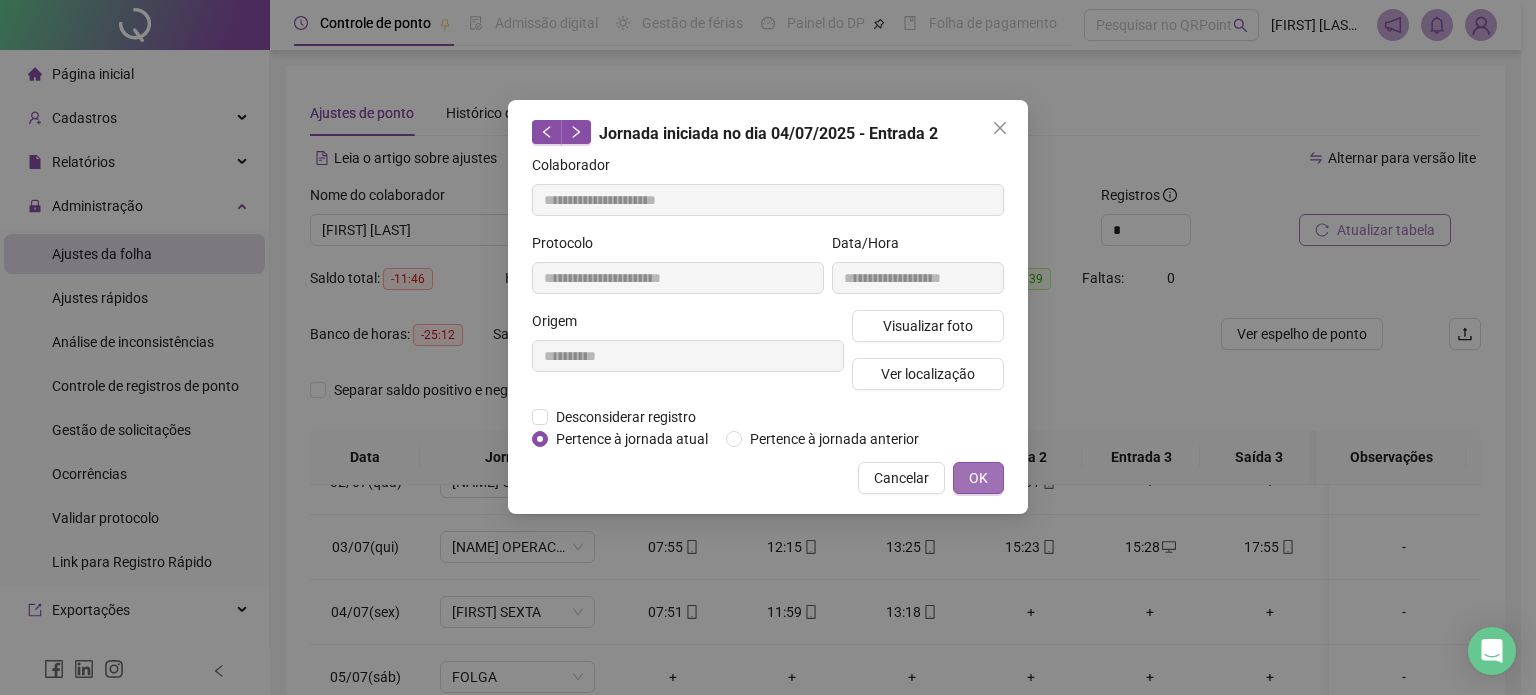 click on "OK" at bounding box center (978, 478) 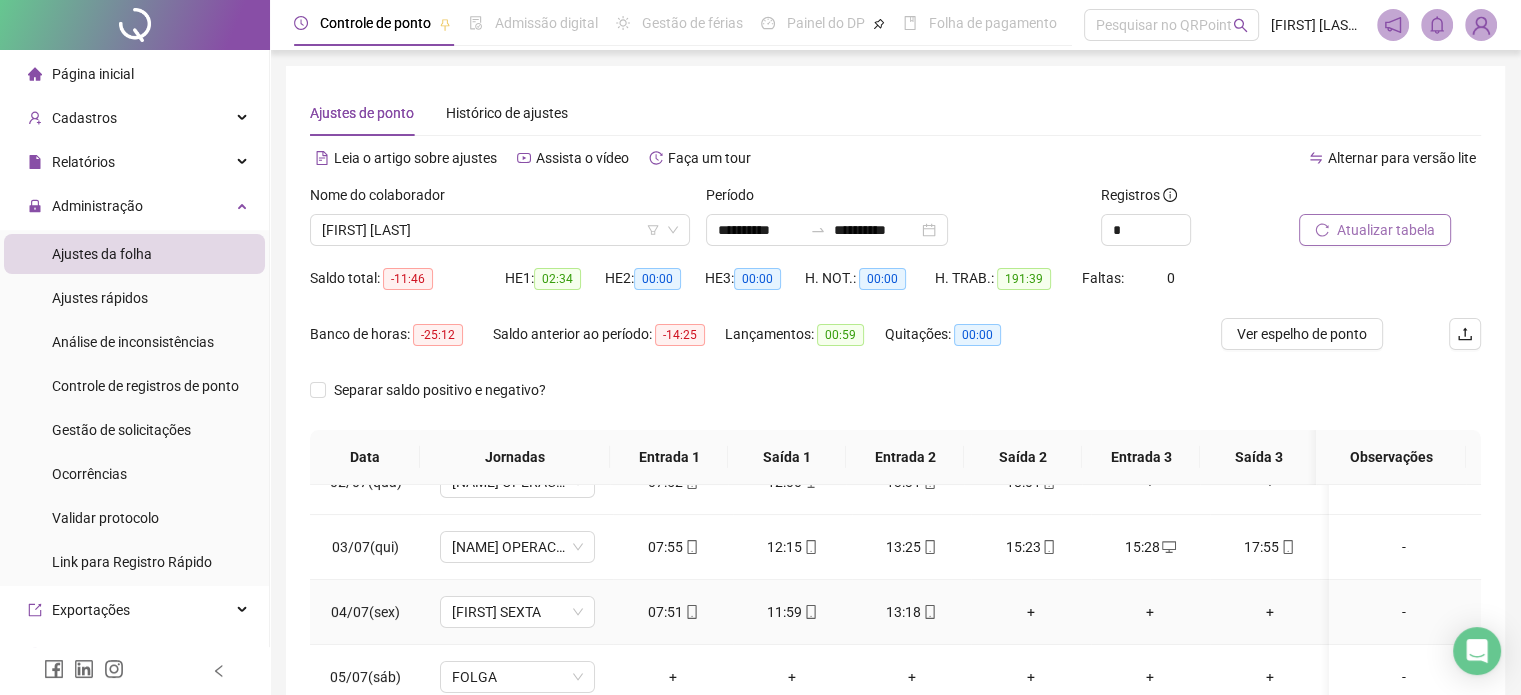click on "+" at bounding box center (1030, 612) 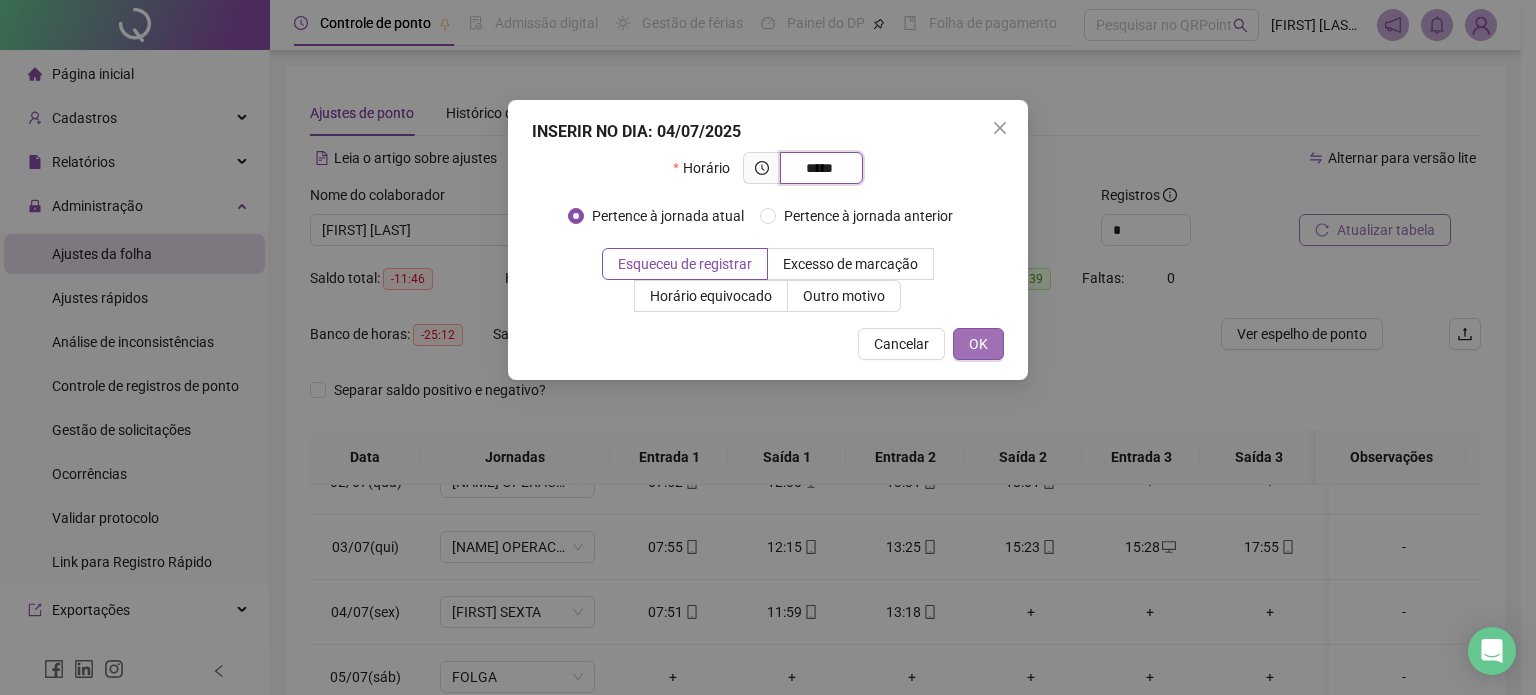 type on "*****" 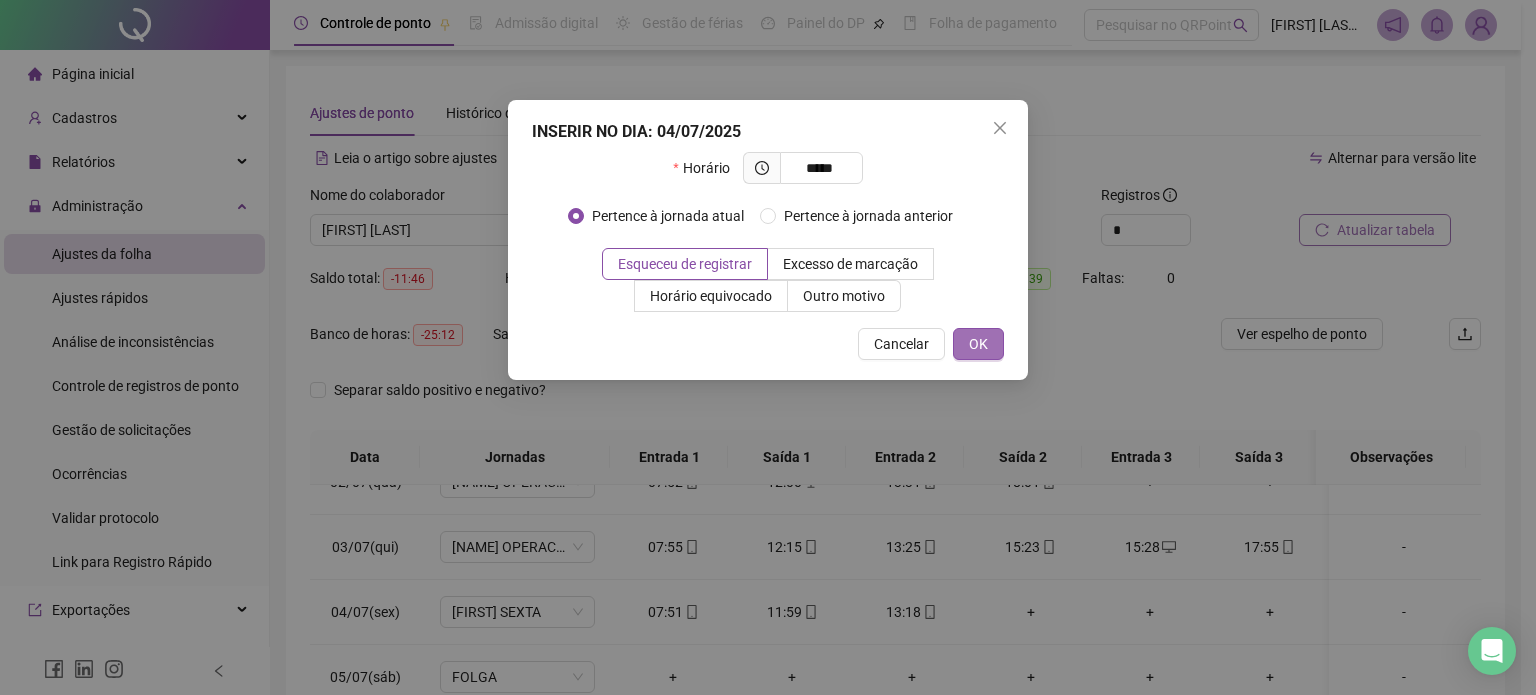 click on "OK" at bounding box center [978, 344] 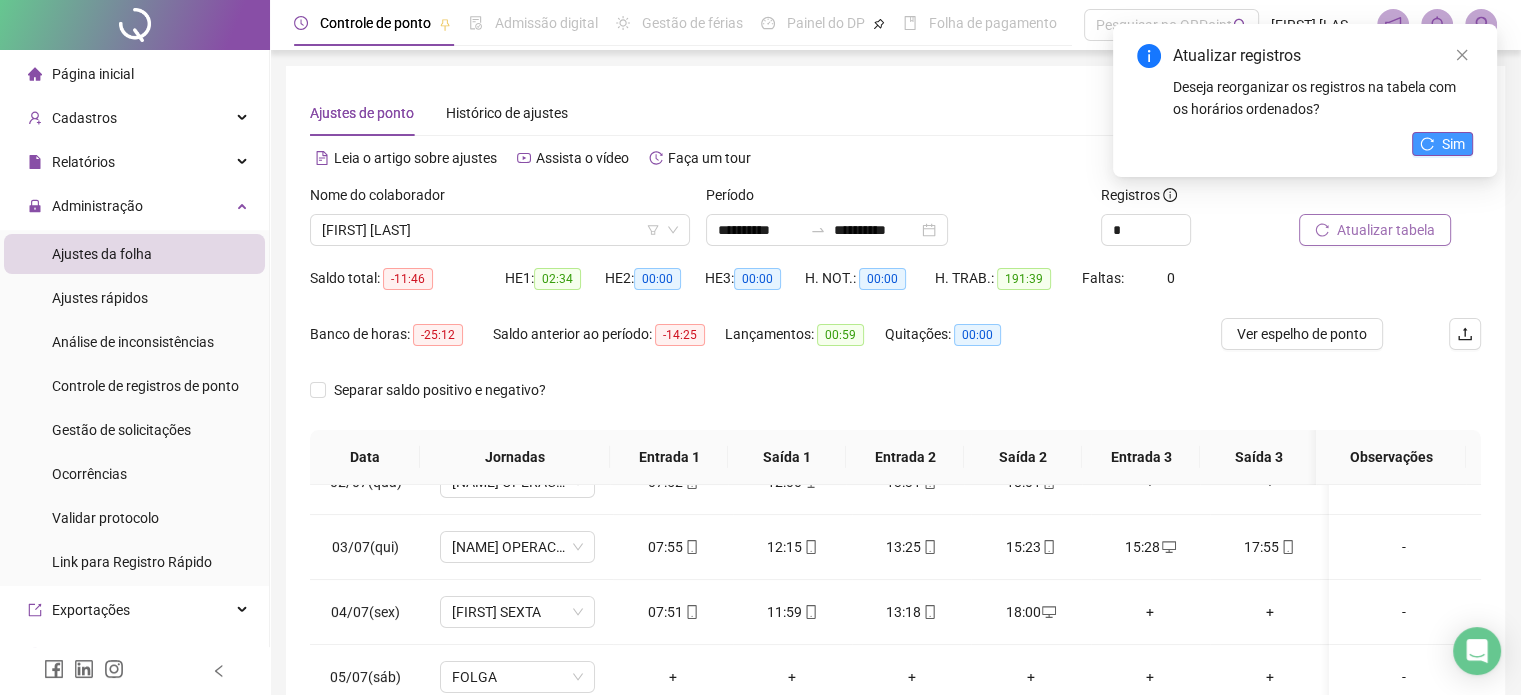 click 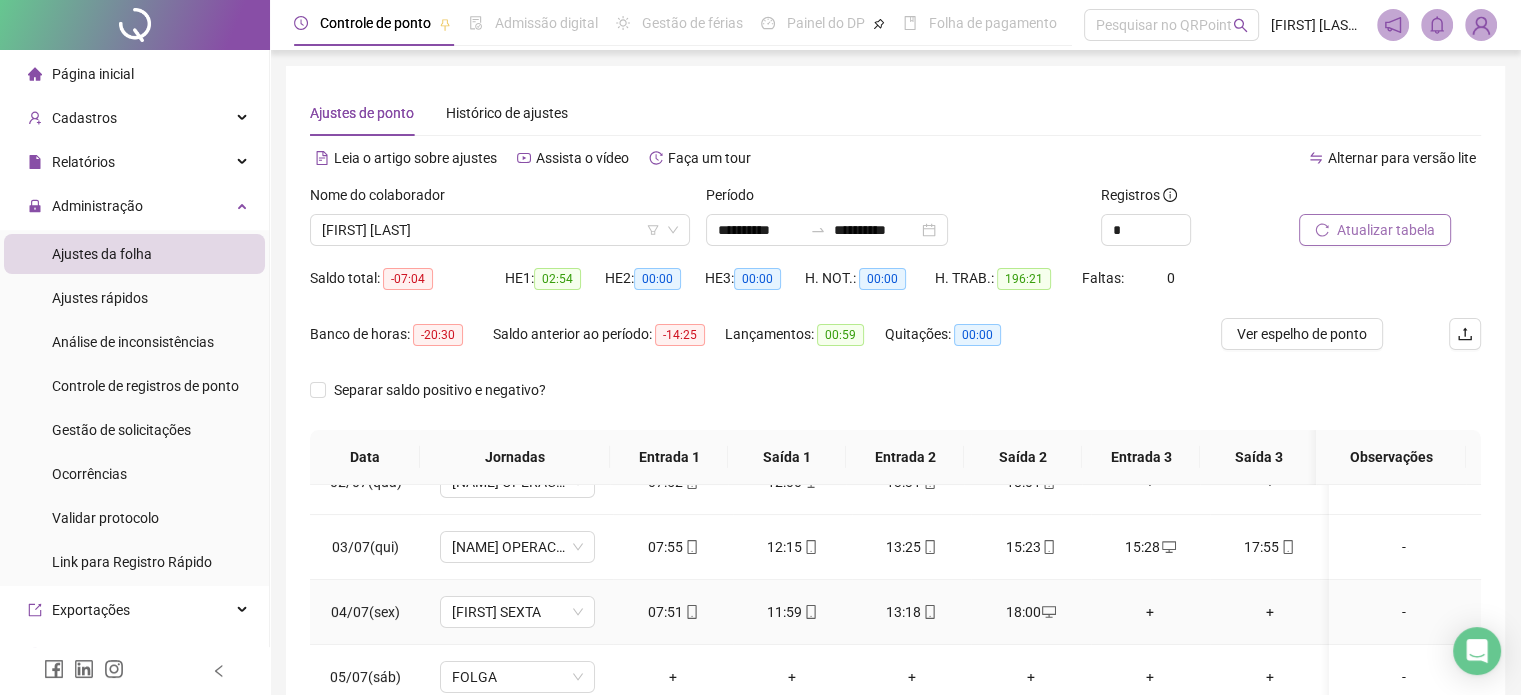 scroll, scrollTop: 0, scrollLeft: 0, axis: both 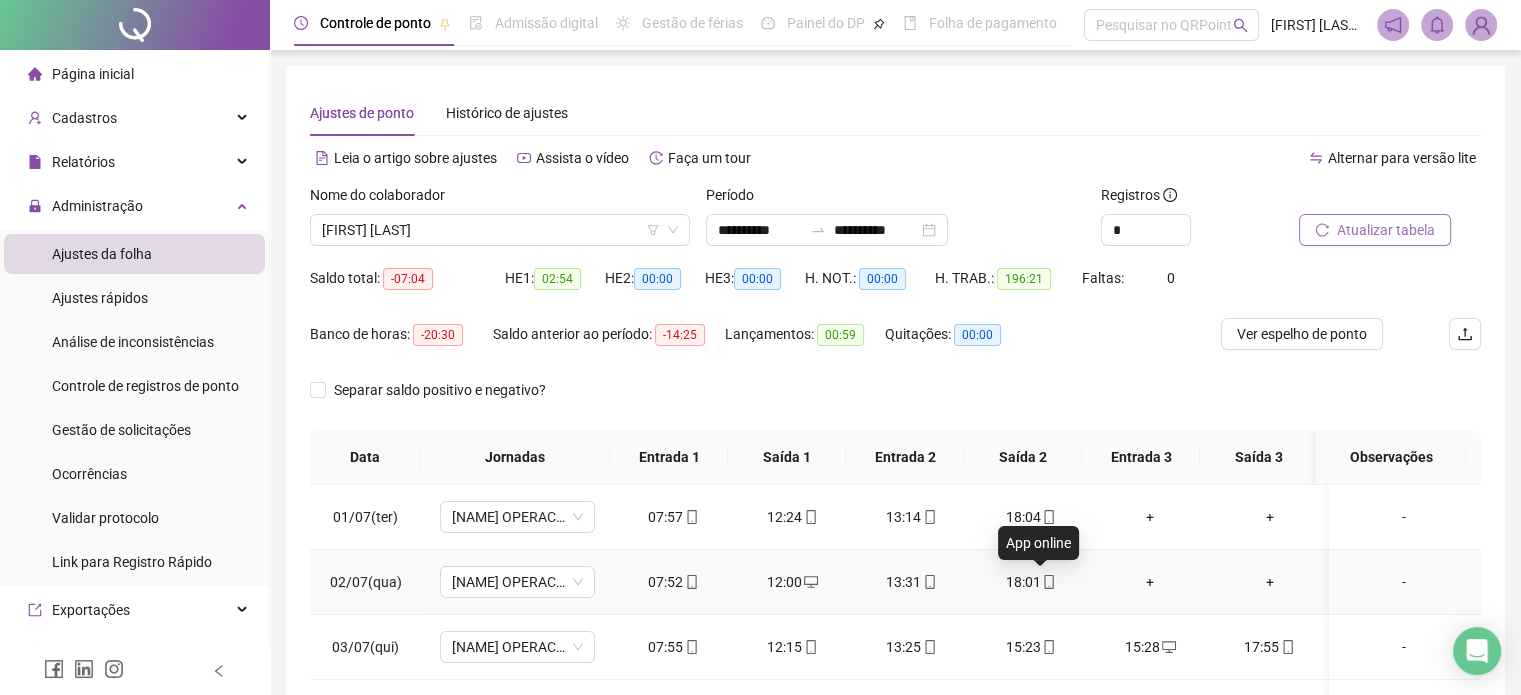 click 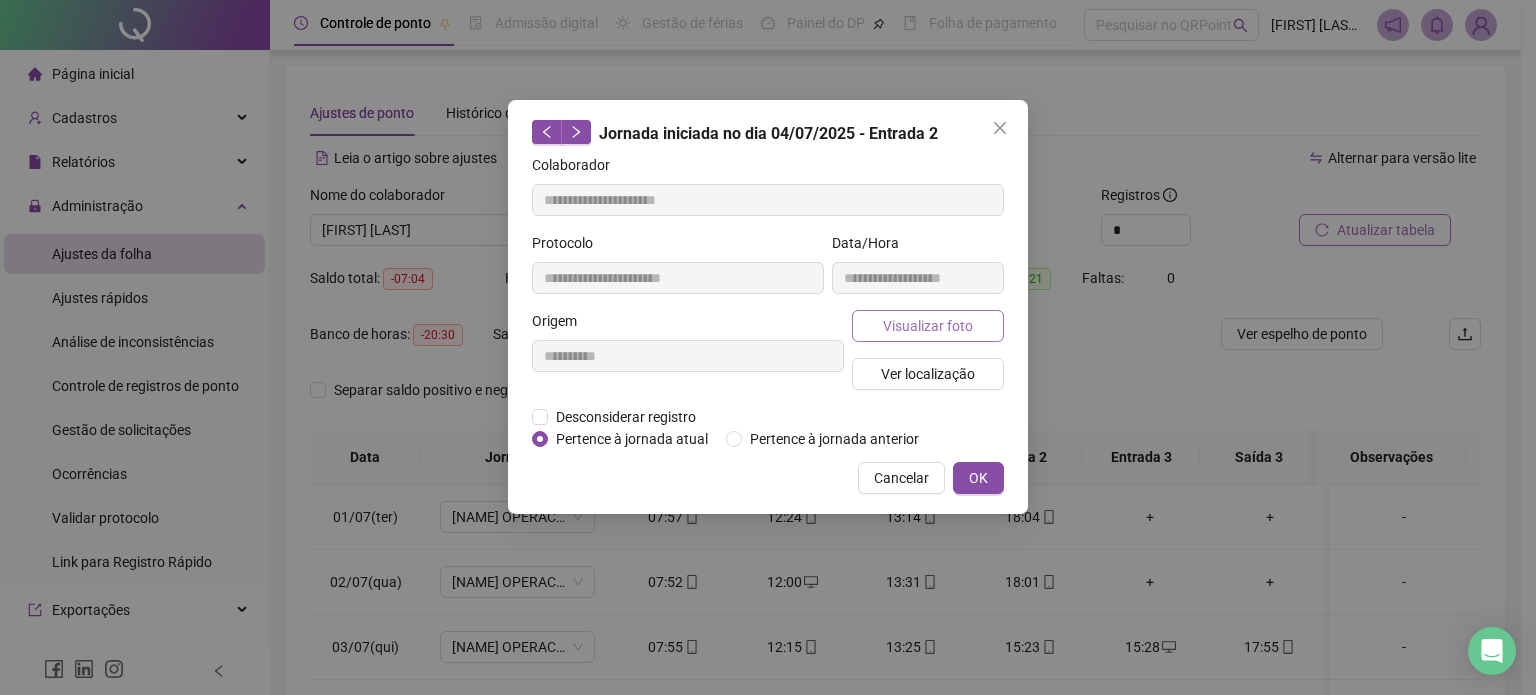 click on "Visualizar foto" at bounding box center [928, 326] 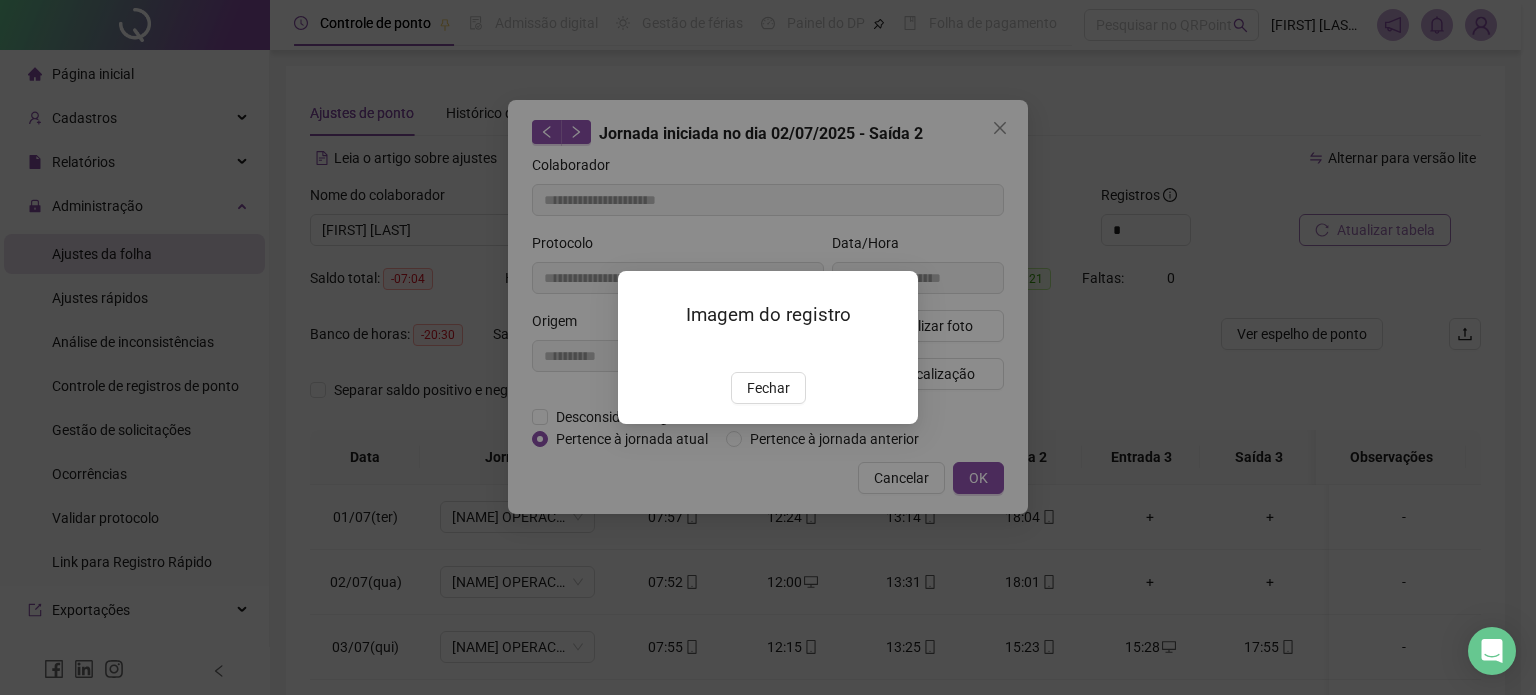 click at bounding box center (642, 351) 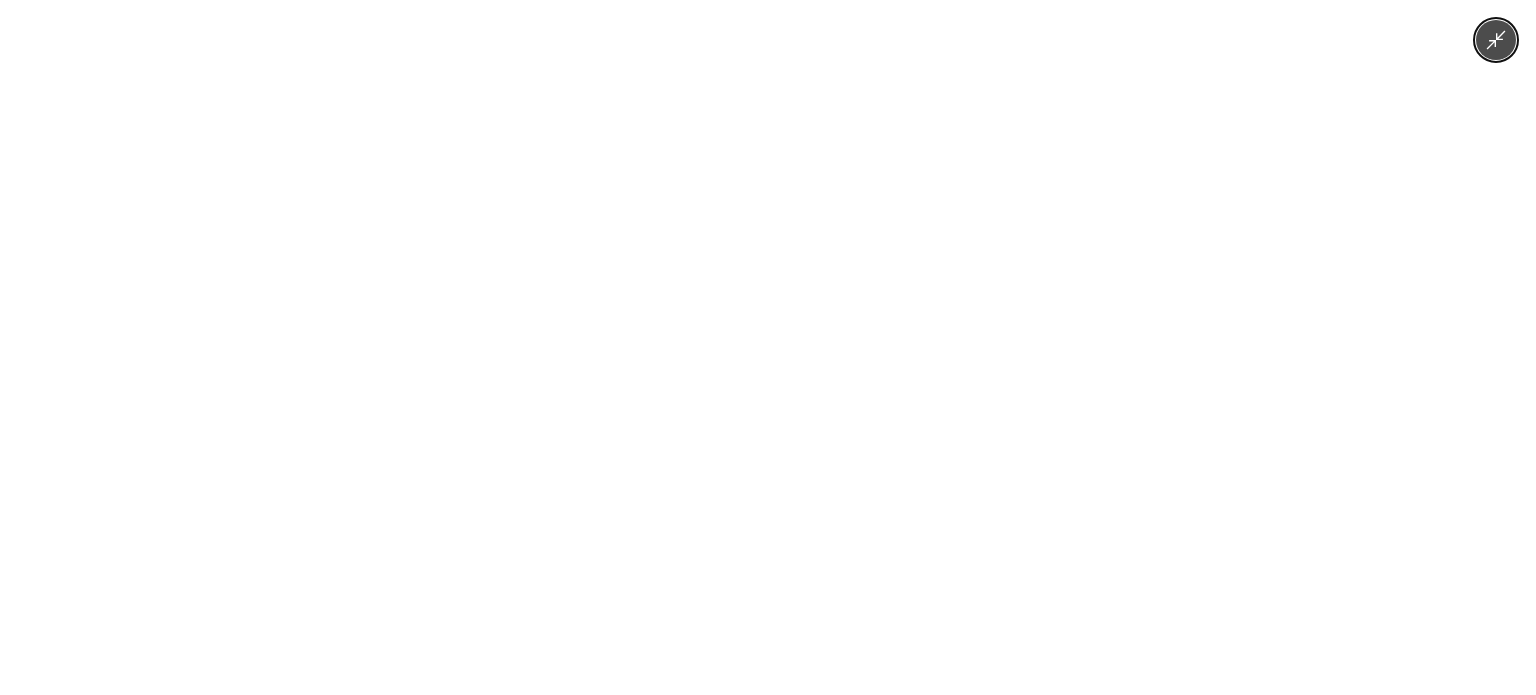 click at bounding box center (768, 347) 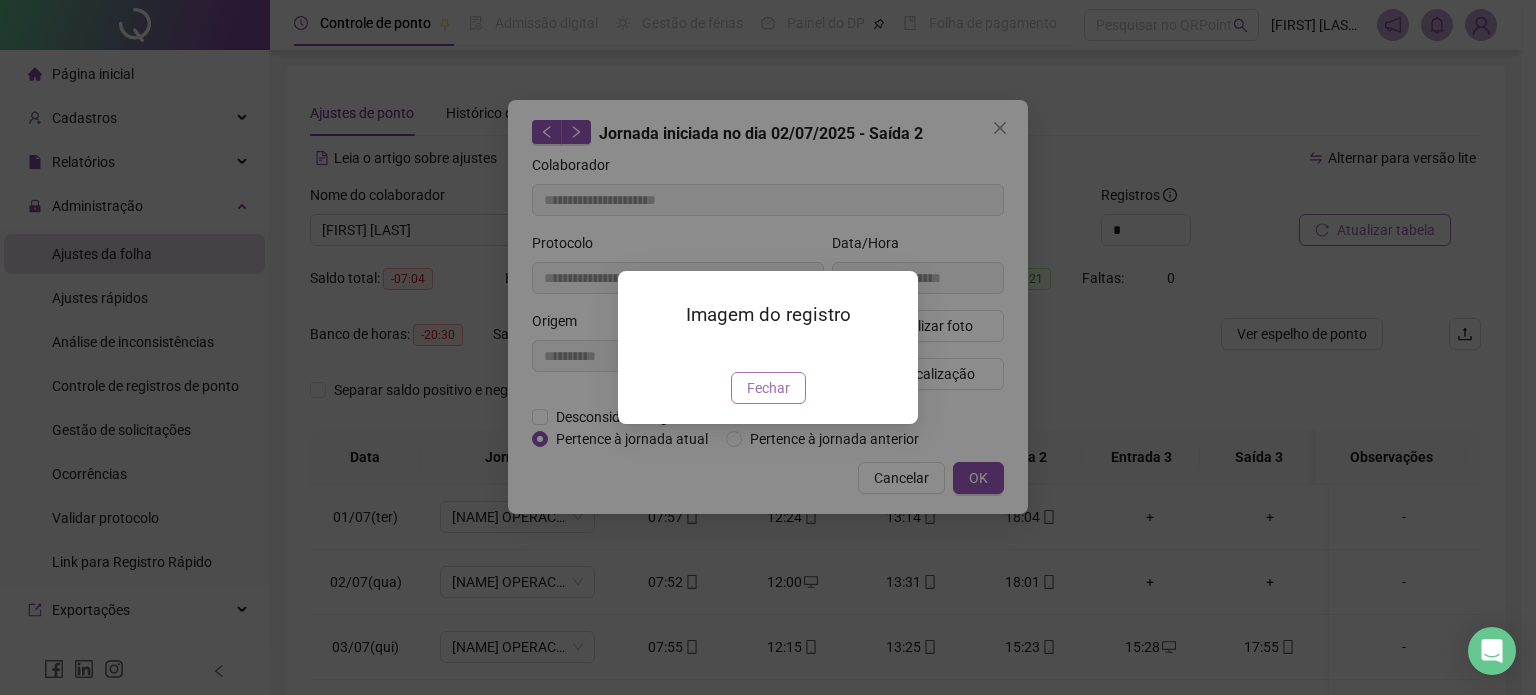 click on "Fechar" at bounding box center [768, 388] 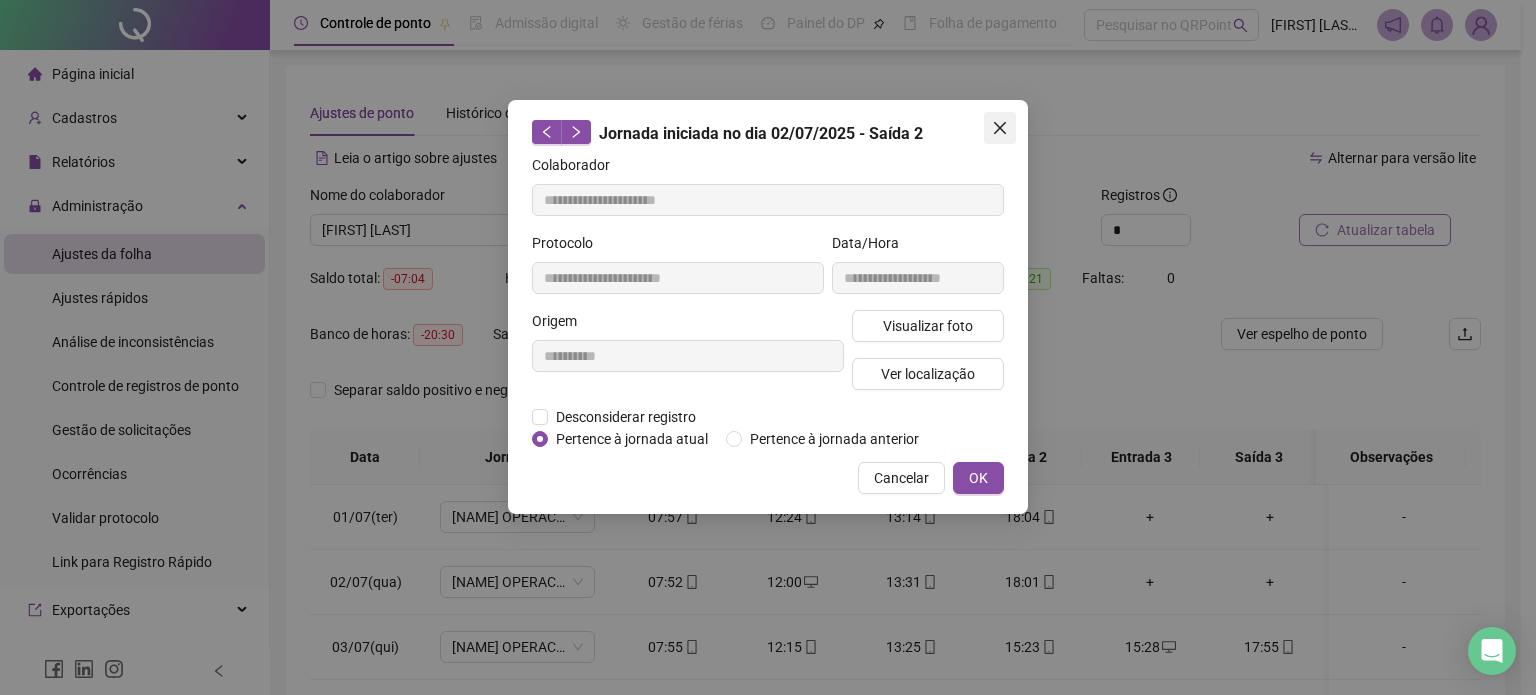 click 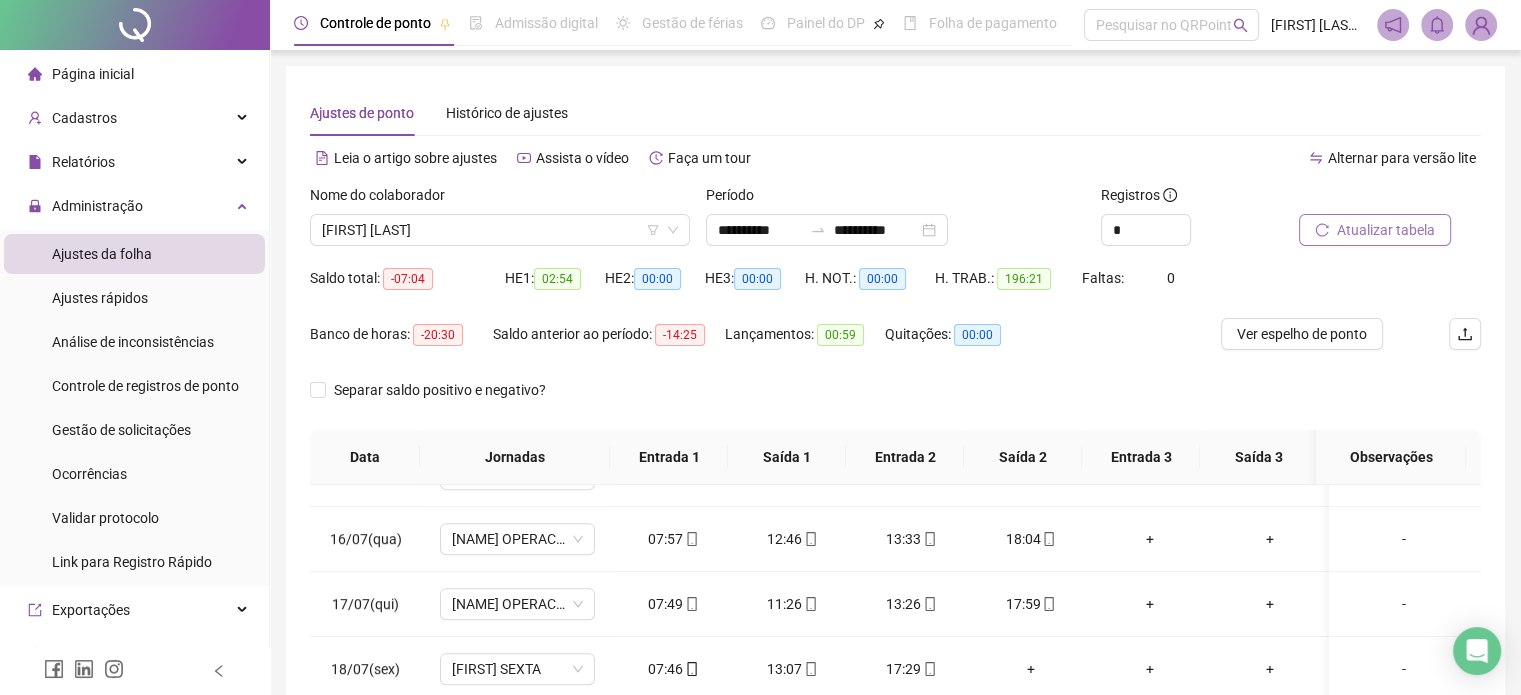 scroll, scrollTop: 1000, scrollLeft: 0, axis: vertical 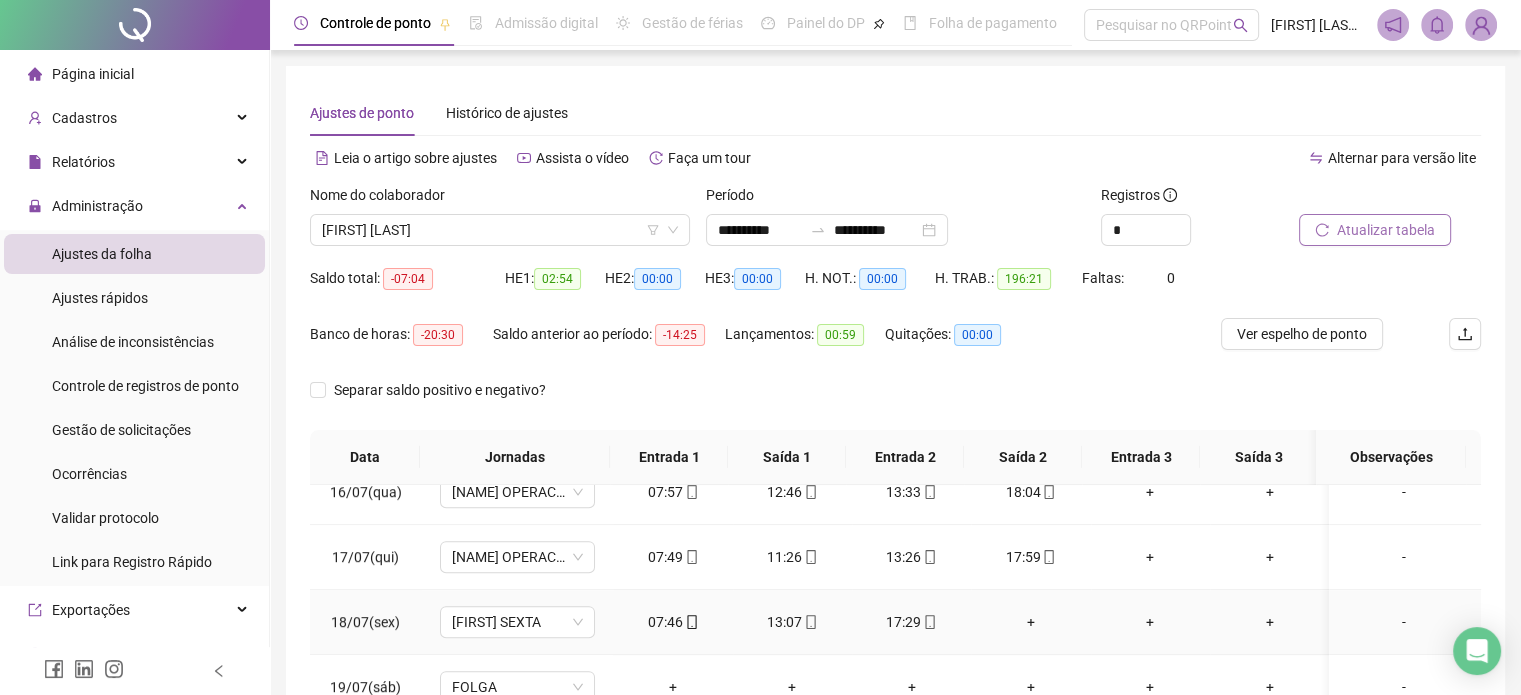 click on "+" at bounding box center [1030, 622] 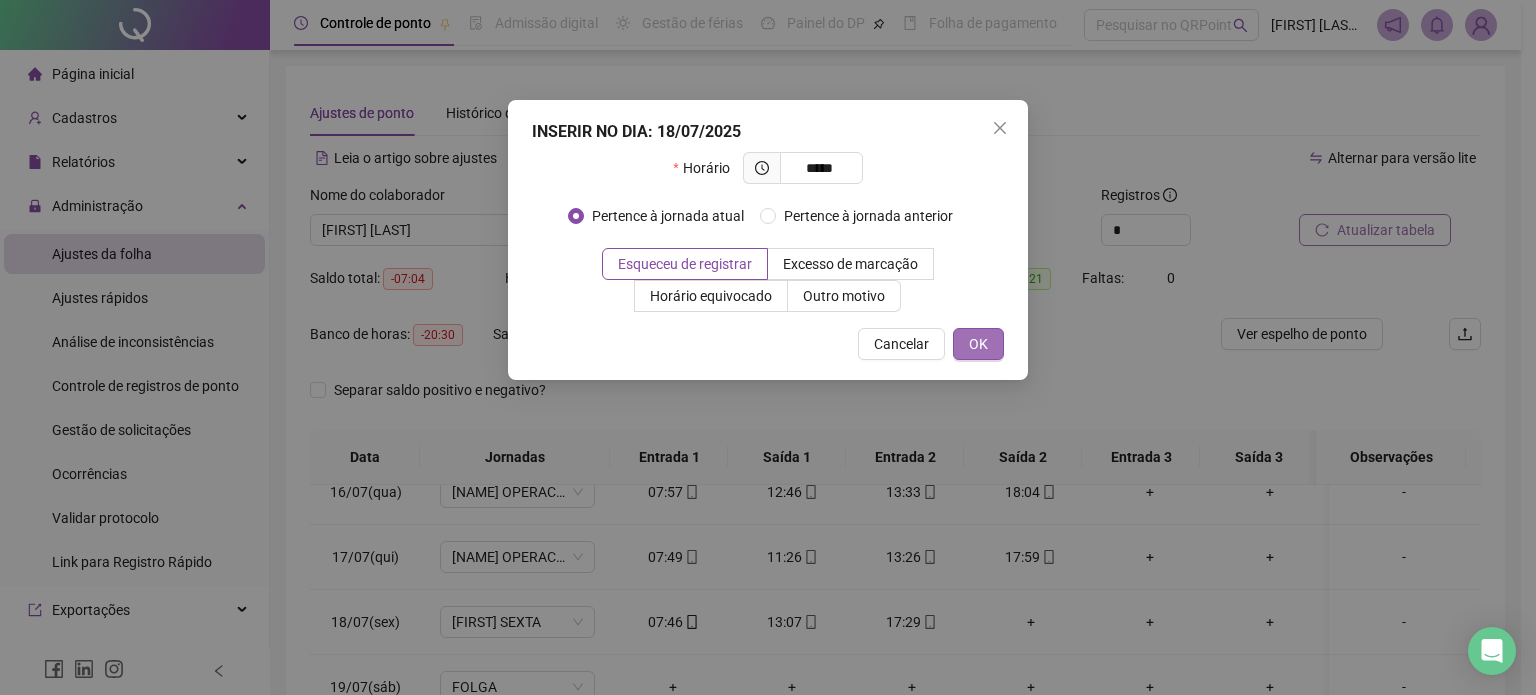 type on "*****" 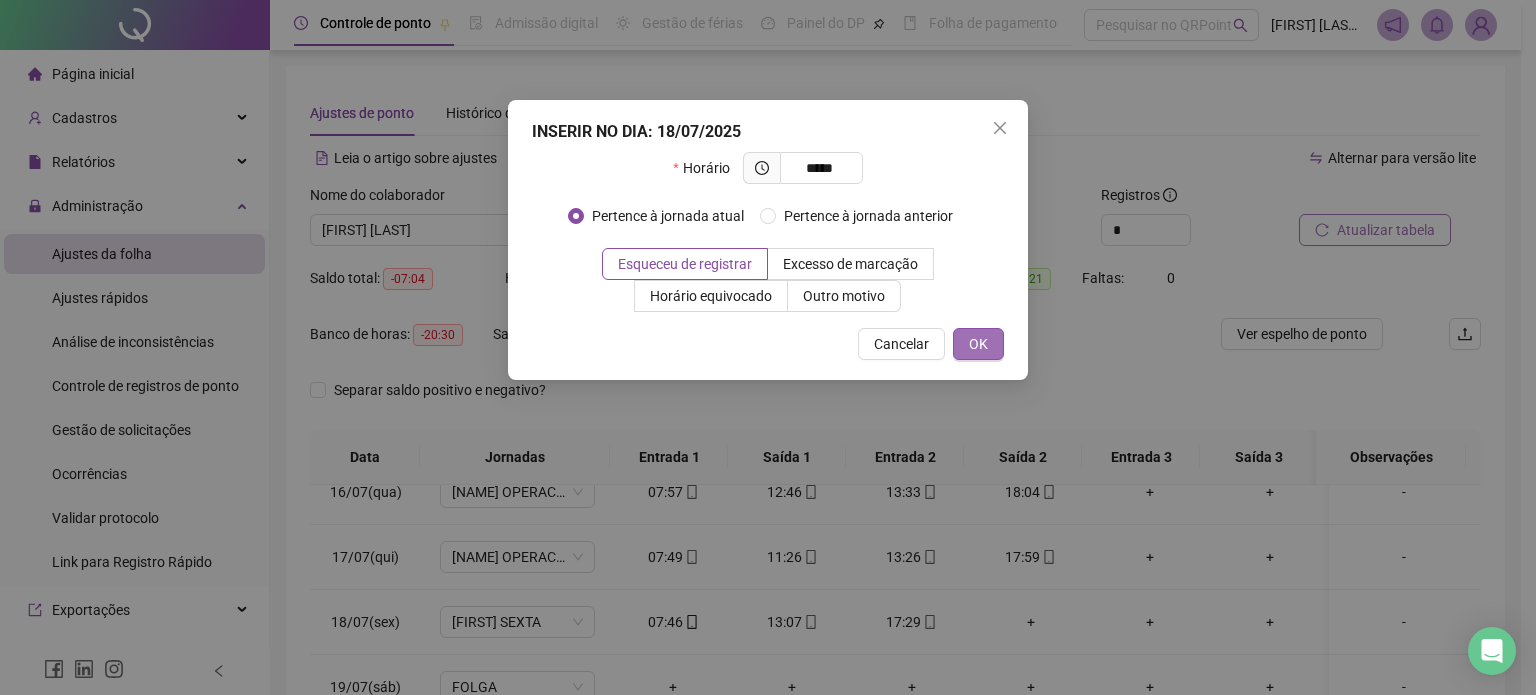 click on "OK" at bounding box center (978, 344) 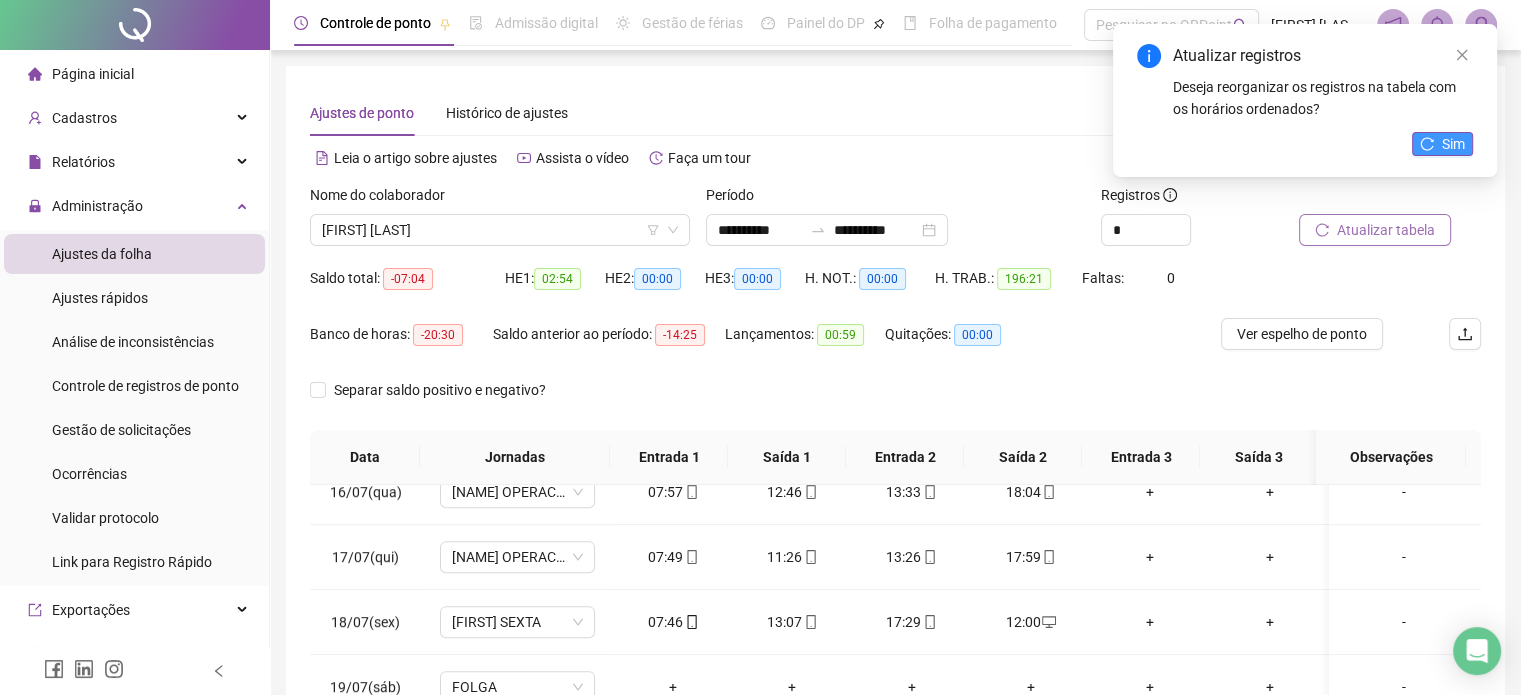 click on "Sim" at bounding box center (1453, 144) 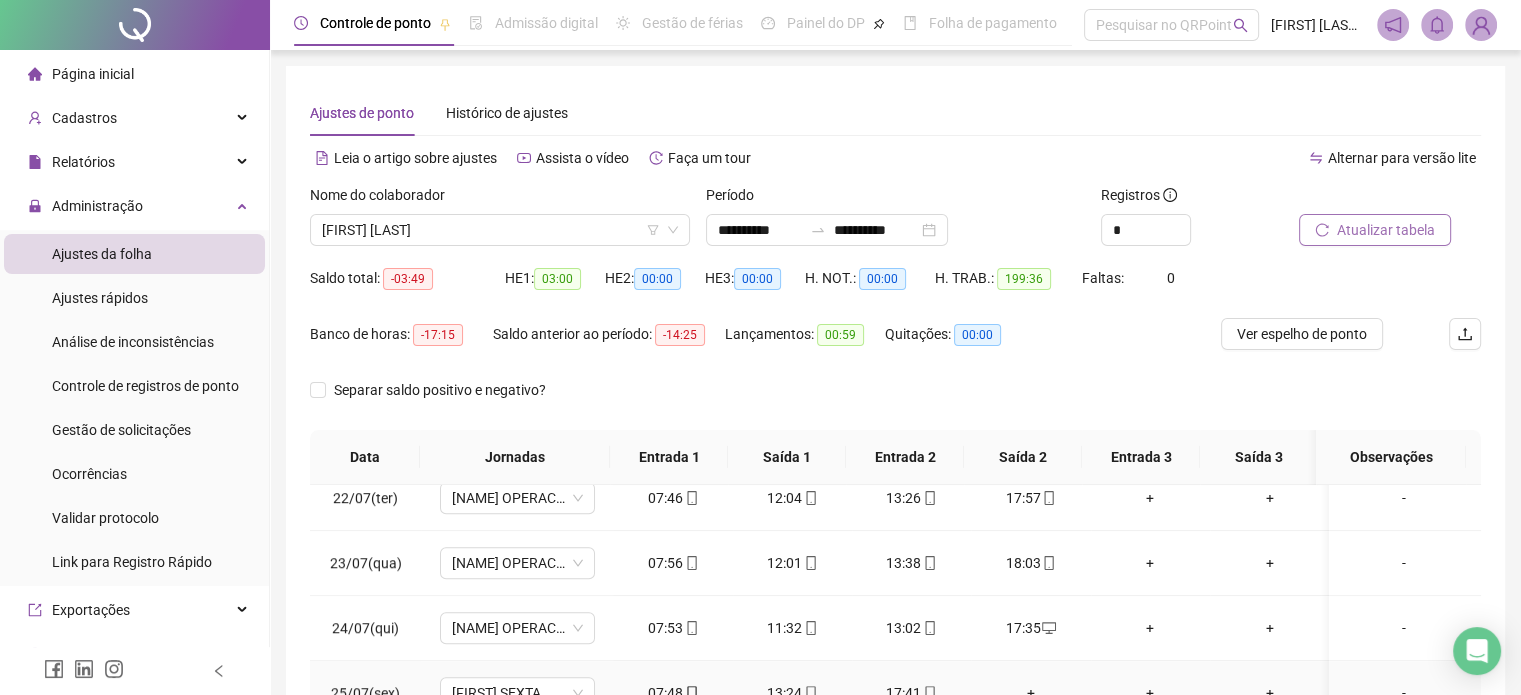 scroll, scrollTop: 1500, scrollLeft: 0, axis: vertical 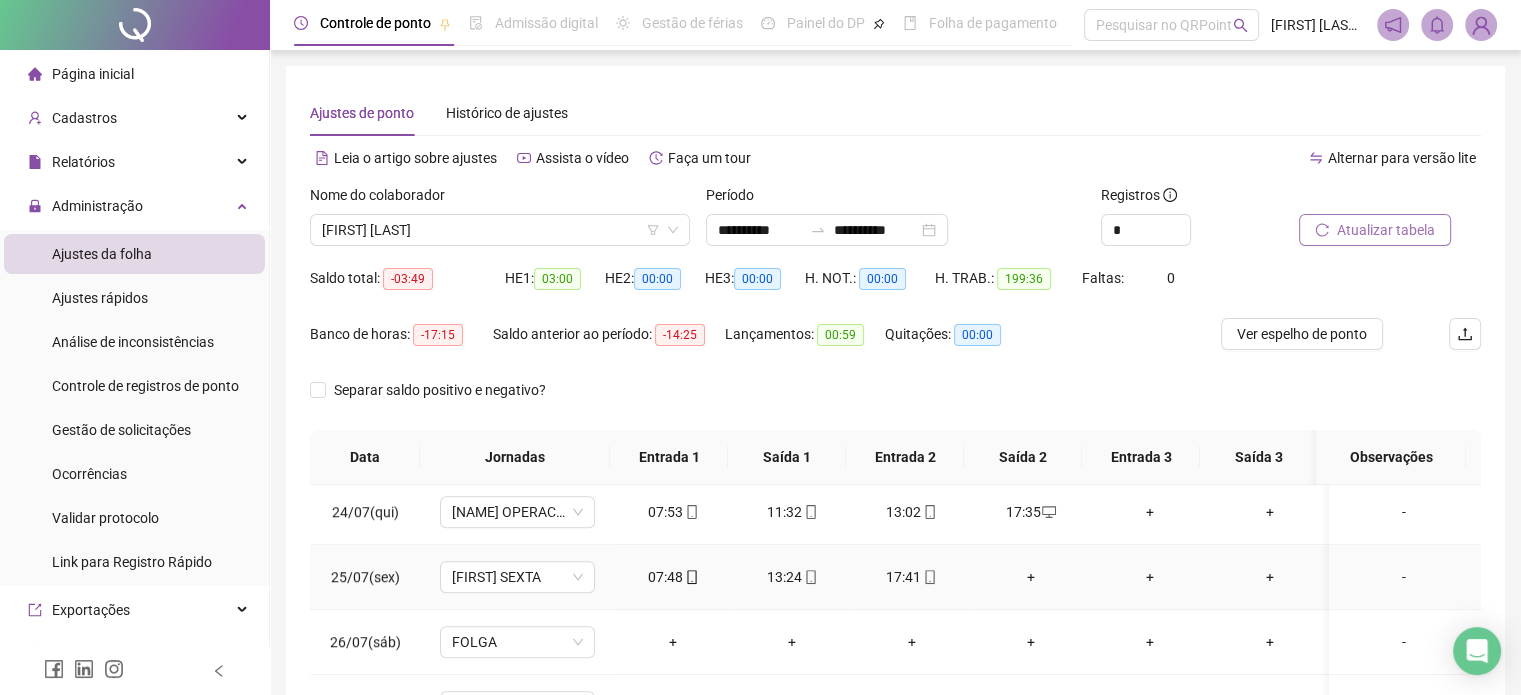 click on "+" at bounding box center (1030, 577) 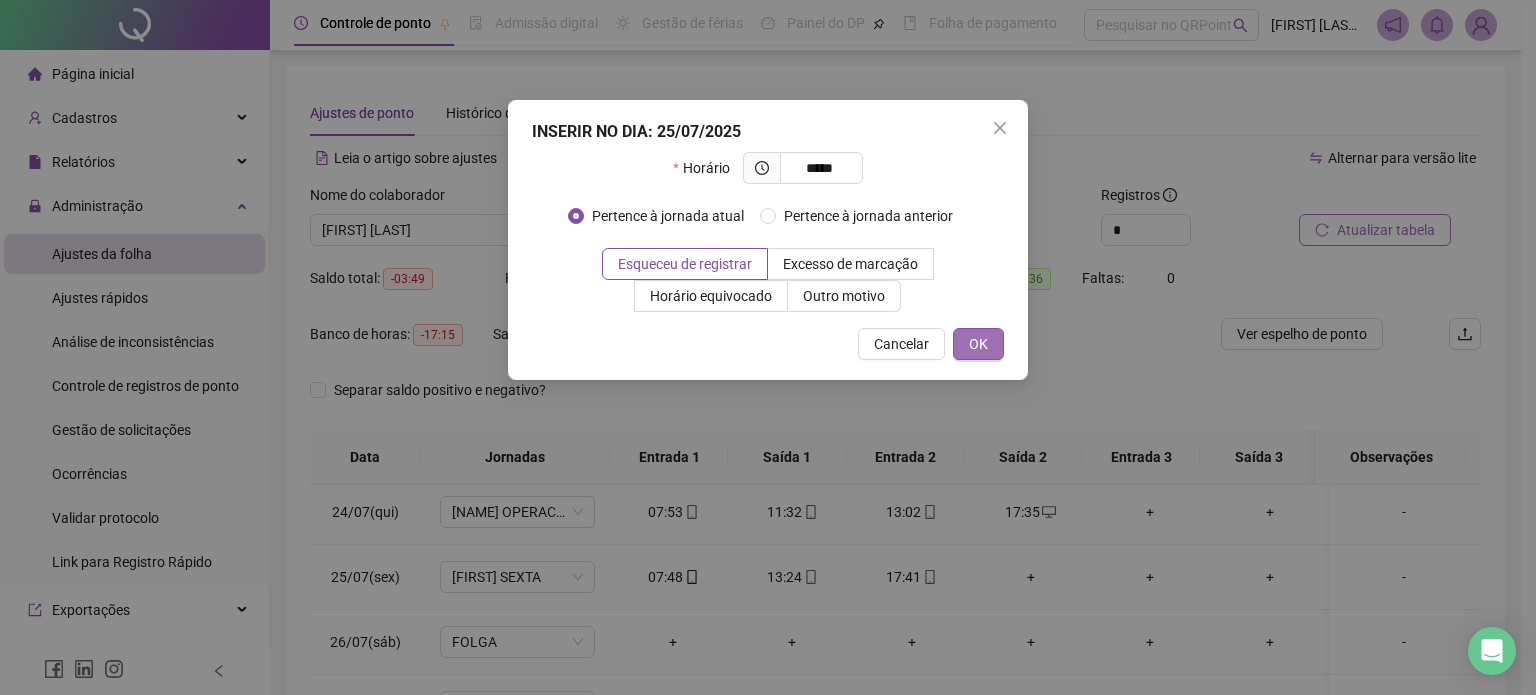 type on "*****" 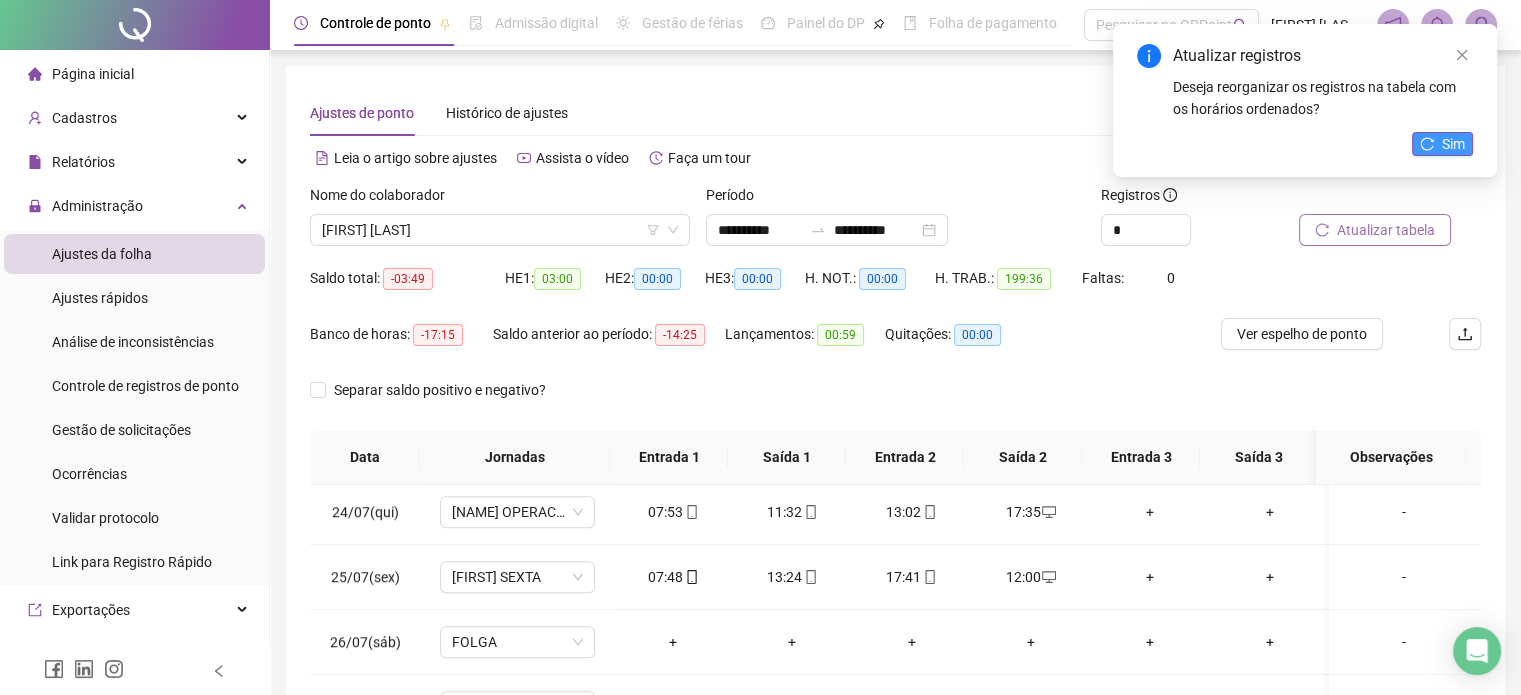 click on "Sim" at bounding box center (1453, 144) 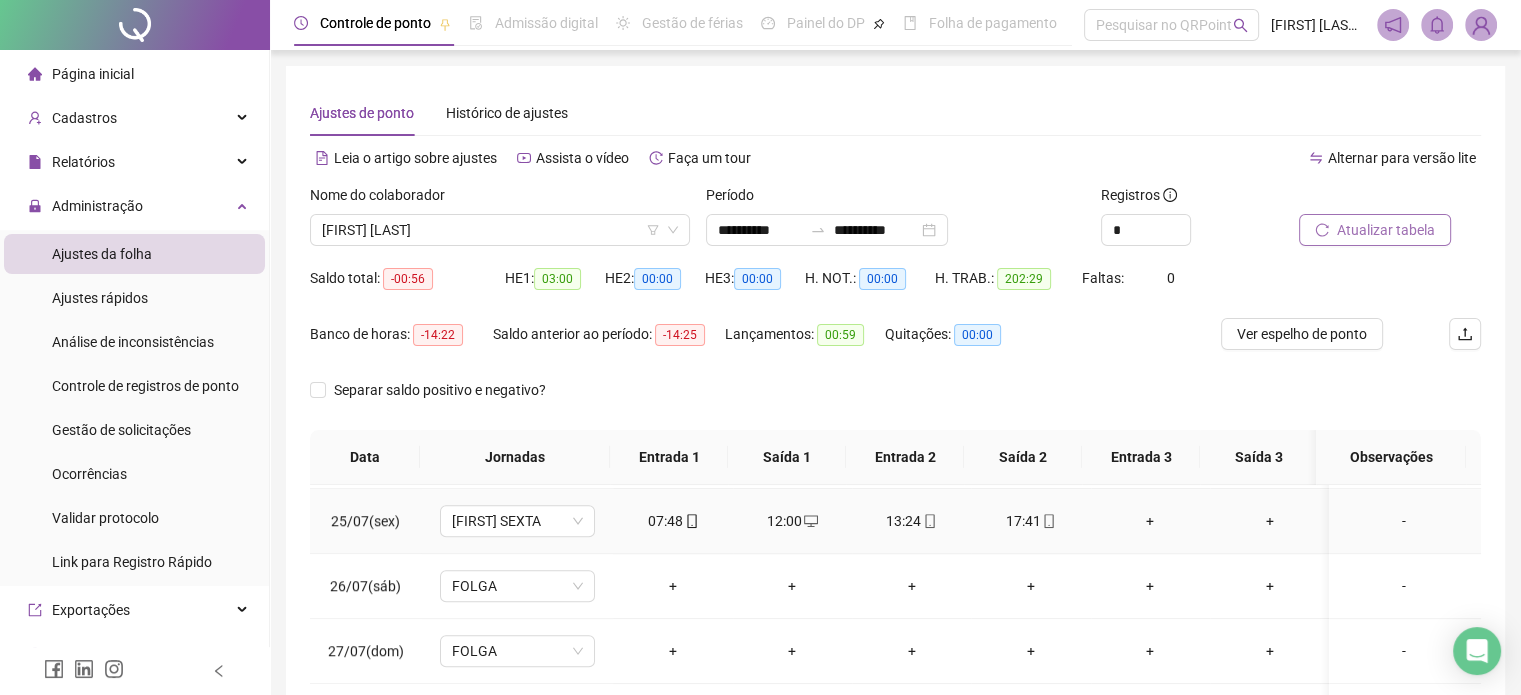 scroll, scrollTop: 1581, scrollLeft: 0, axis: vertical 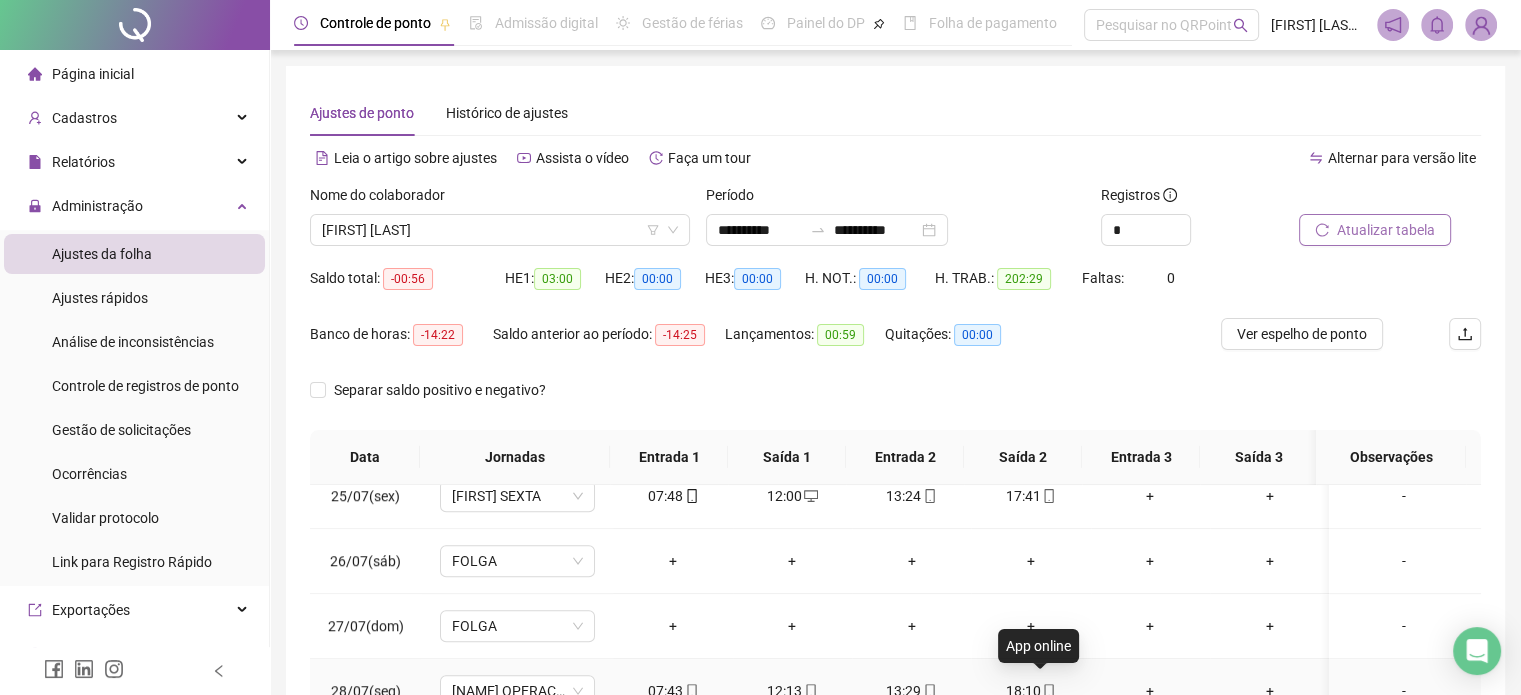 click 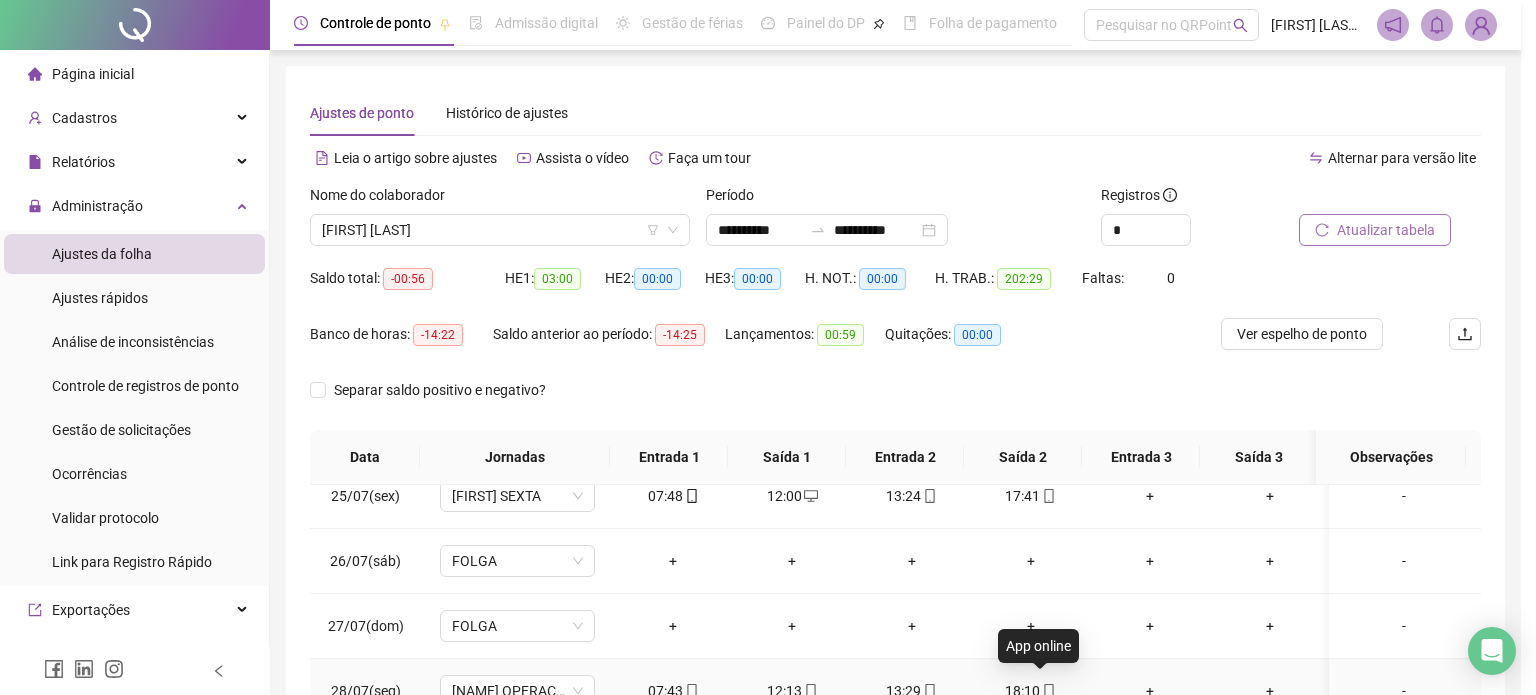 type on "**********" 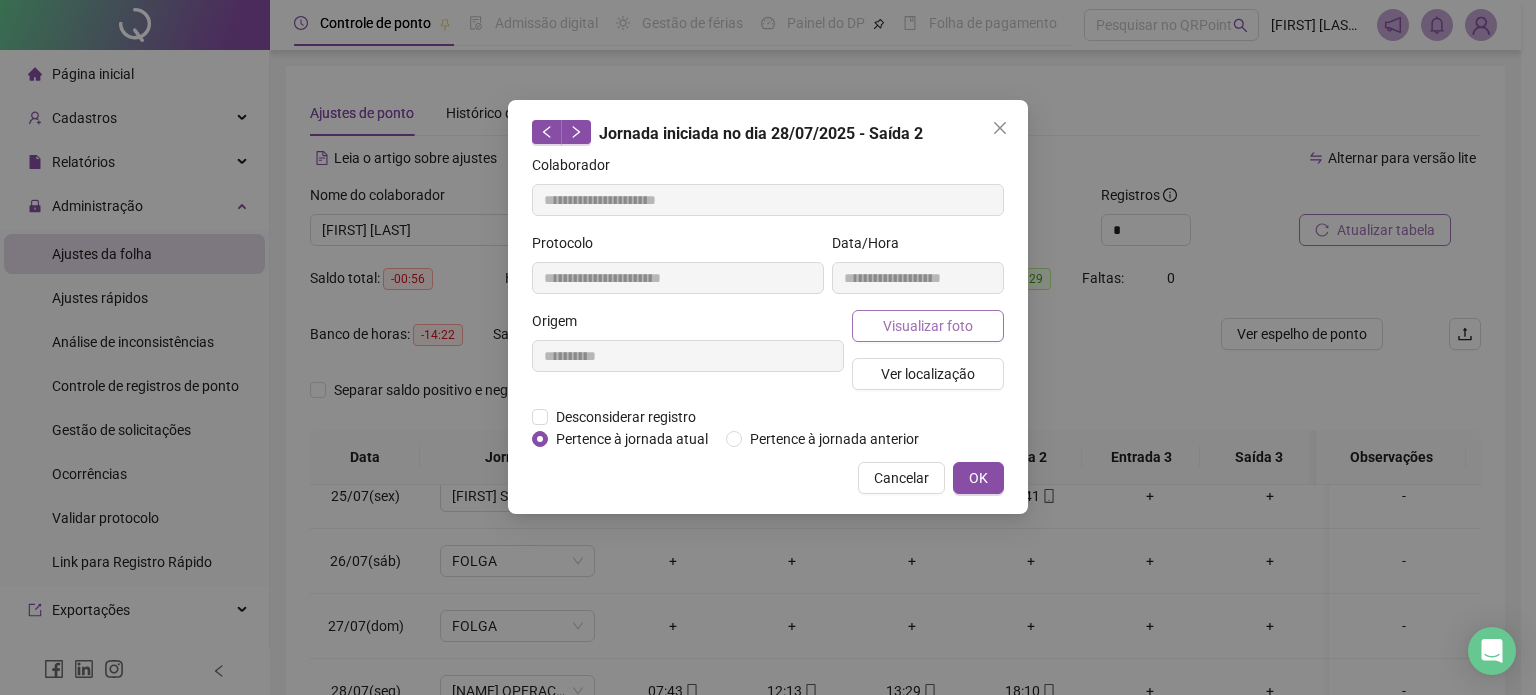 click on "Visualizar foto" at bounding box center (928, 326) 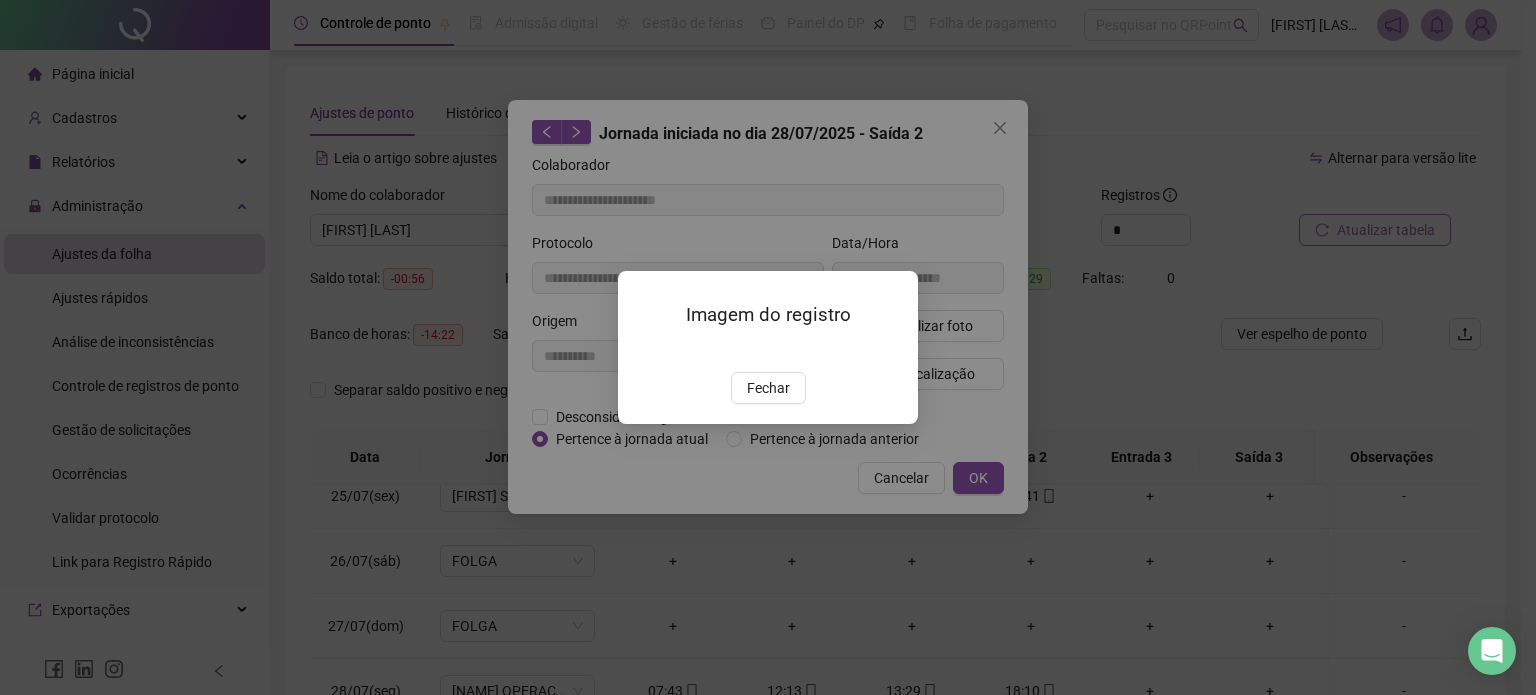 click at bounding box center [642, 351] 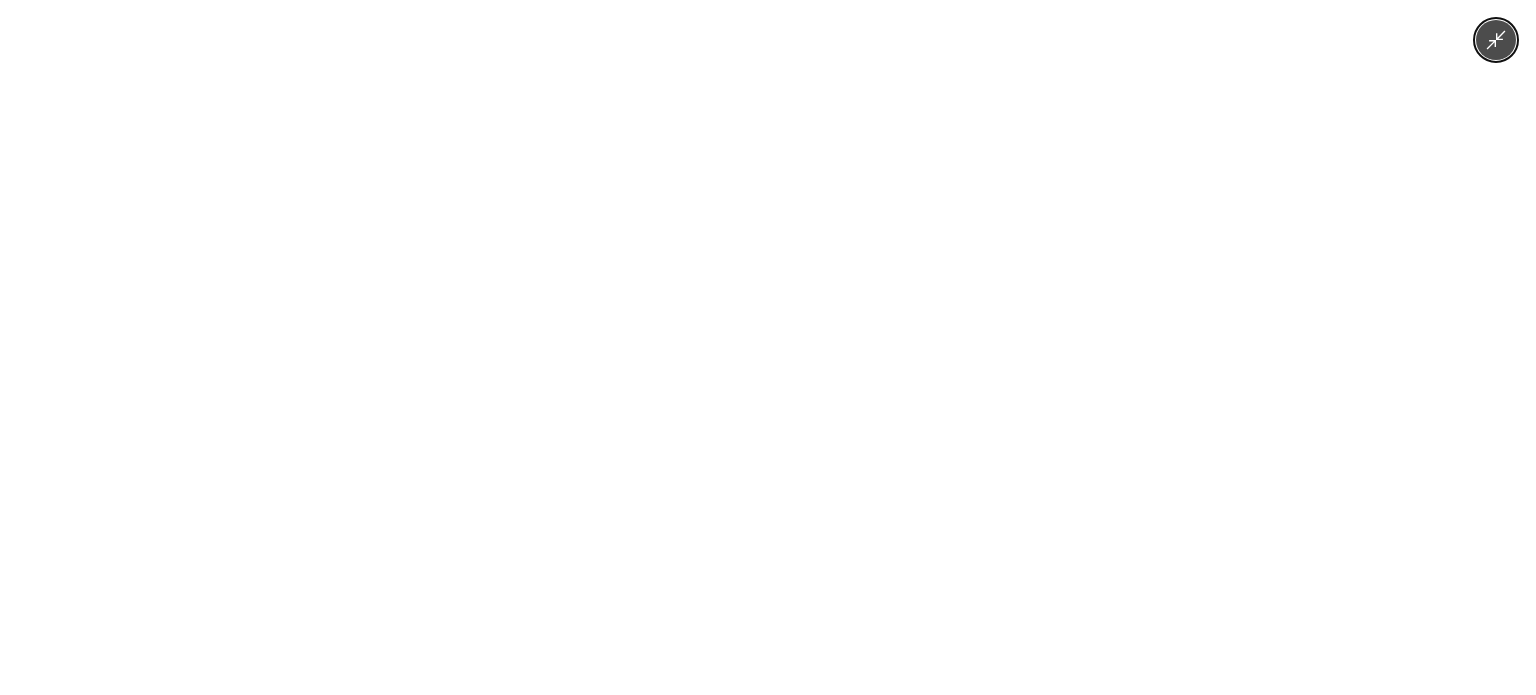 click at bounding box center (767, 347) 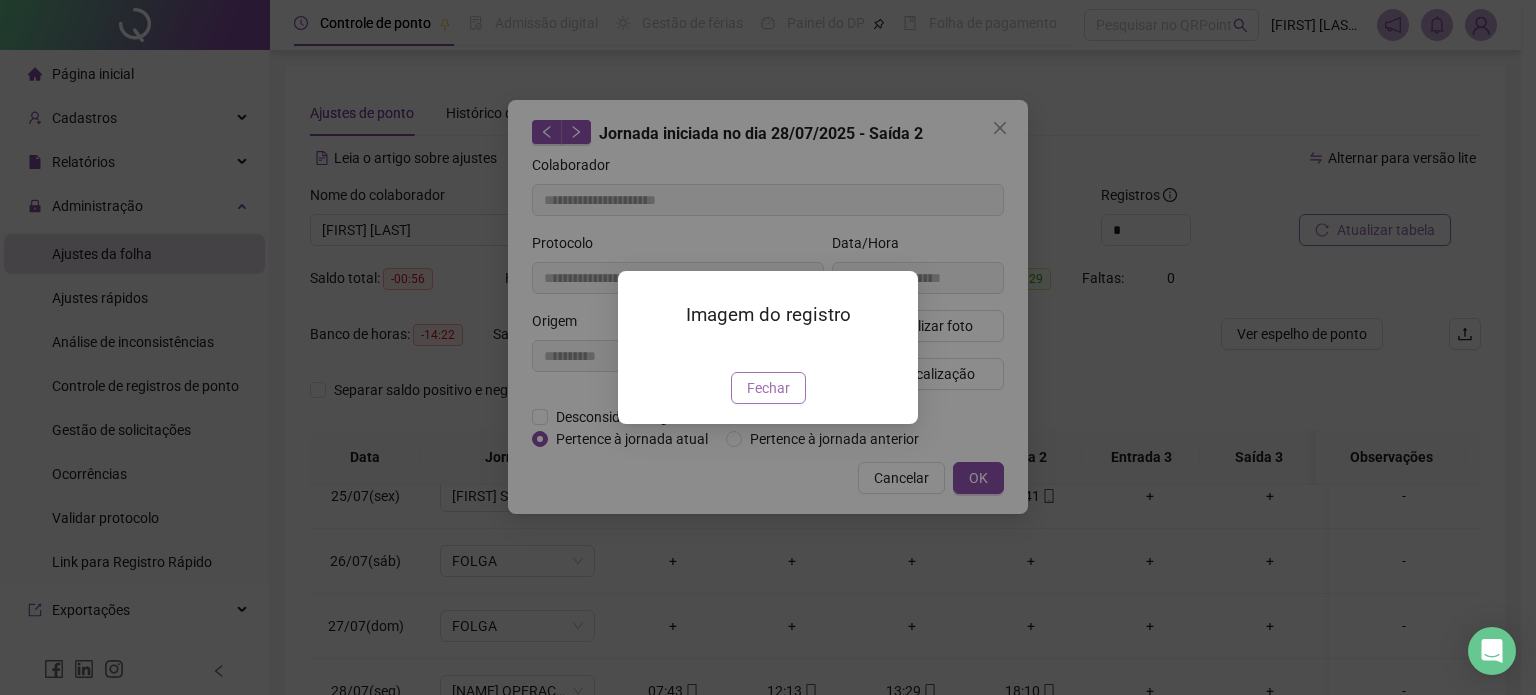 click on "Fechar" at bounding box center (768, 388) 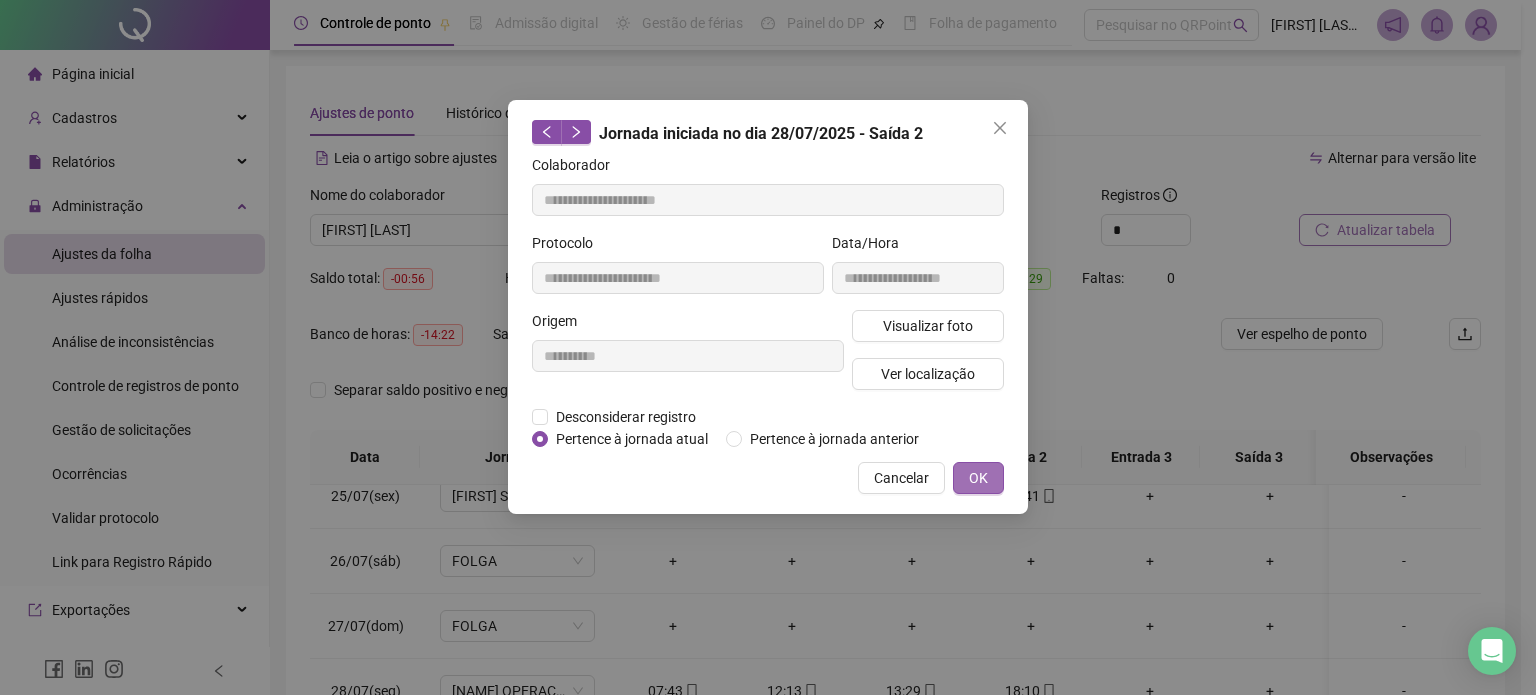 click on "OK" at bounding box center (978, 478) 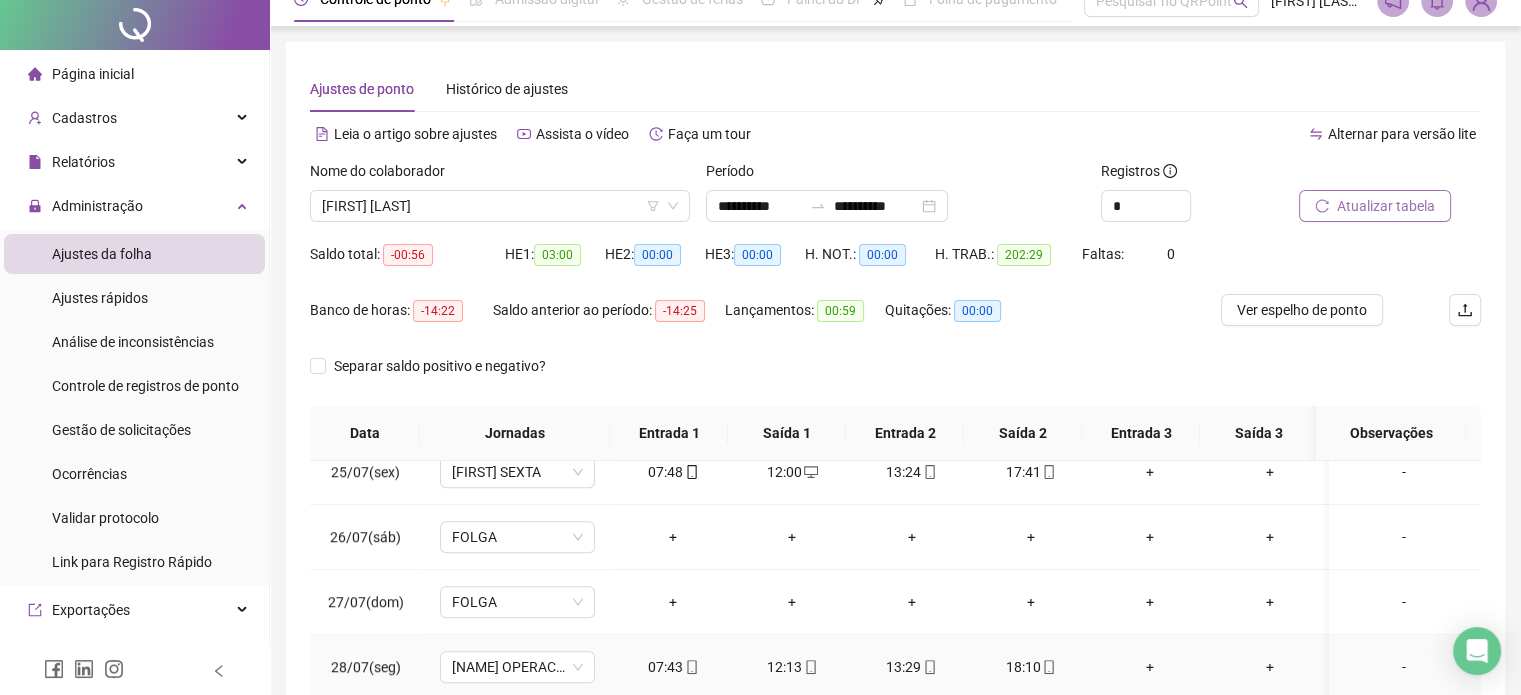 scroll, scrollTop: 300, scrollLeft: 0, axis: vertical 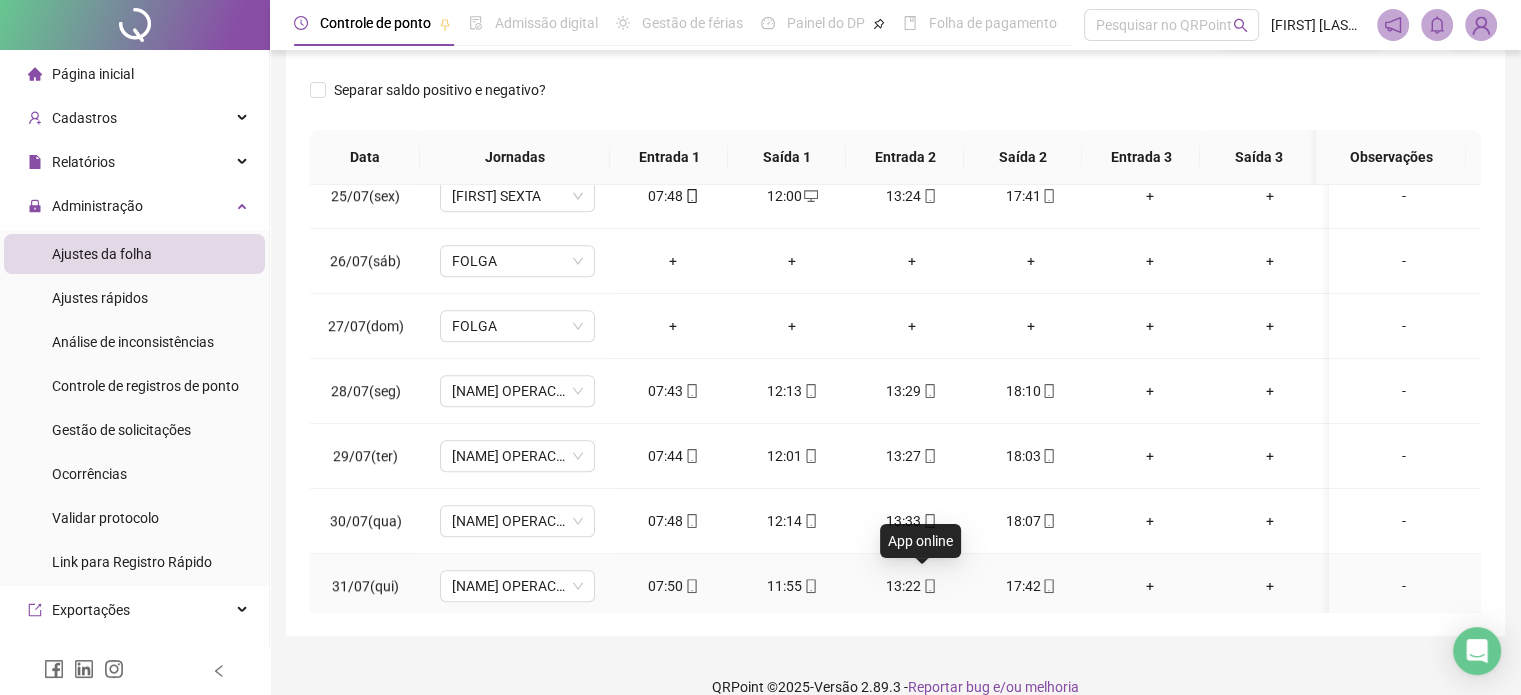 click 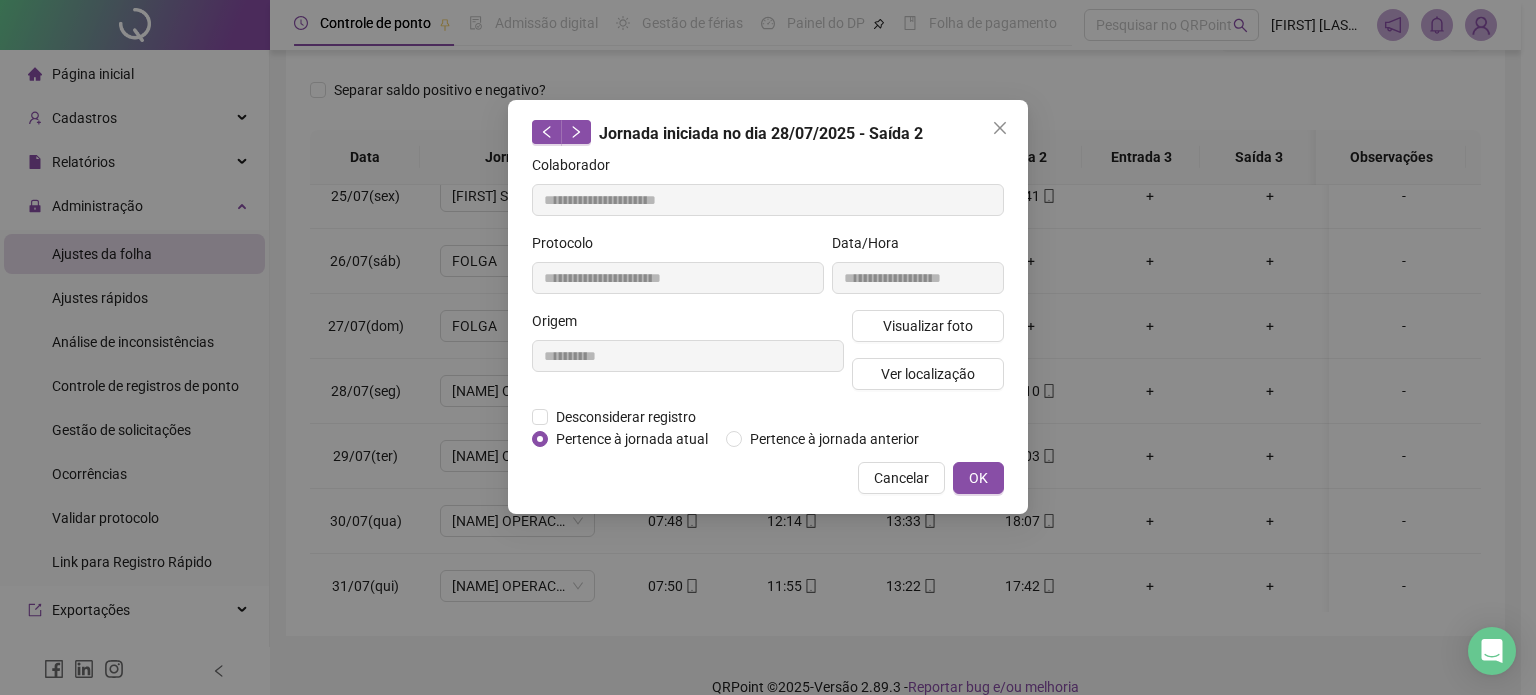 type on "**********" 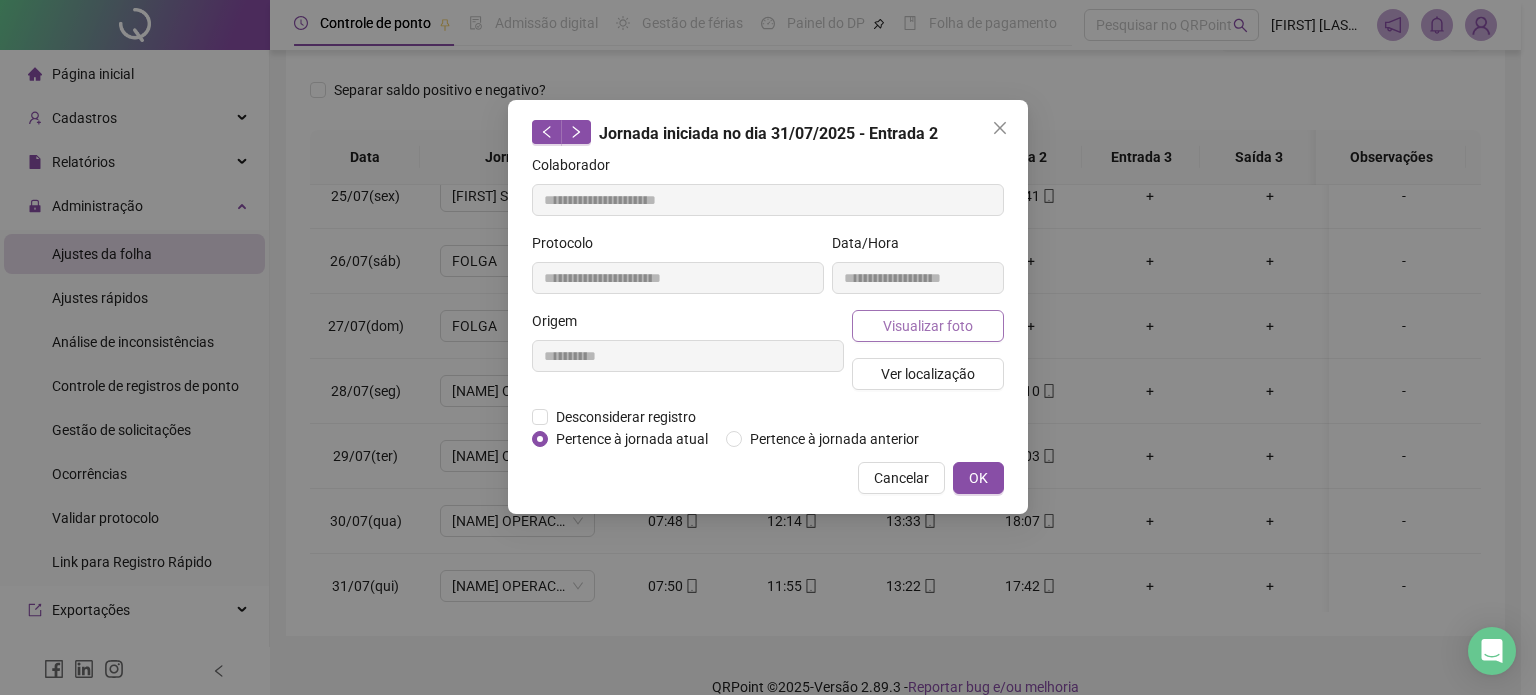 click on "Visualizar foto" at bounding box center [928, 326] 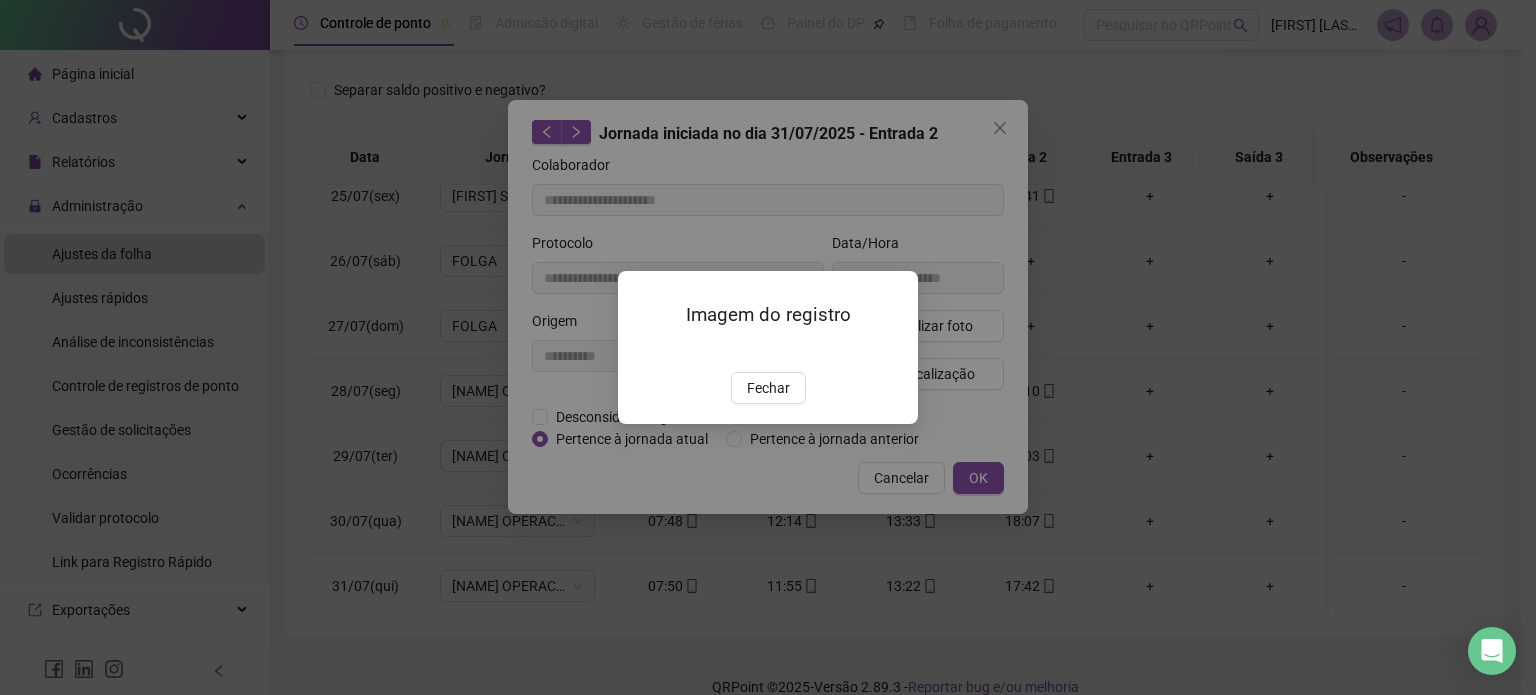 click at bounding box center (642, 351) 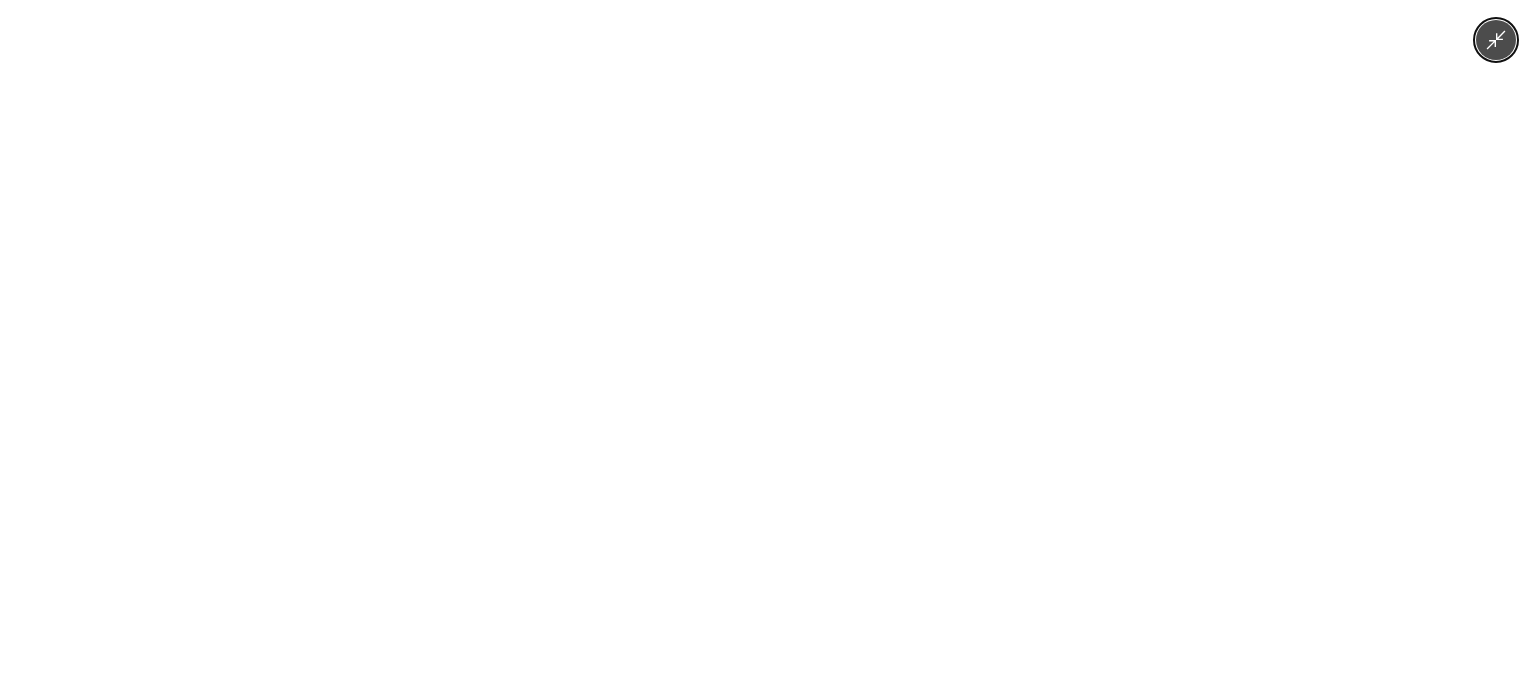 click at bounding box center (768, 347) 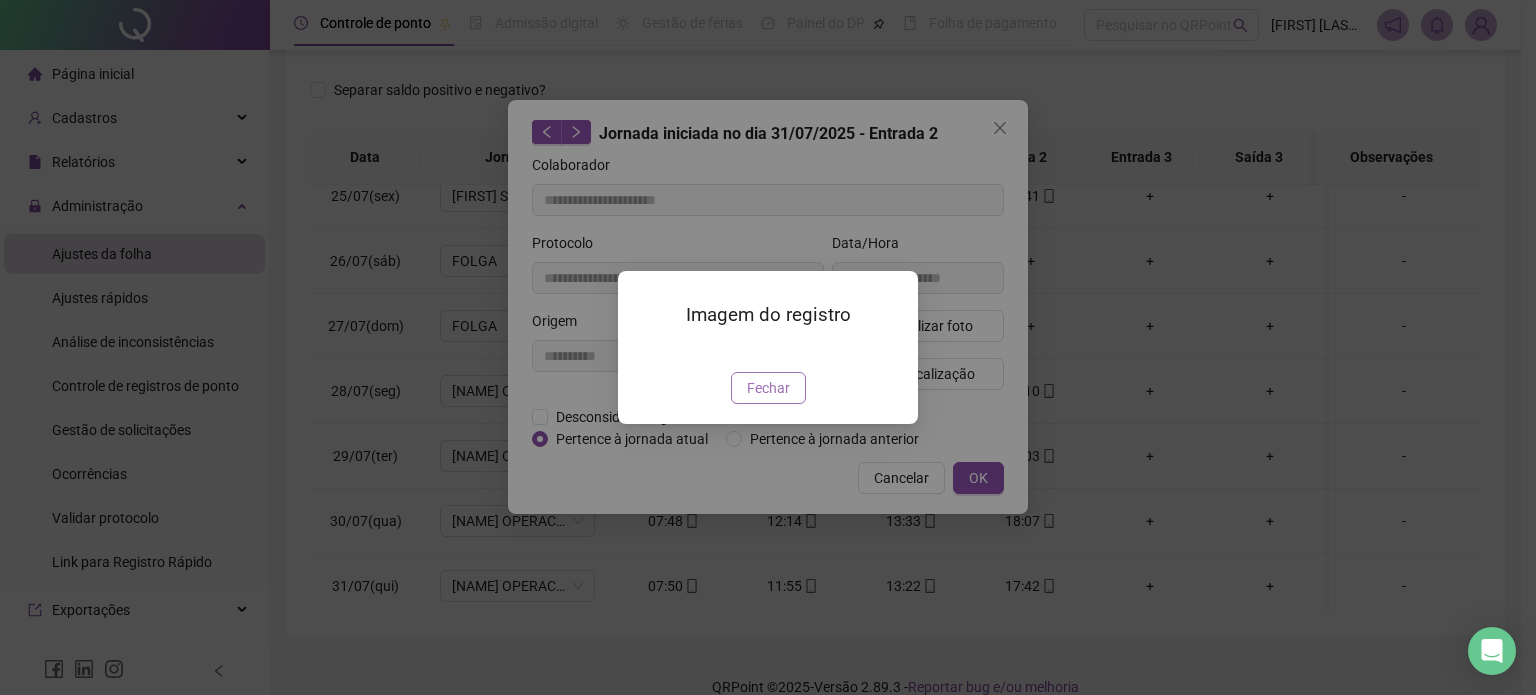 click on "Fechar" at bounding box center [768, 388] 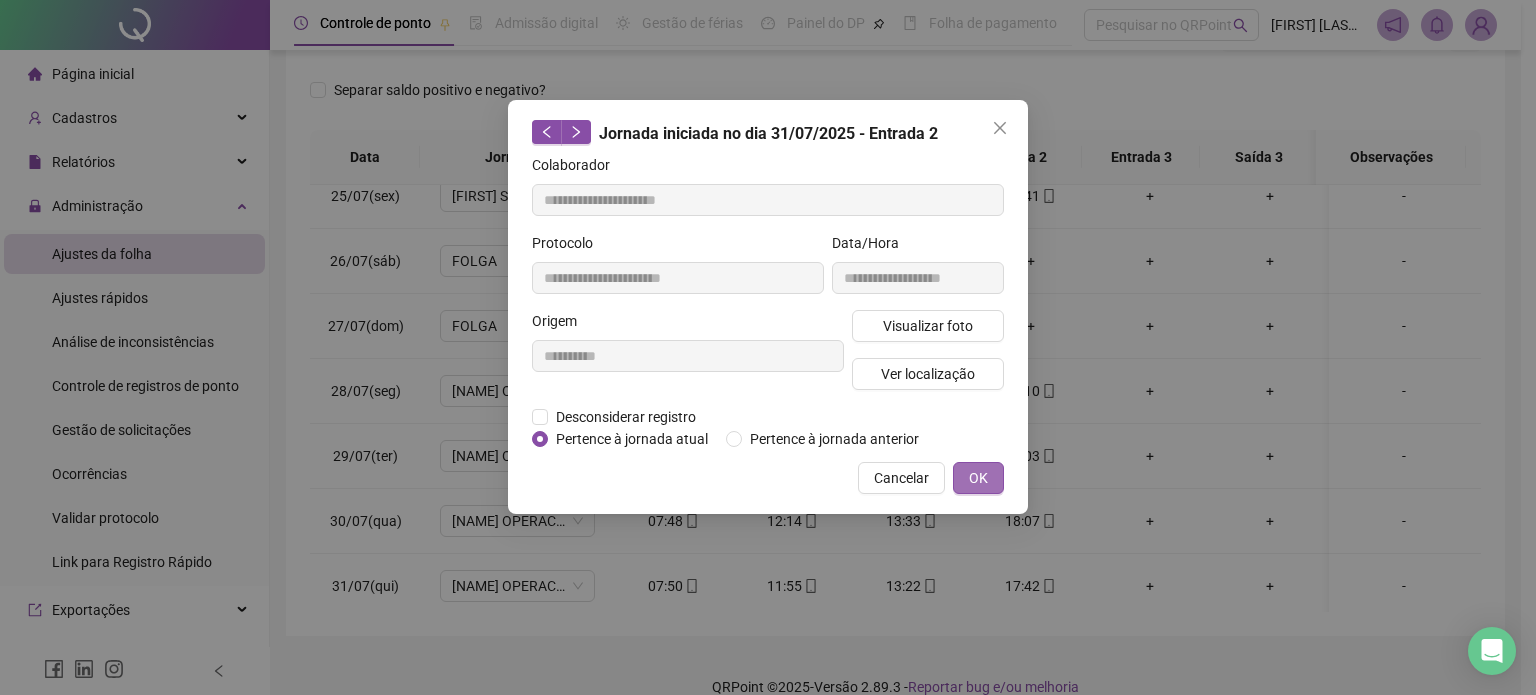 click on "OK" at bounding box center (978, 478) 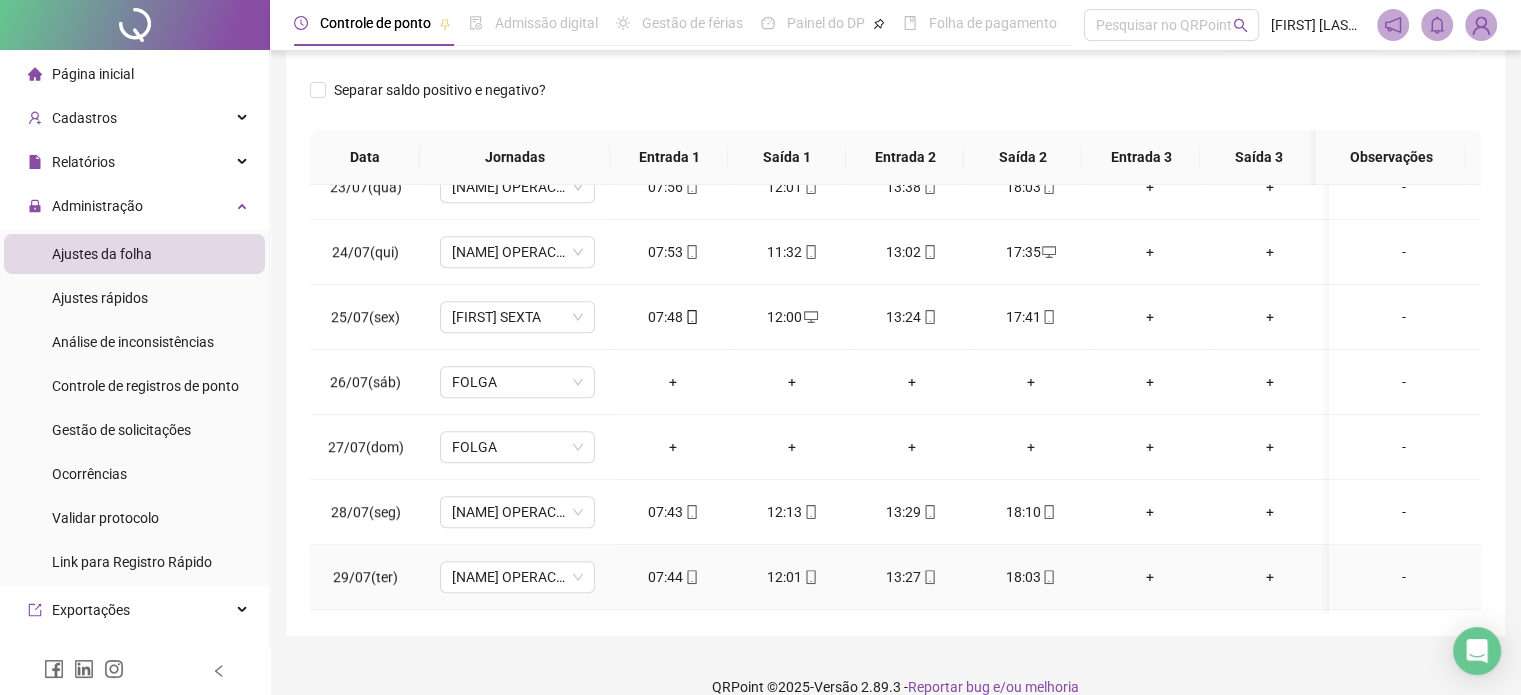 scroll, scrollTop: 1181, scrollLeft: 0, axis: vertical 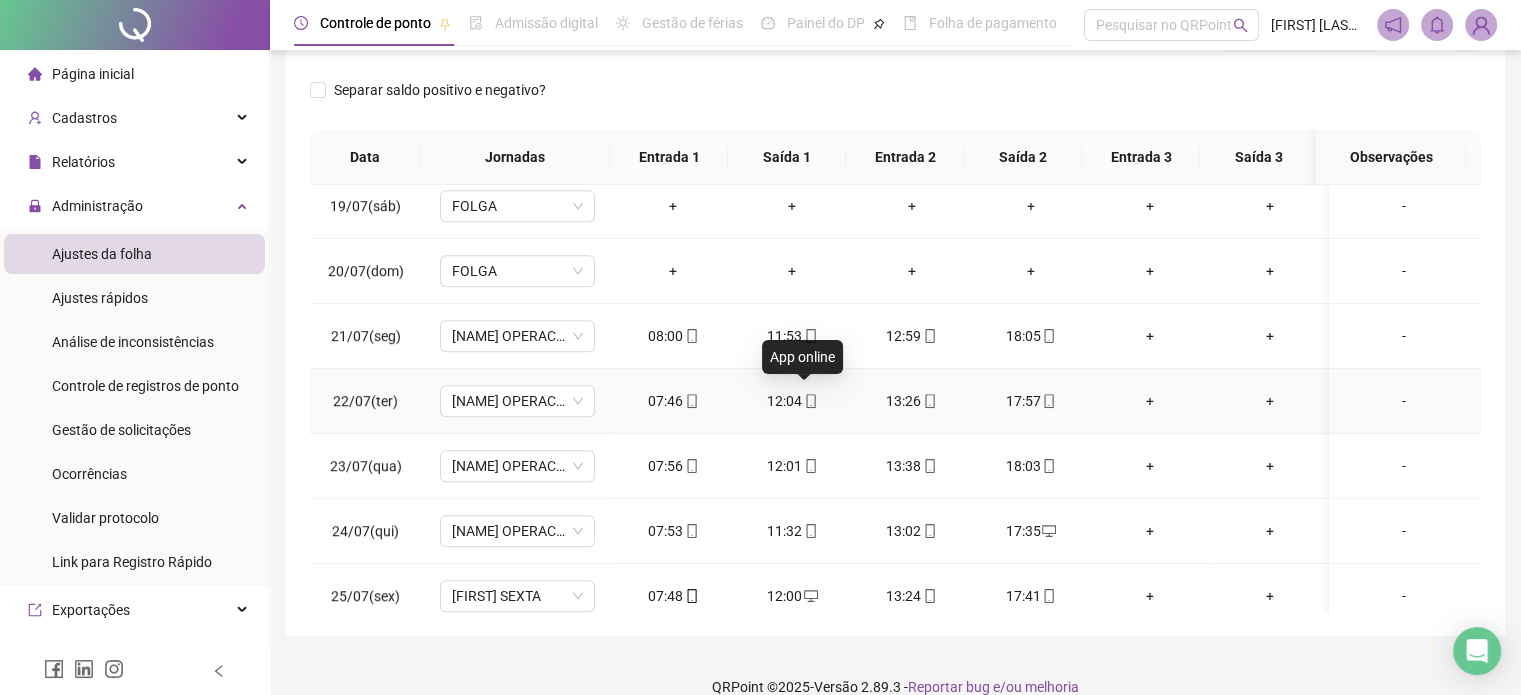click 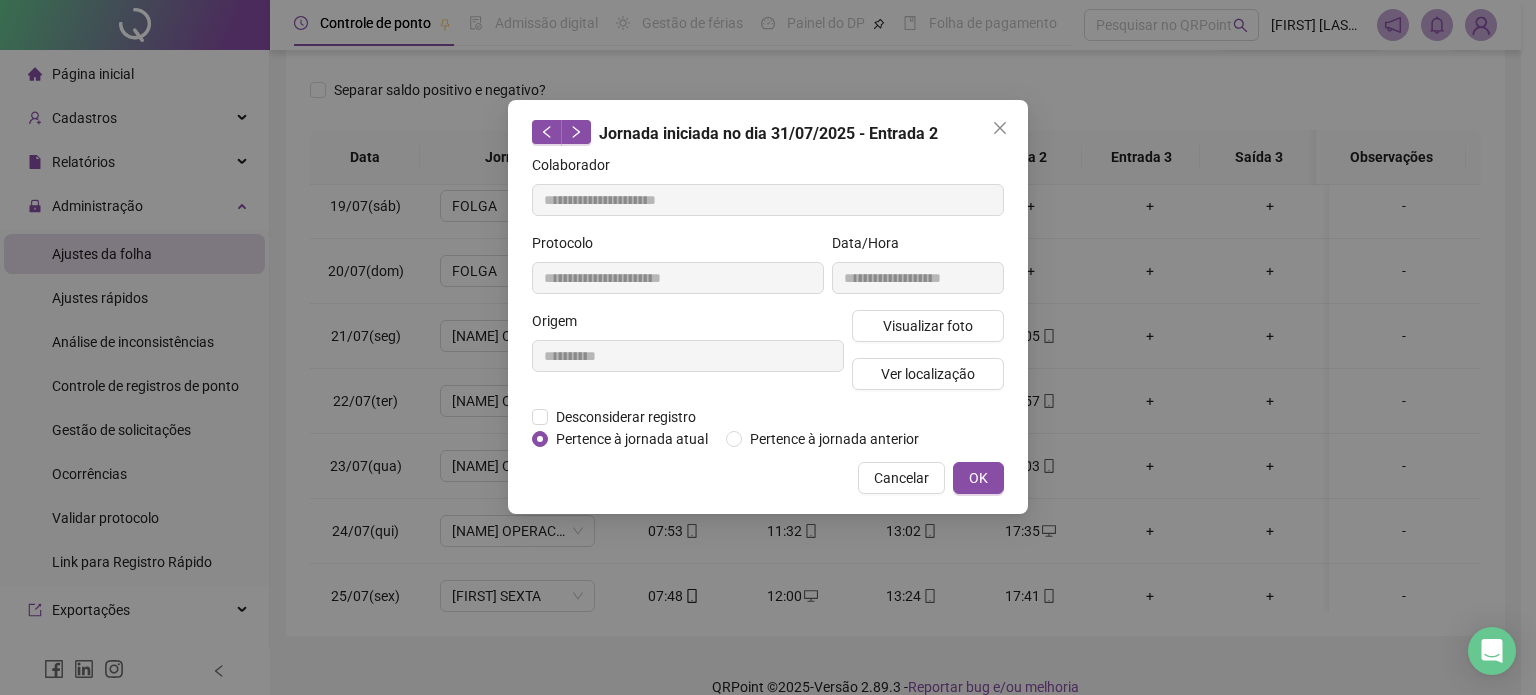 type on "**********" 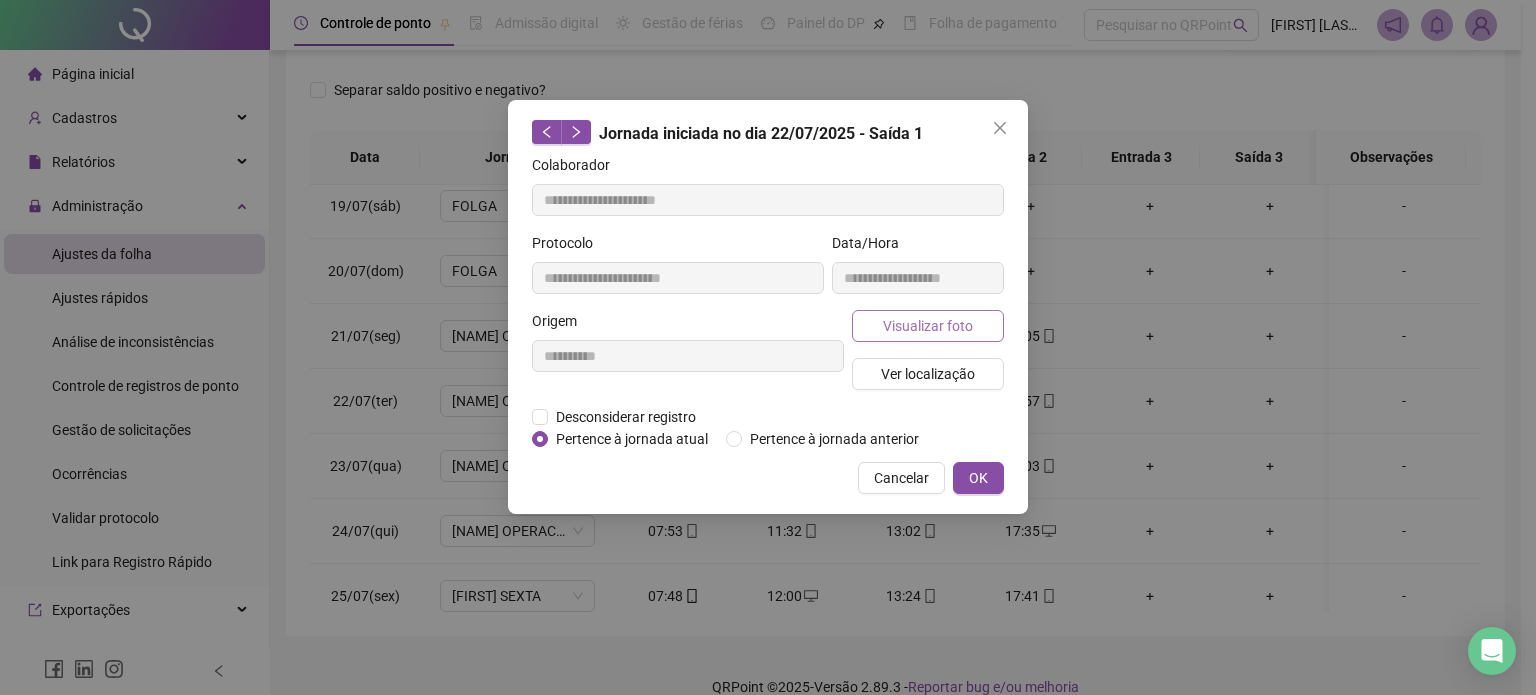click on "Visualizar foto" at bounding box center (928, 326) 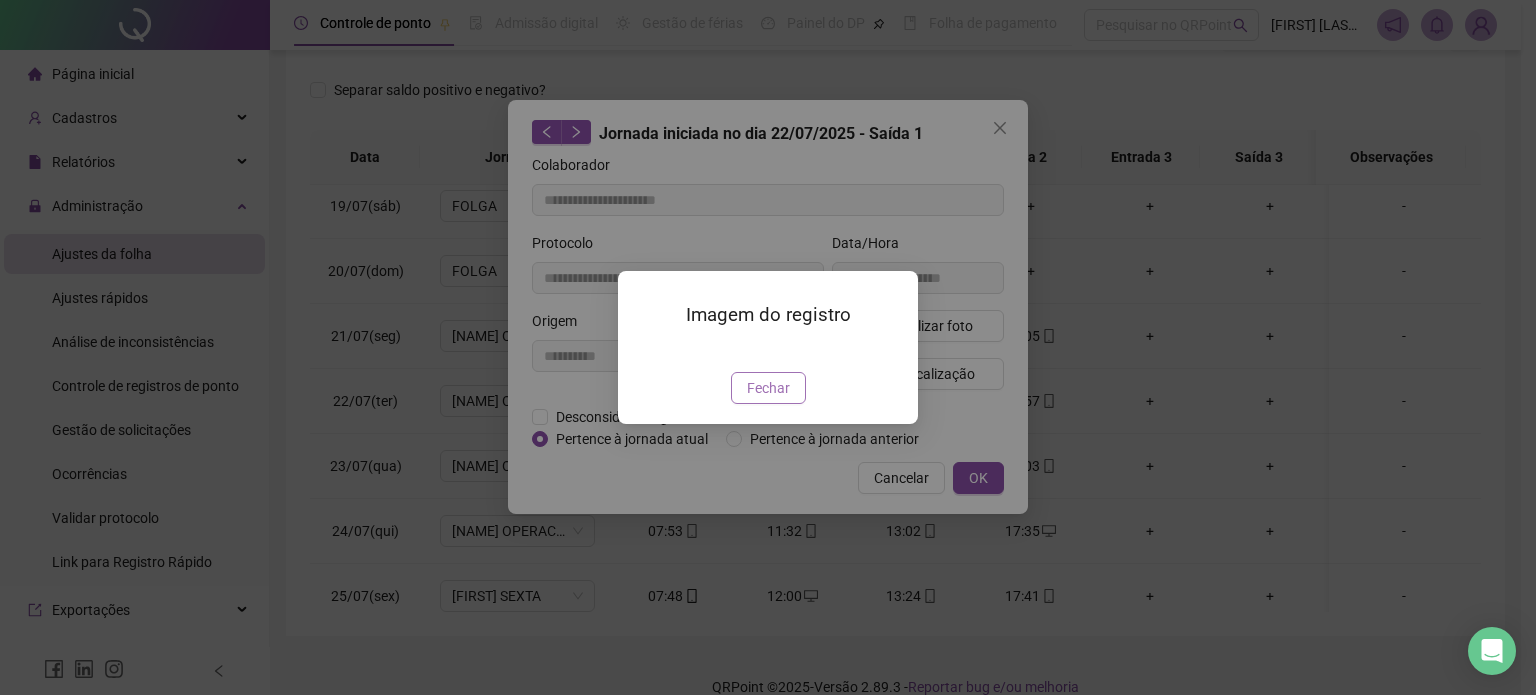 click on "Fechar" at bounding box center [768, 388] 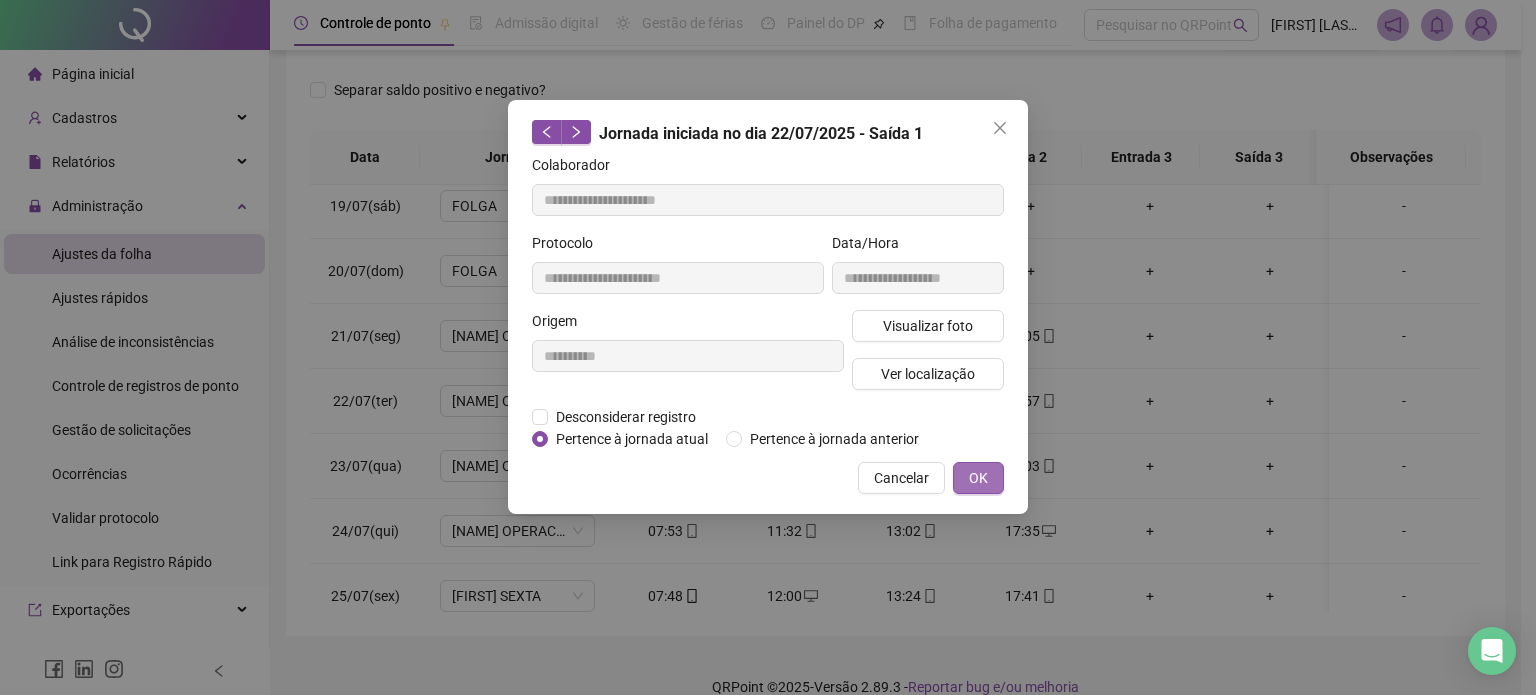 click on "OK" at bounding box center [978, 478] 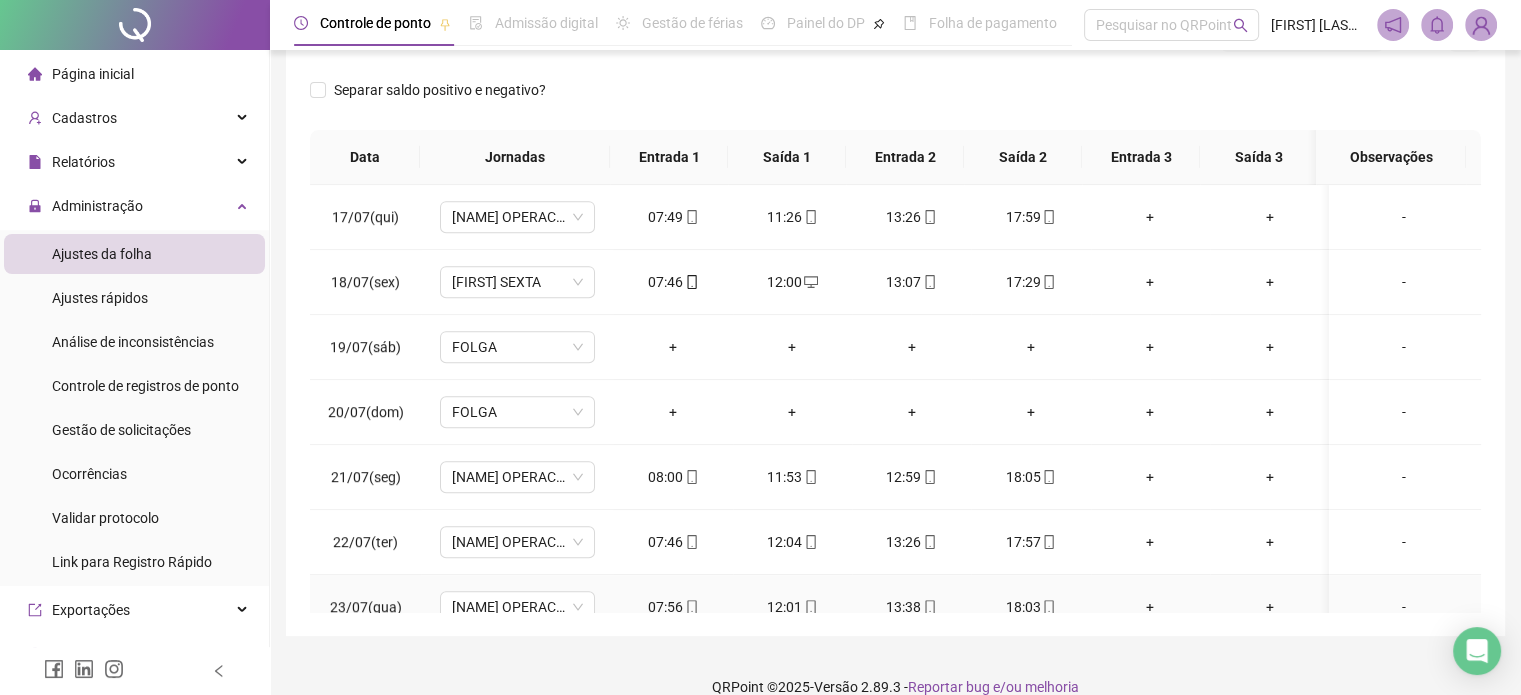 scroll, scrollTop: 881, scrollLeft: 0, axis: vertical 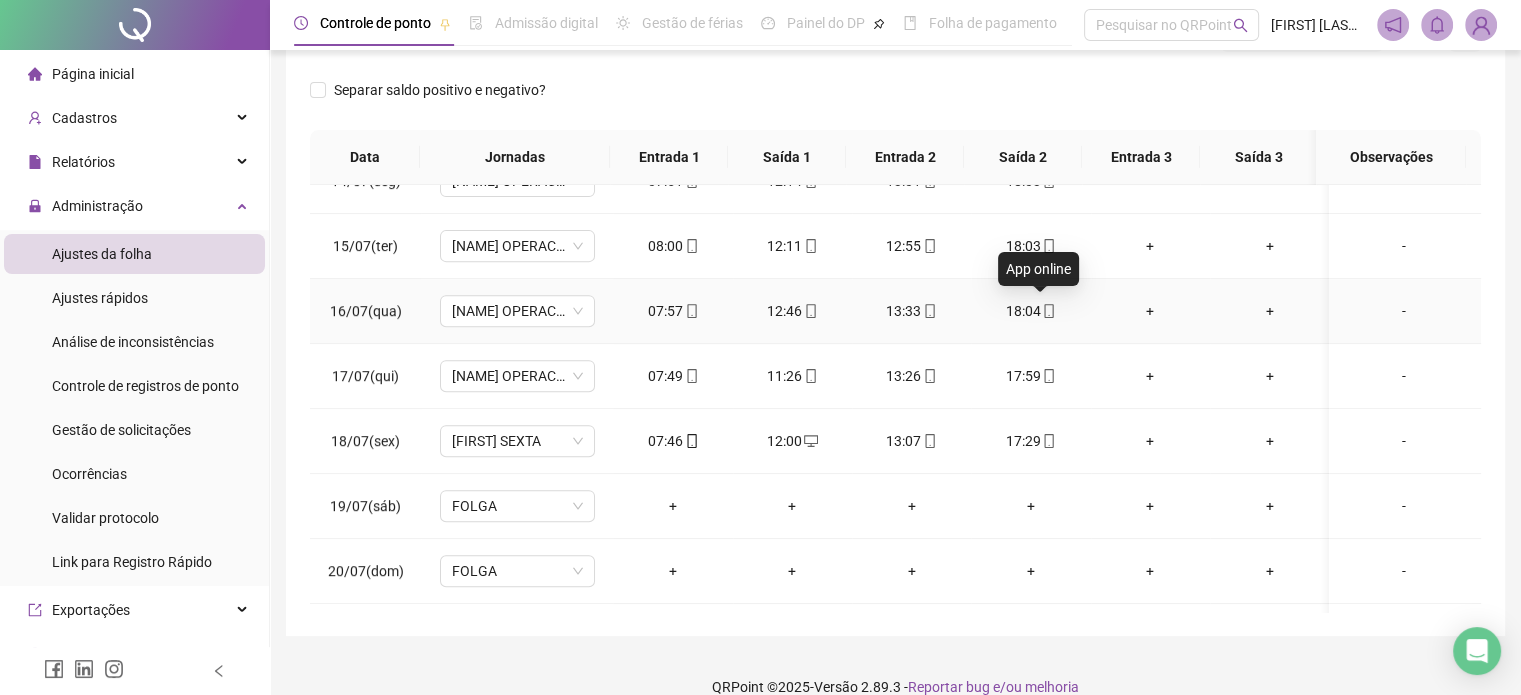 click 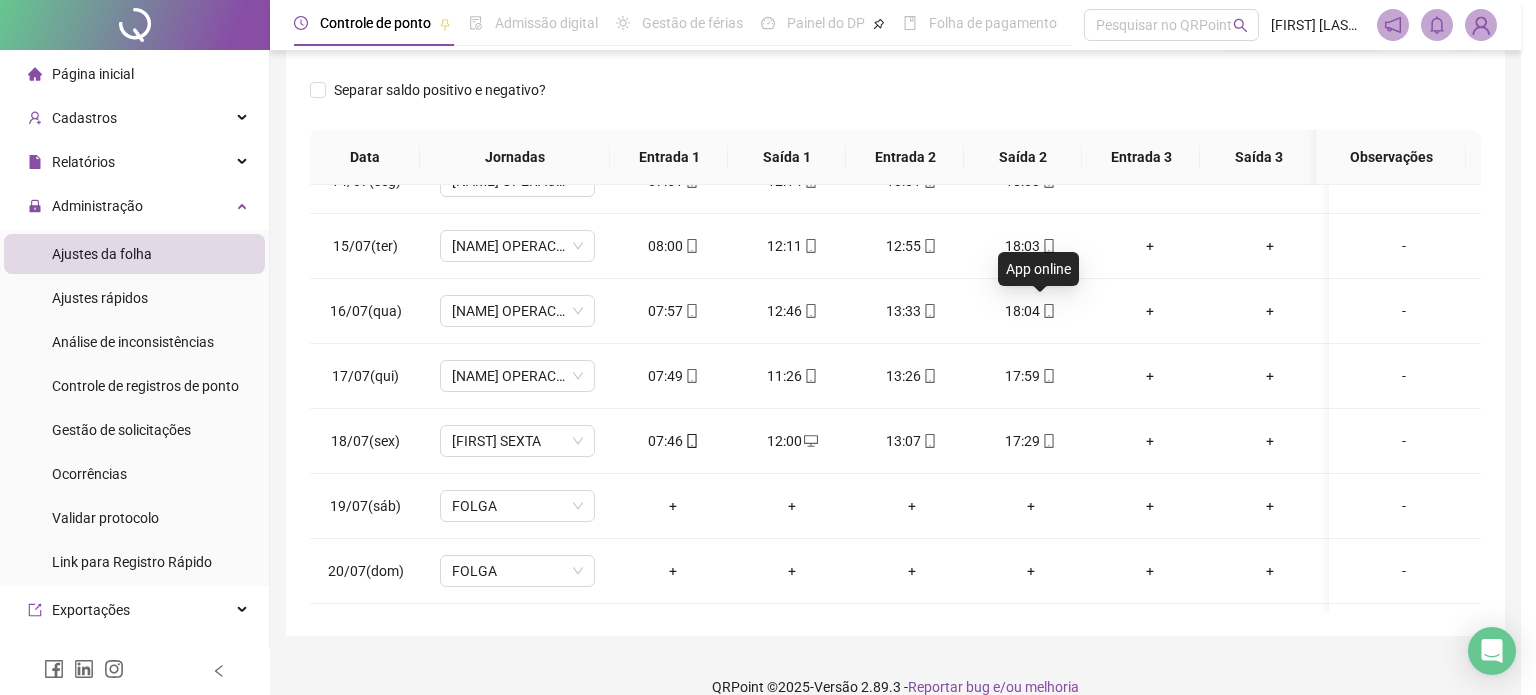 type on "**********" 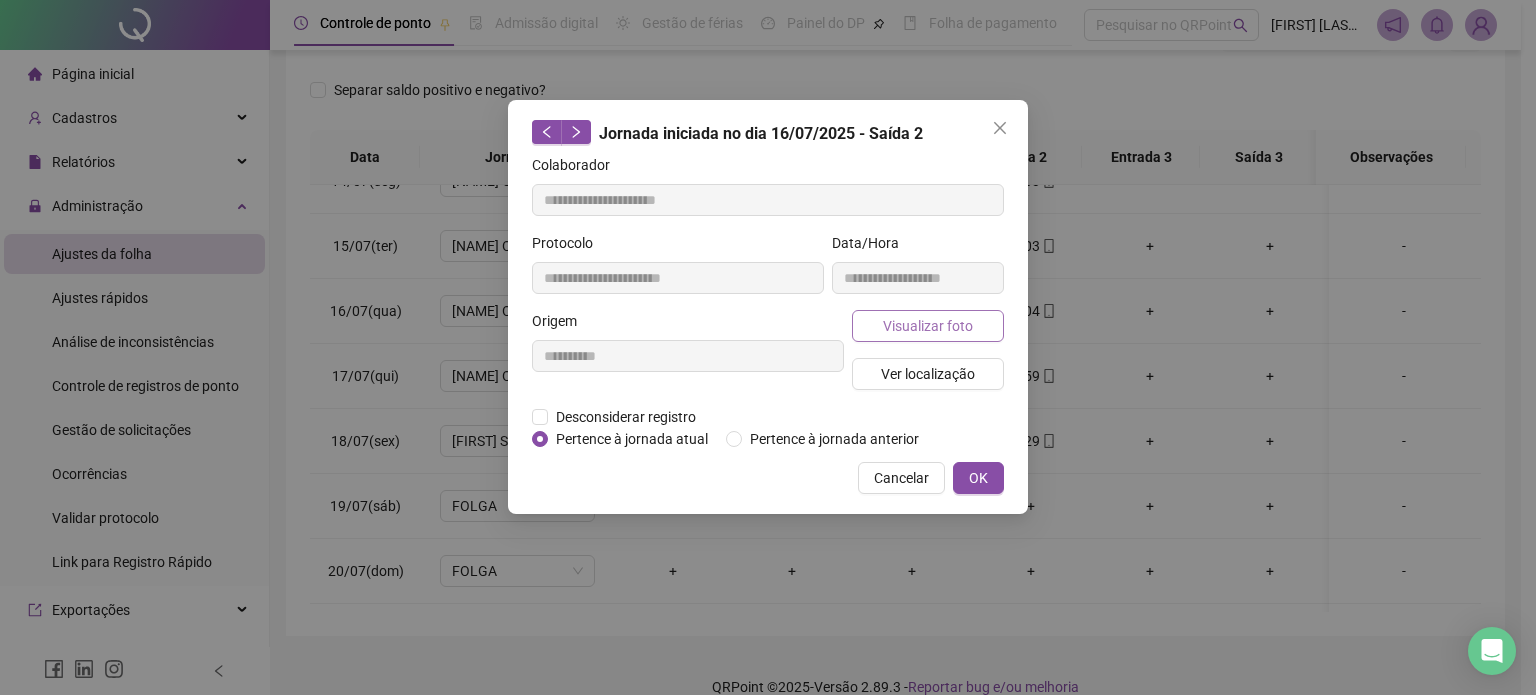 click on "Visualizar foto" at bounding box center (928, 326) 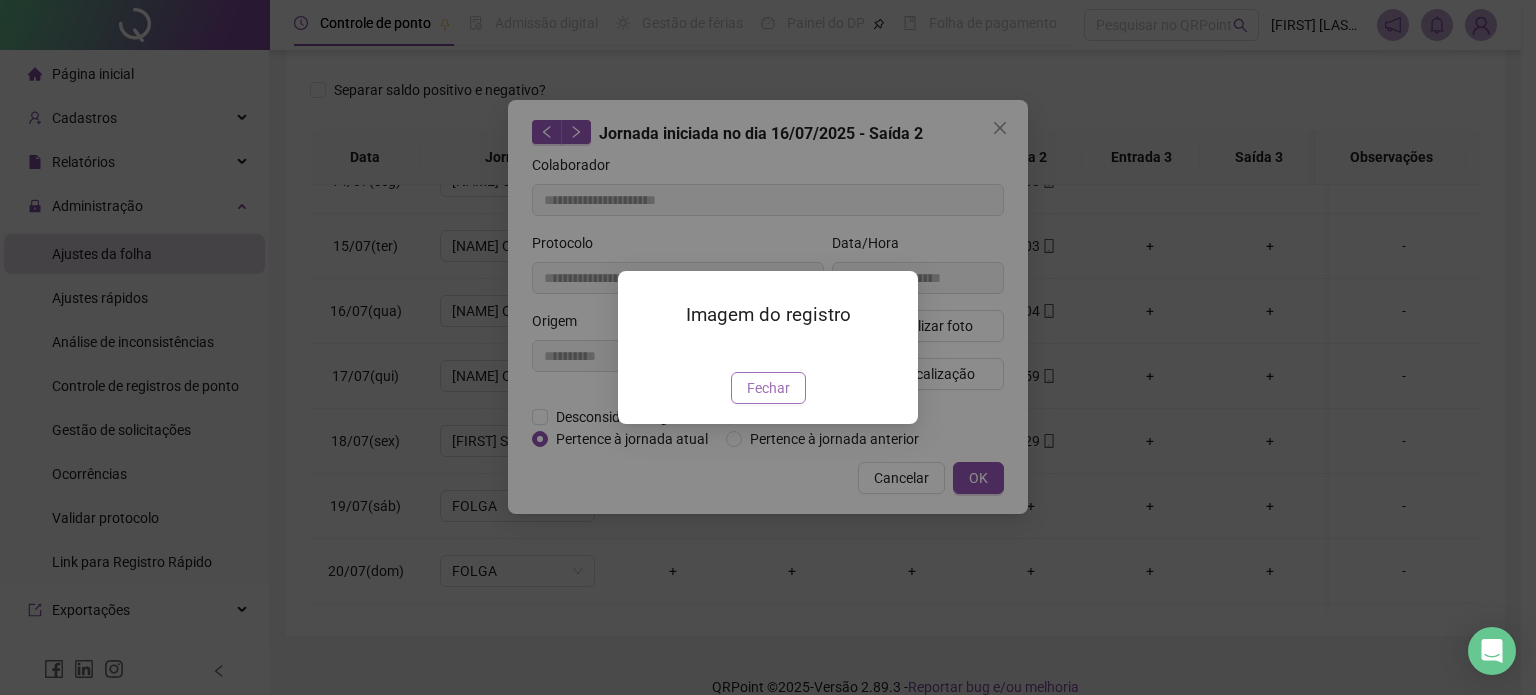 click on "Fechar" at bounding box center [768, 388] 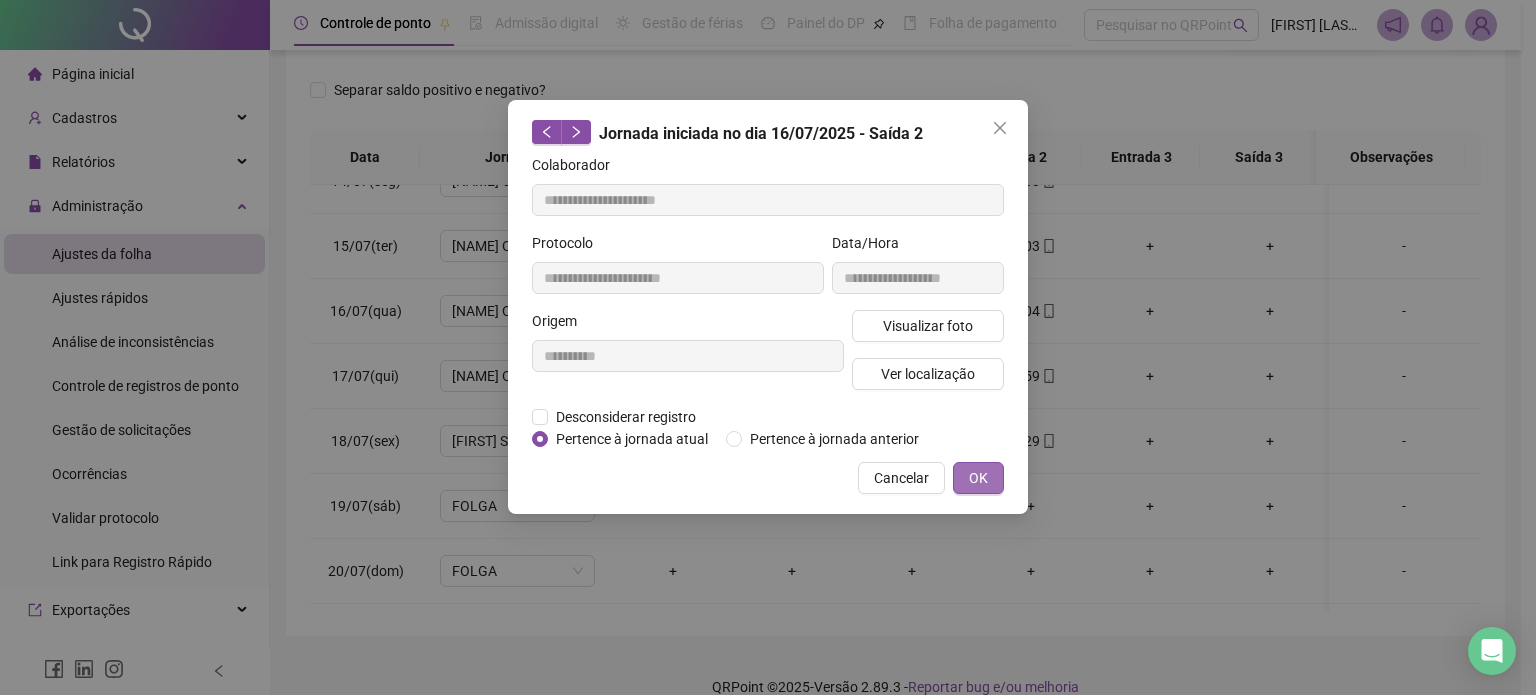 click on "OK" at bounding box center (978, 478) 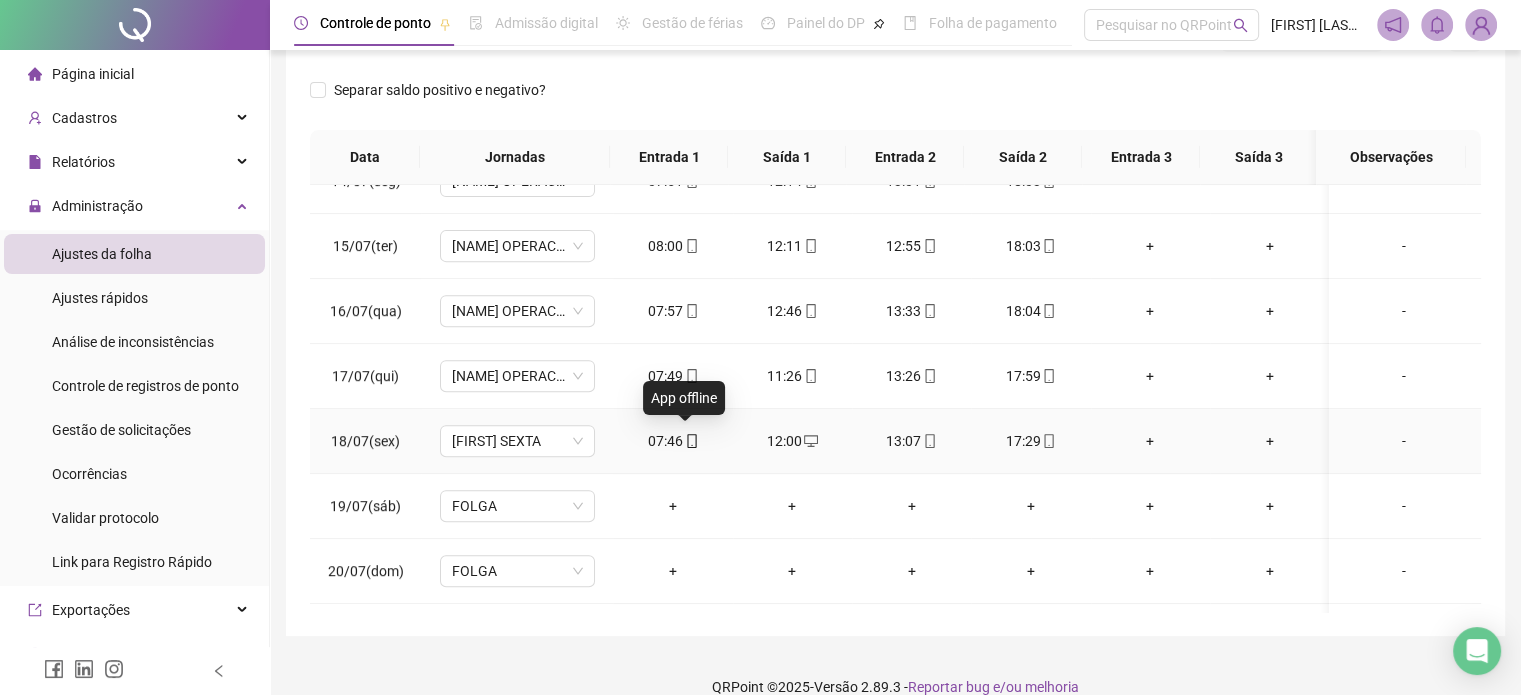 click 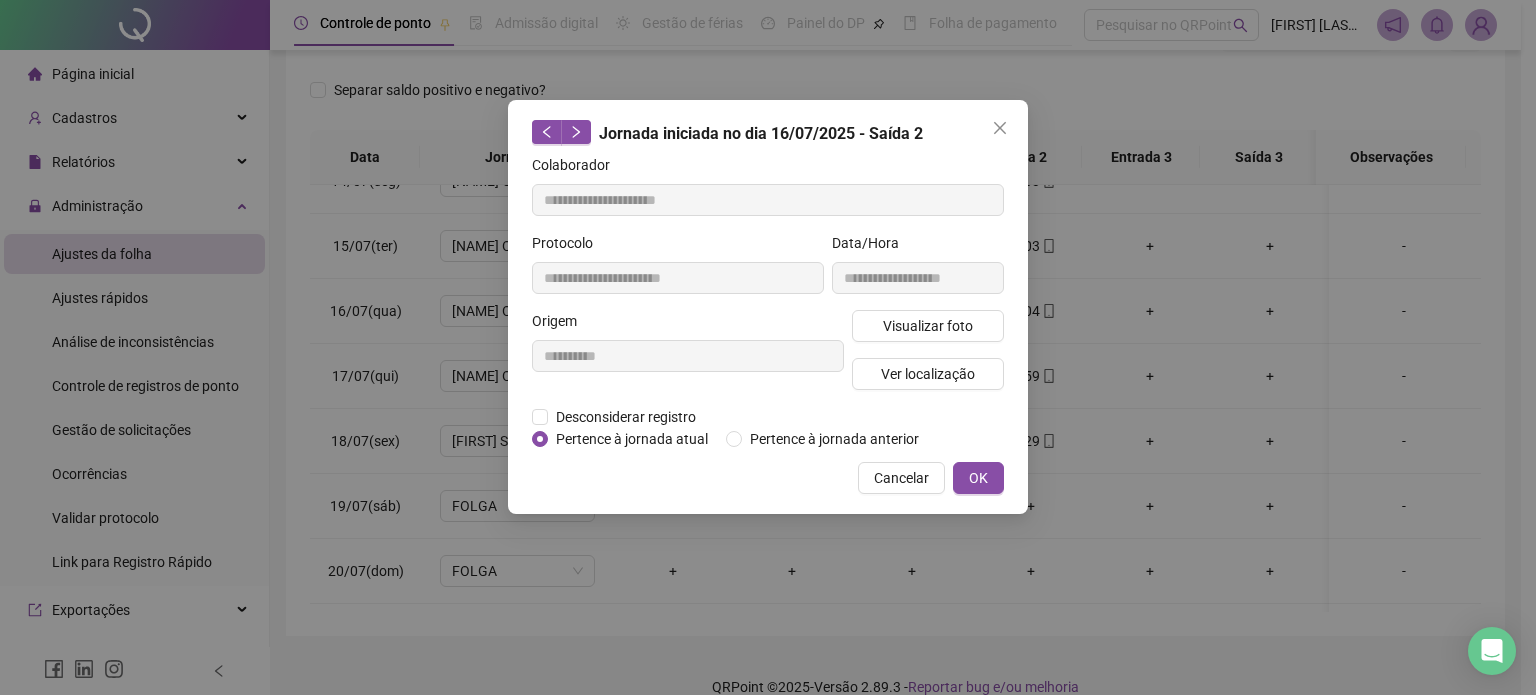 type on "**********" 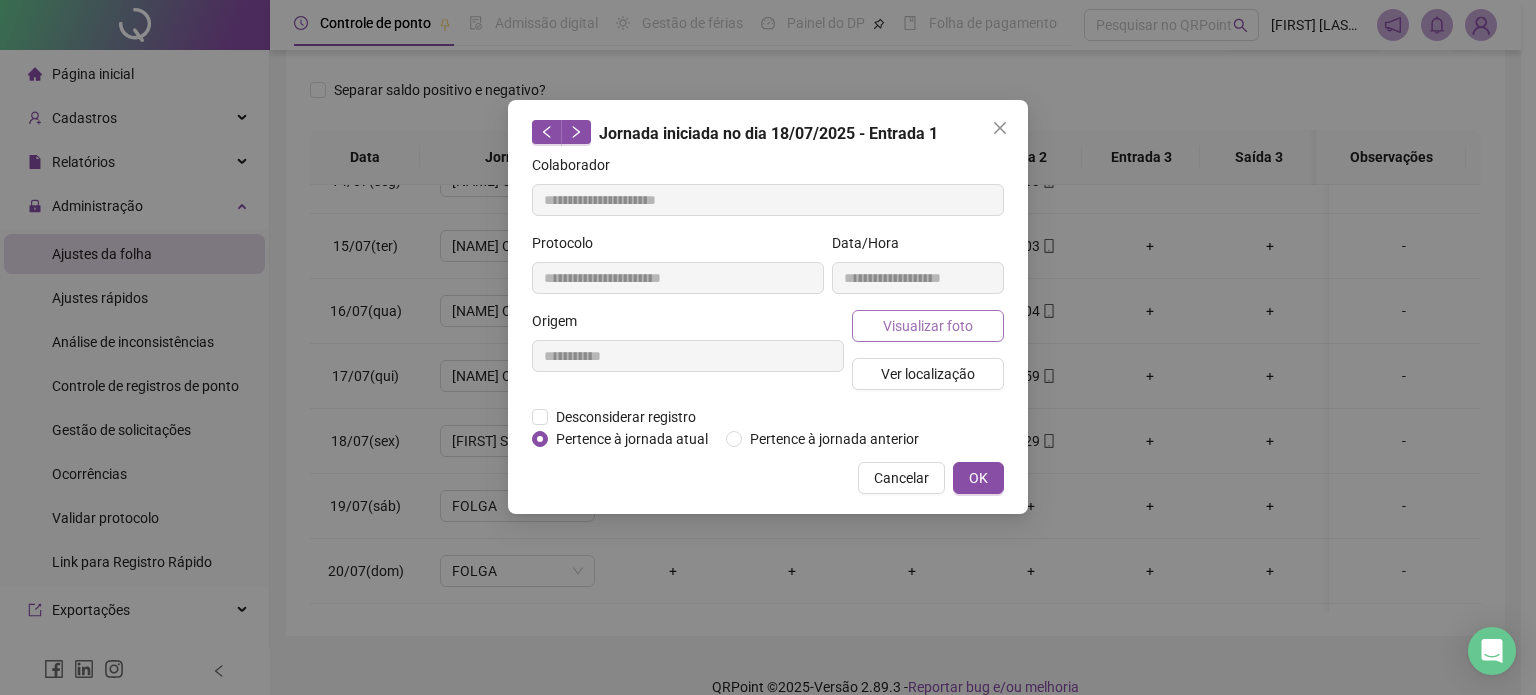 click on "Visualizar foto" at bounding box center (928, 326) 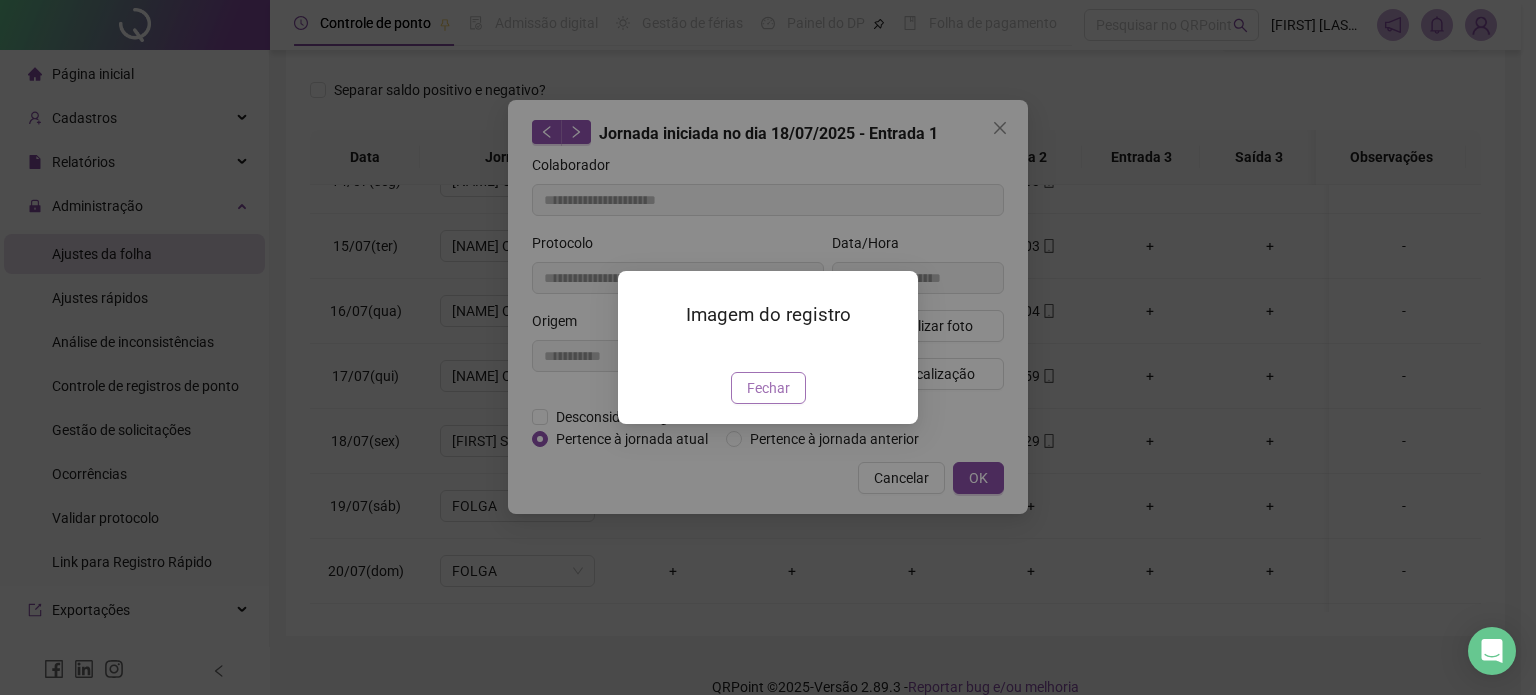 click on "Fechar" at bounding box center [768, 388] 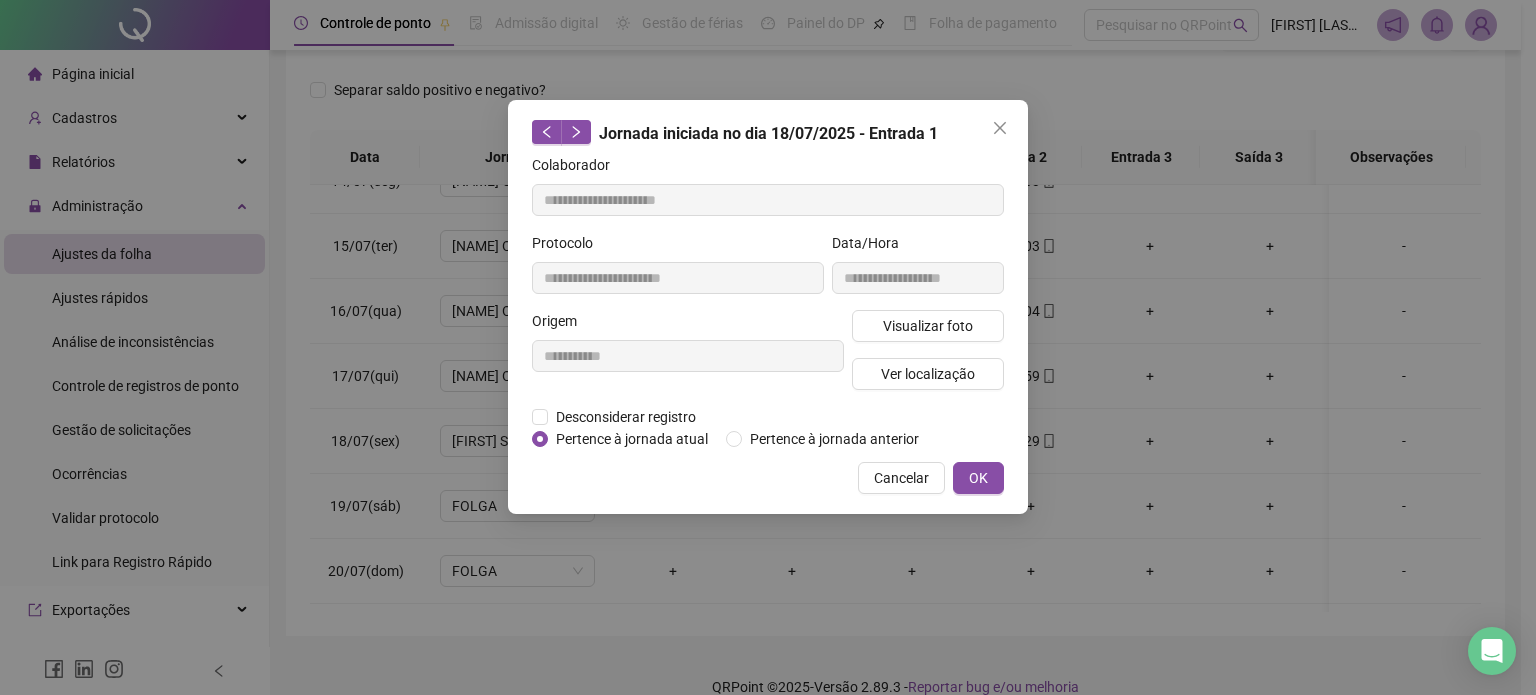 click on "OK" at bounding box center (978, 478) 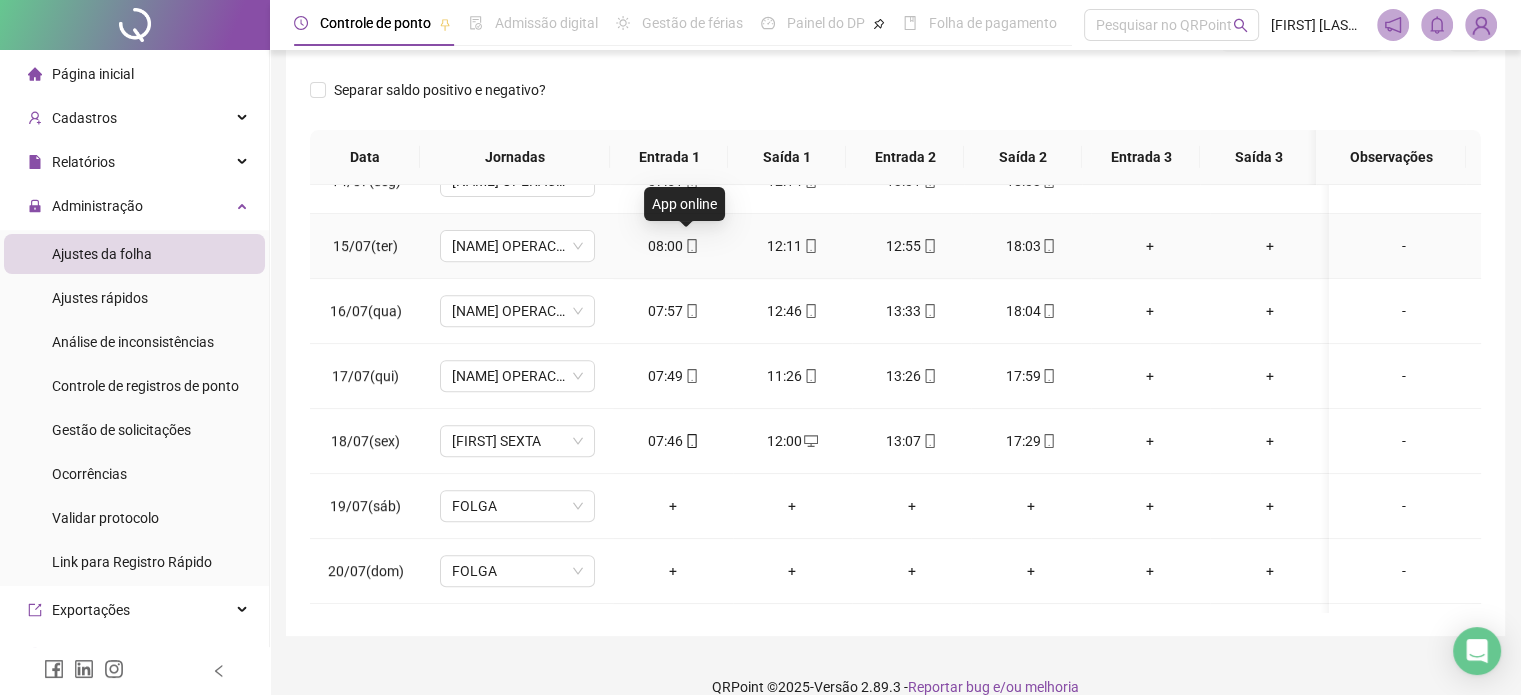 click 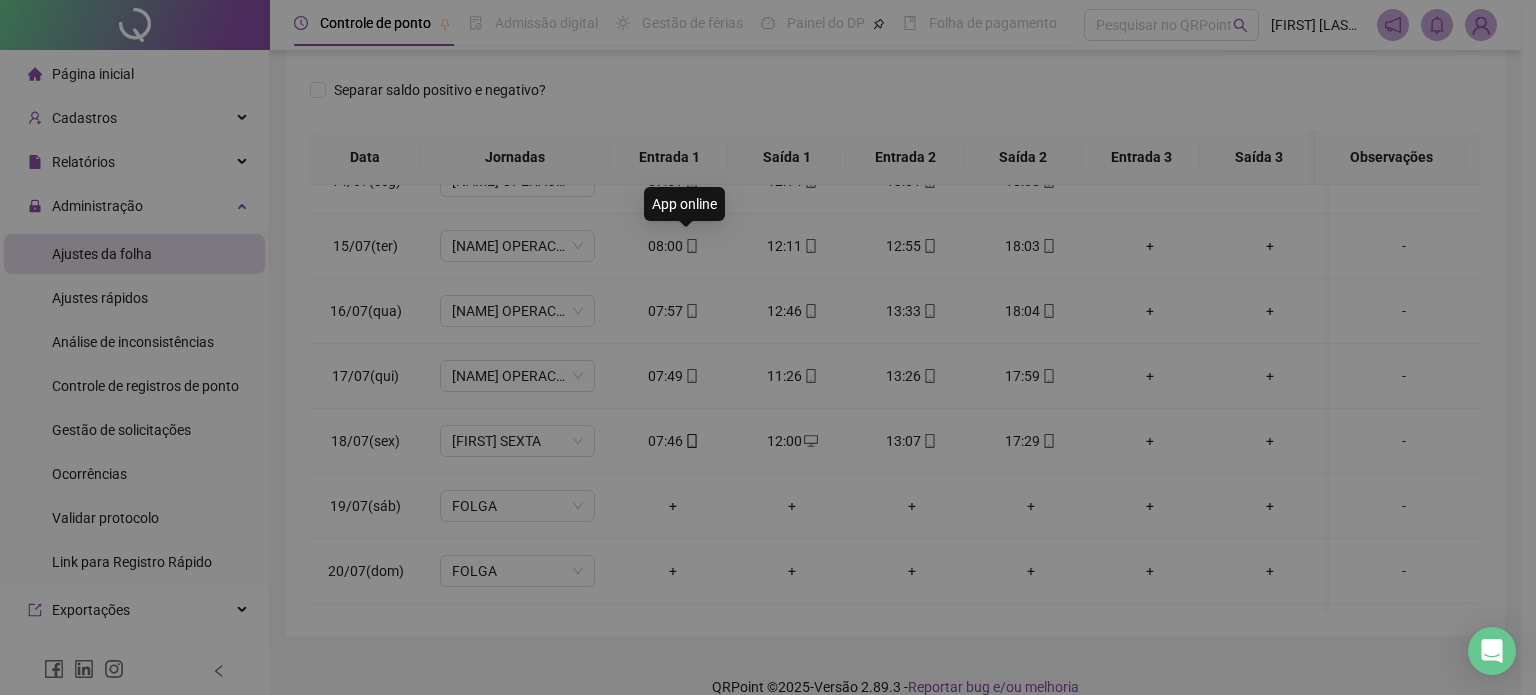 type on "**********" 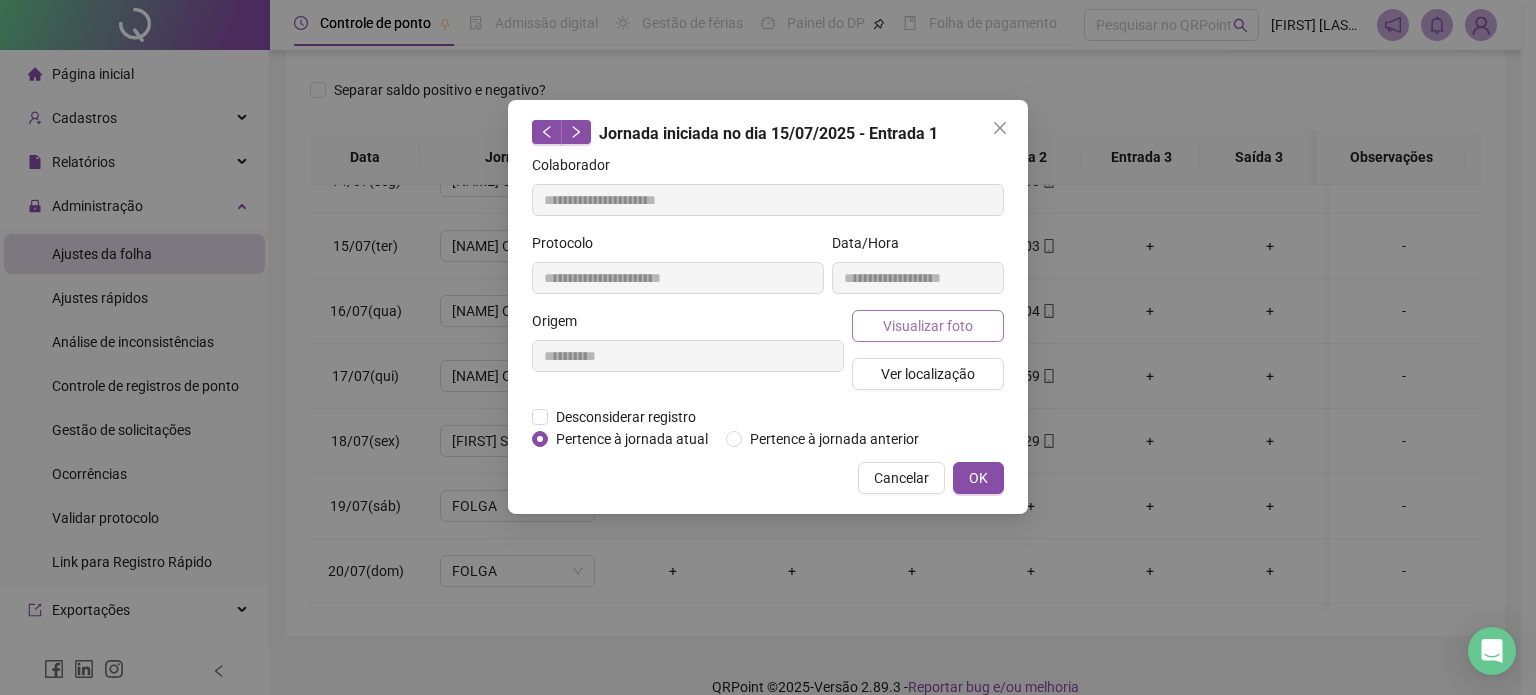 click on "Visualizar foto" at bounding box center [928, 326] 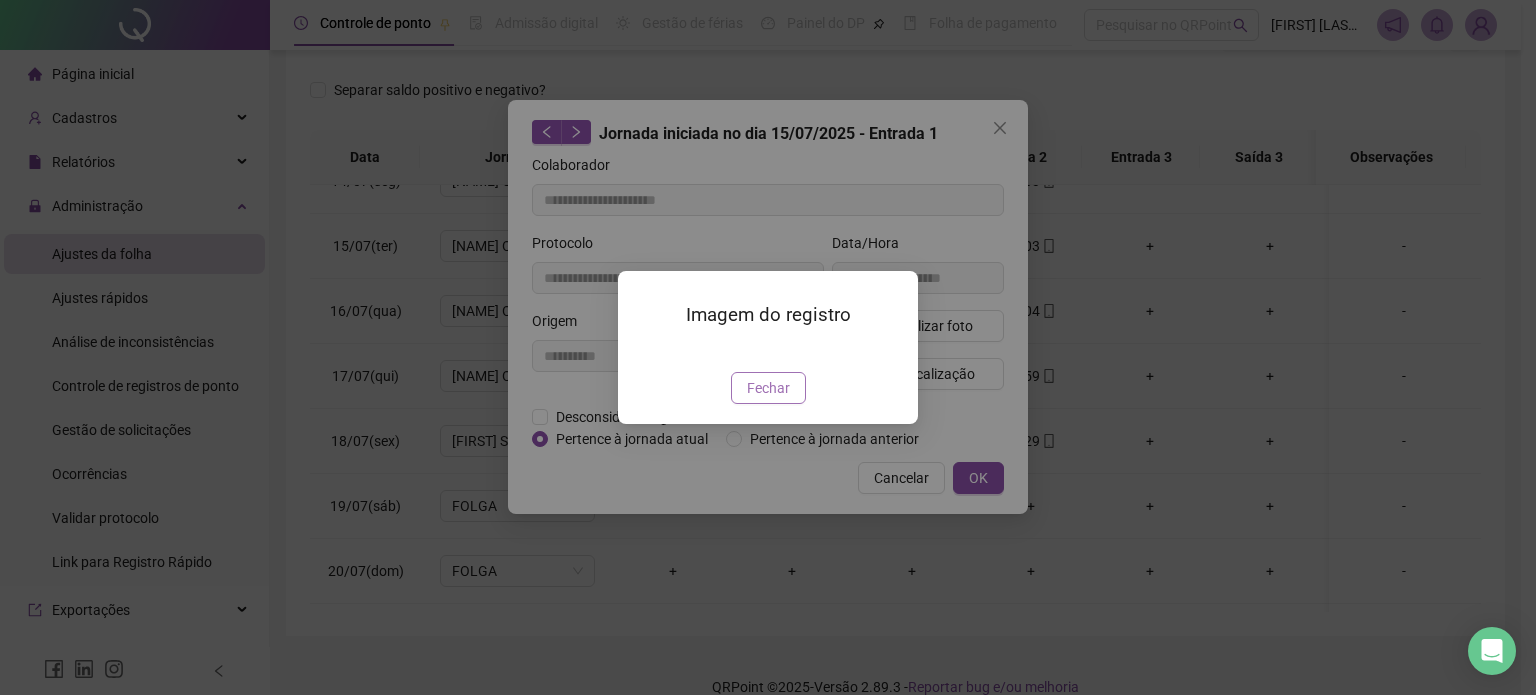 click on "Fechar" at bounding box center (768, 388) 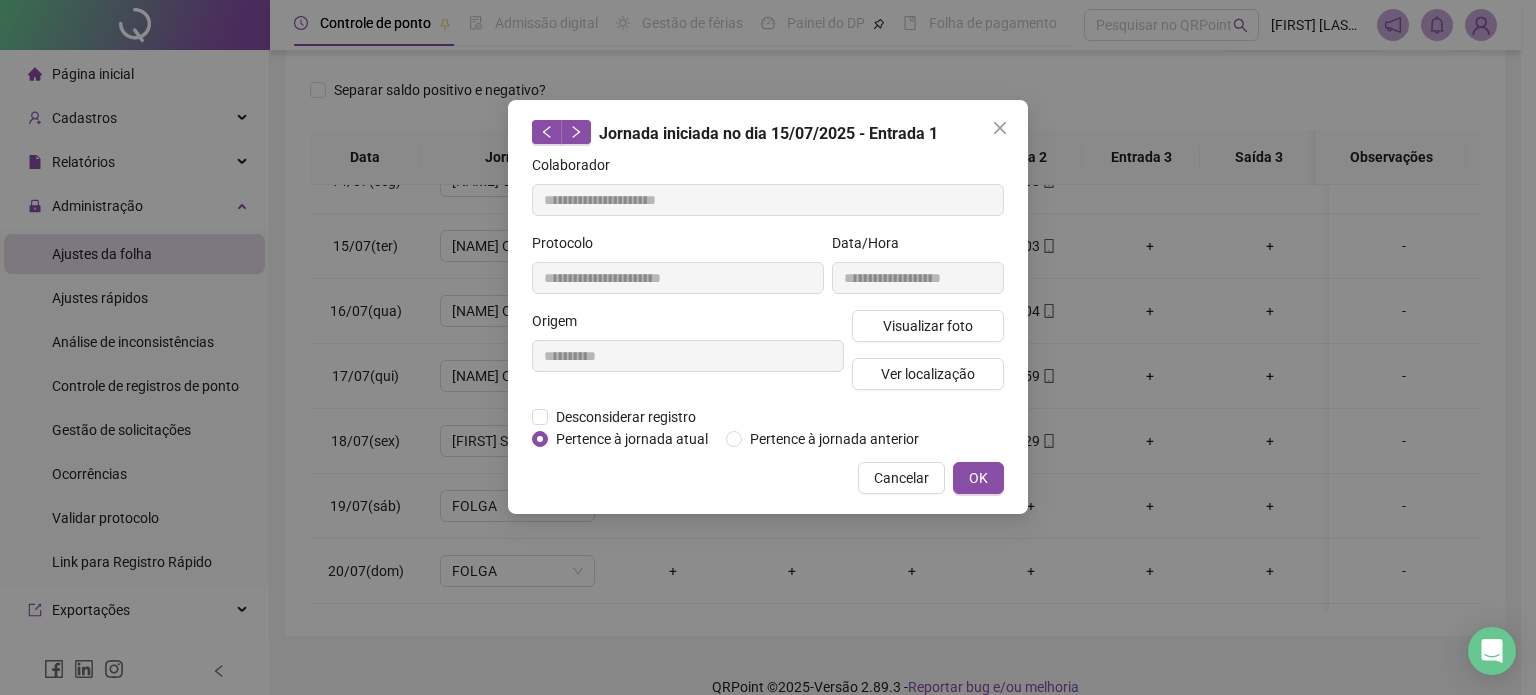 click on "OK" at bounding box center [978, 478] 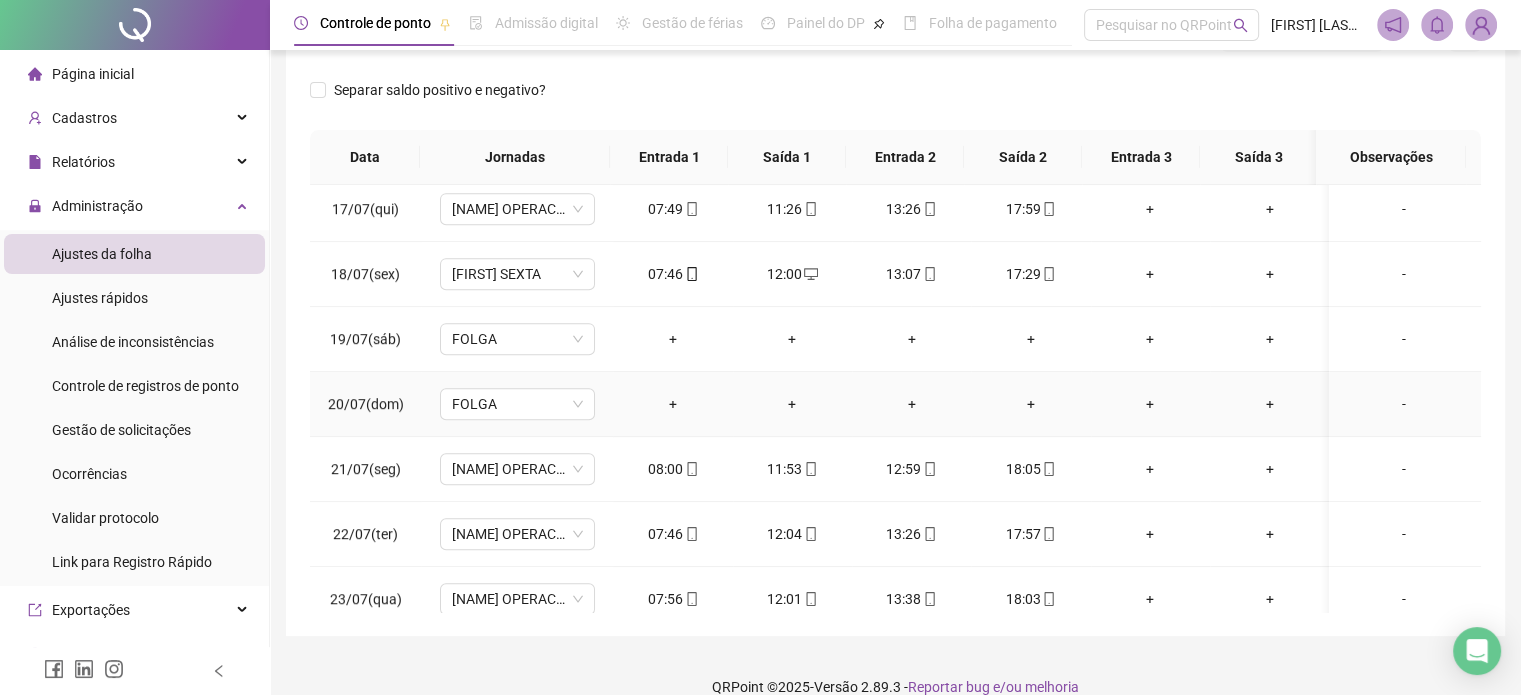 scroll, scrollTop: 1181, scrollLeft: 0, axis: vertical 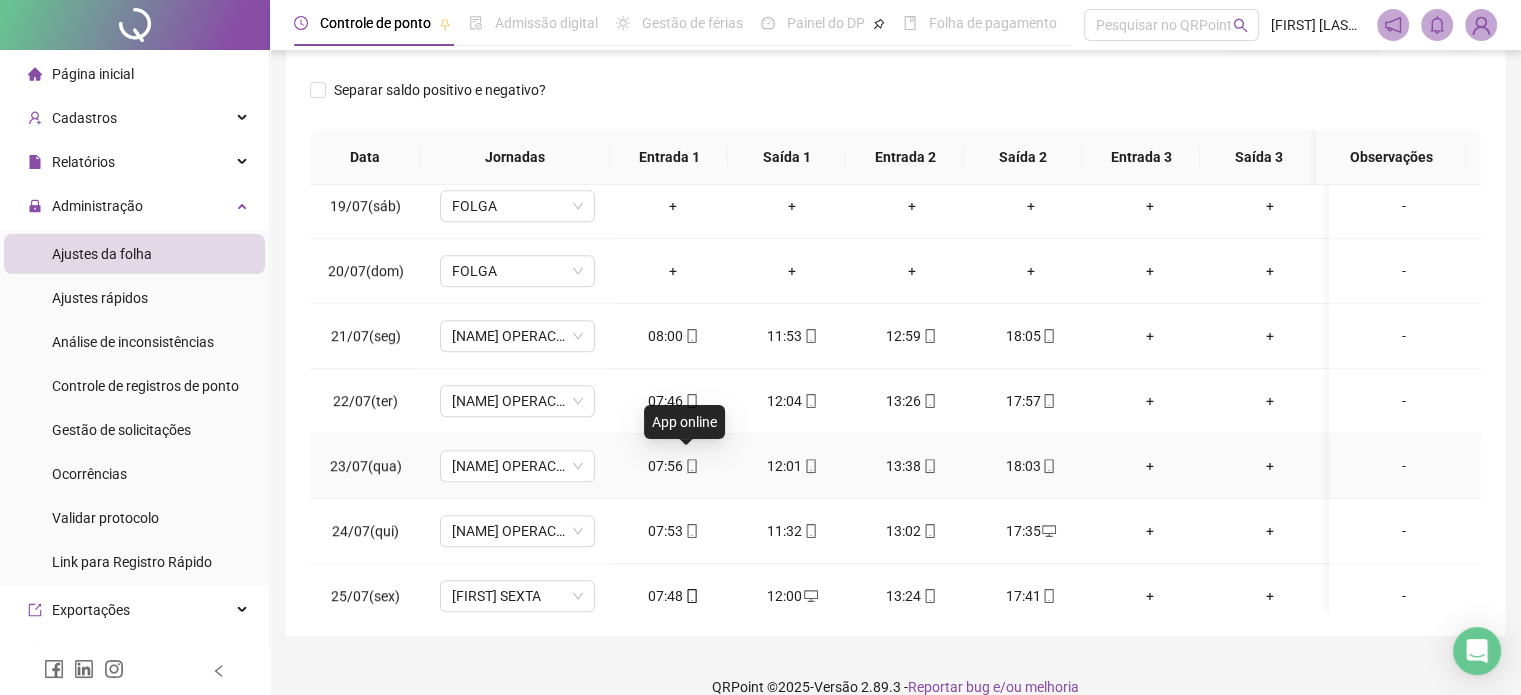 click 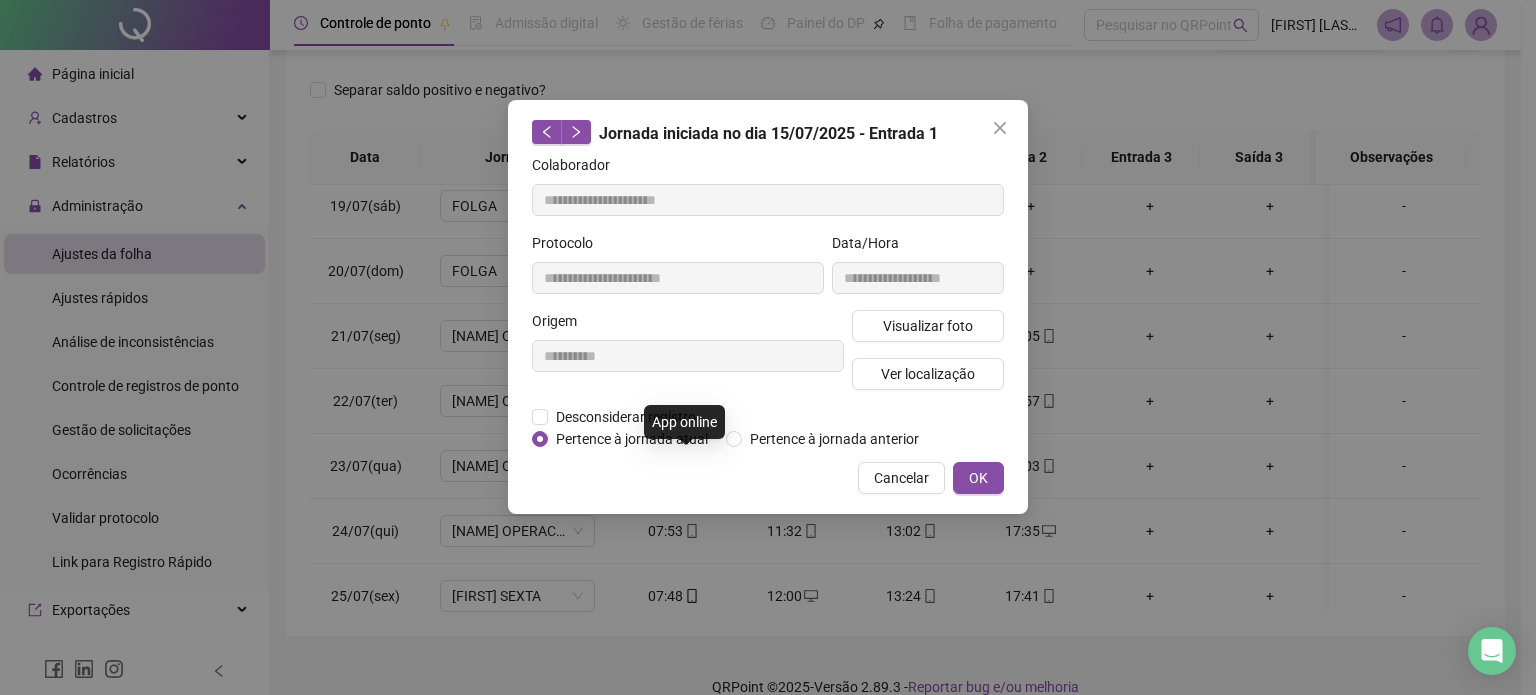 type on "**********" 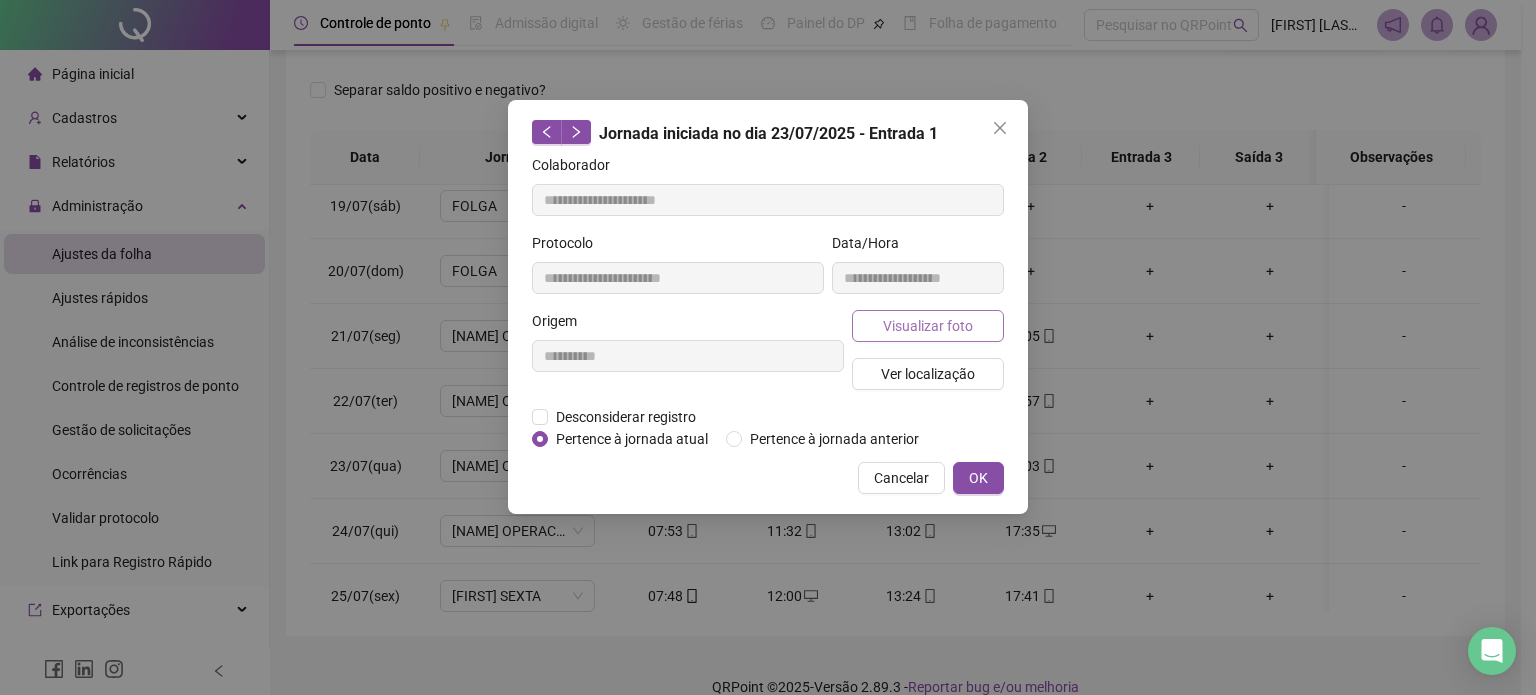 click on "Visualizar foto" at bounding box center [928, 326] 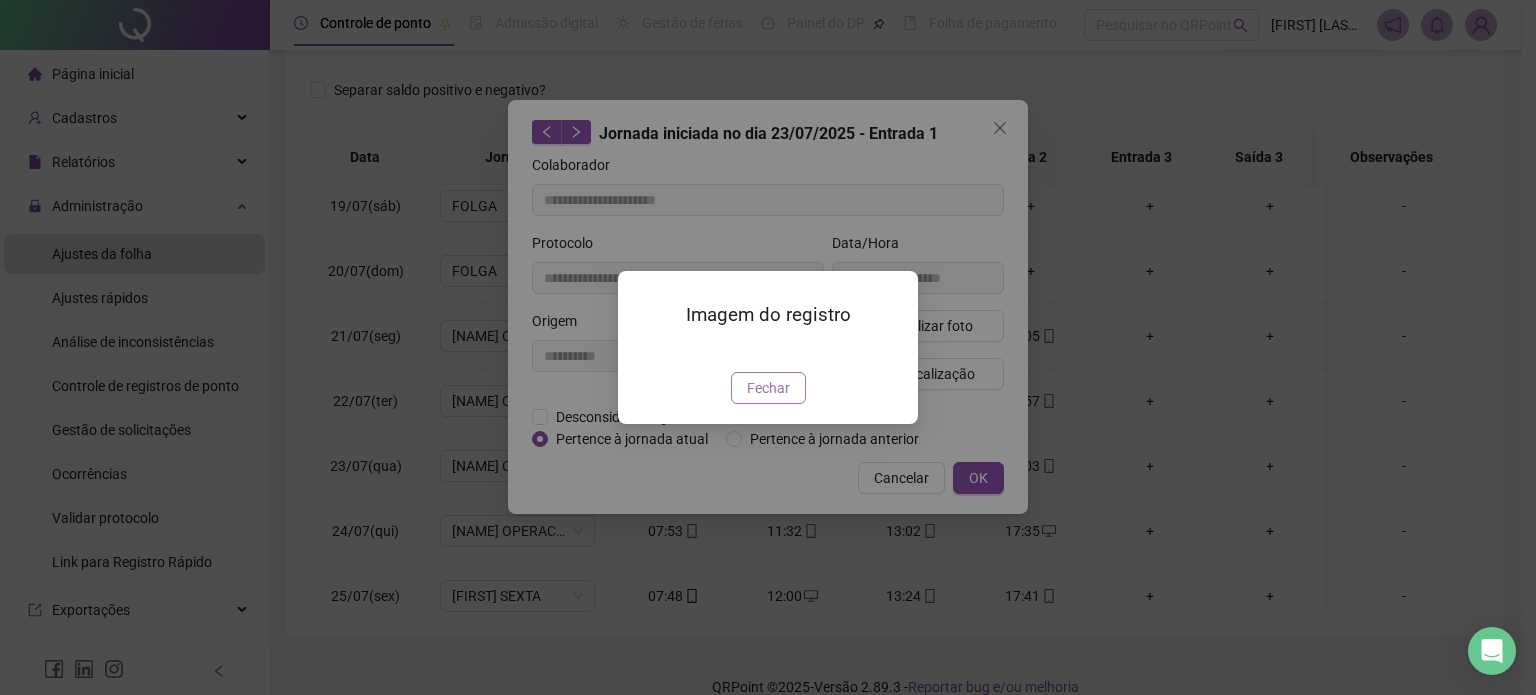 click on "Fechar" at bounding box center (768, 388) 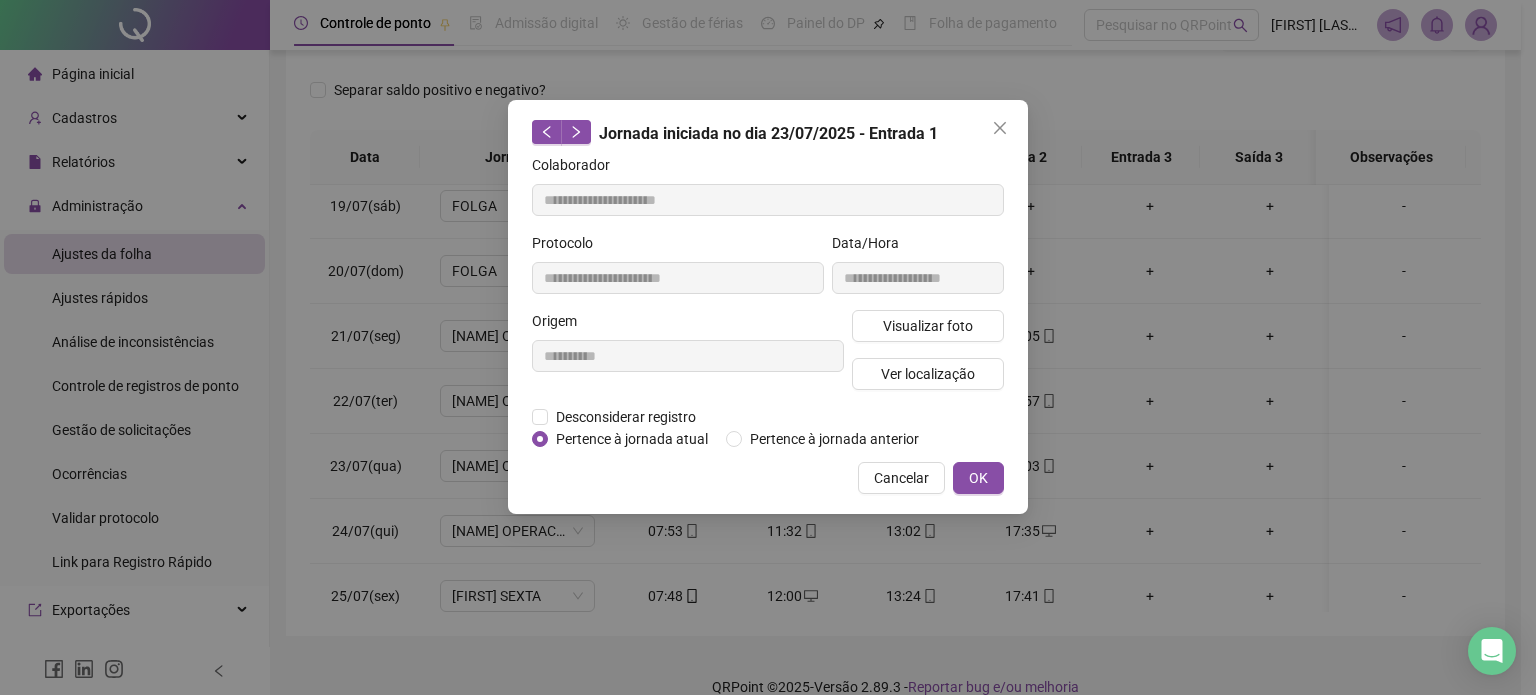 drag, startPoint x: 977, startPoint y: 471, endPoint x: 708, endPoint y: 547, distance: 279.52997 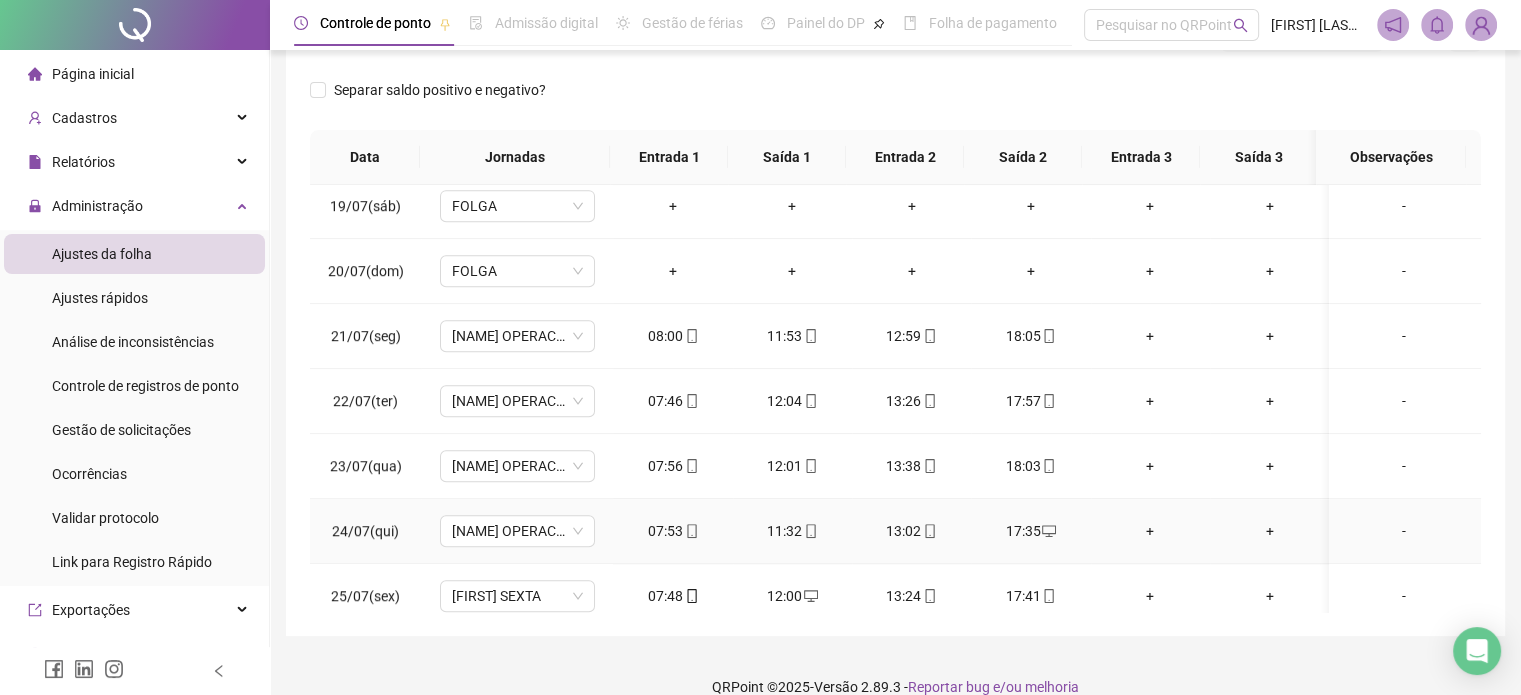 click 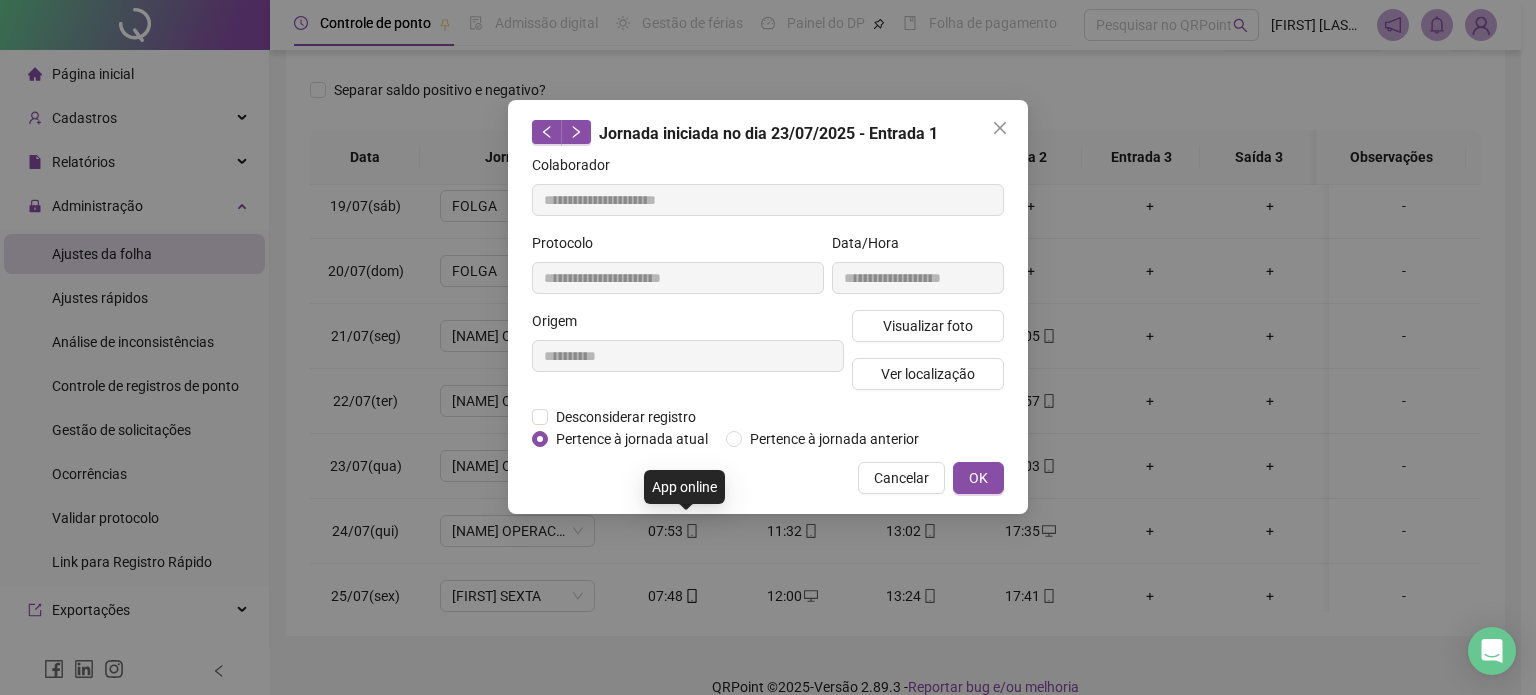 type on "**********" 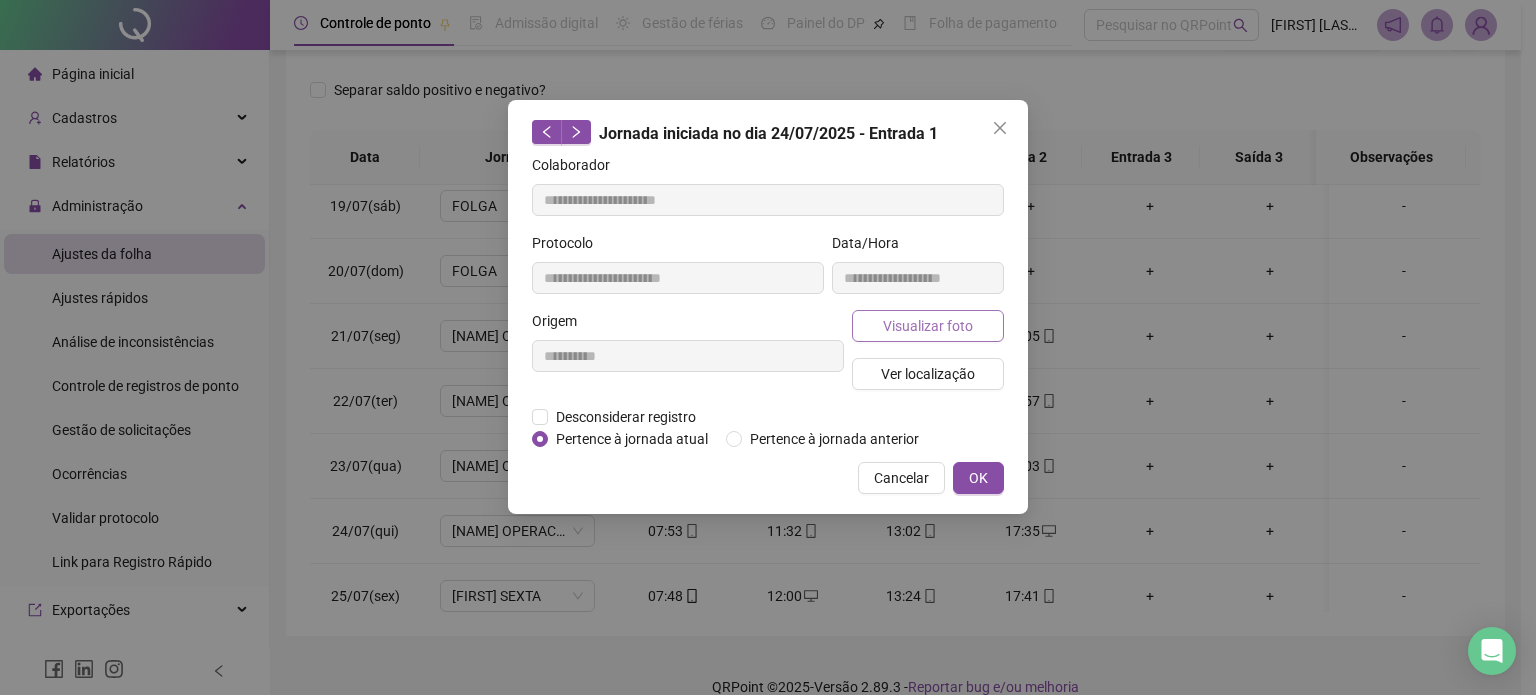 click on "Visualizar foto" at bounding box center [928, 326] 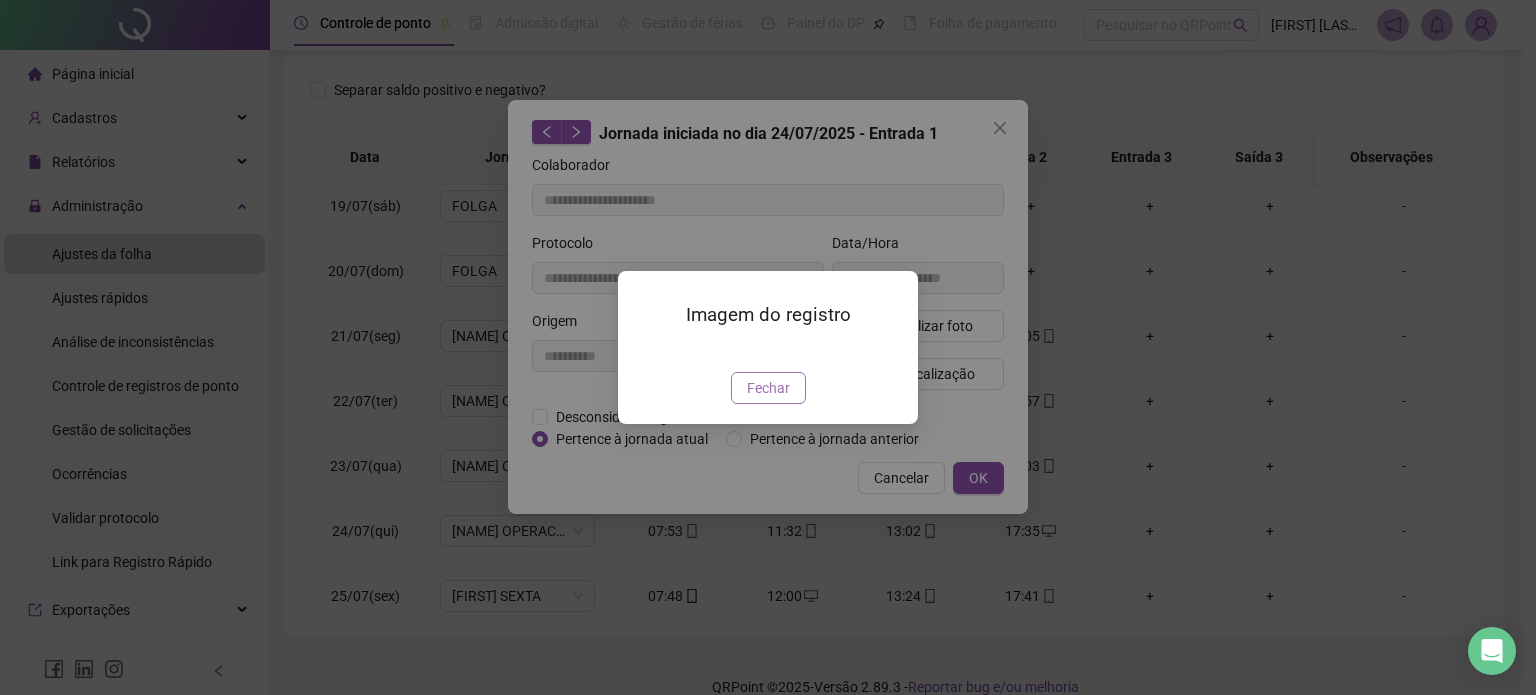 click on "Fechar" at bounding box center [768, 388] 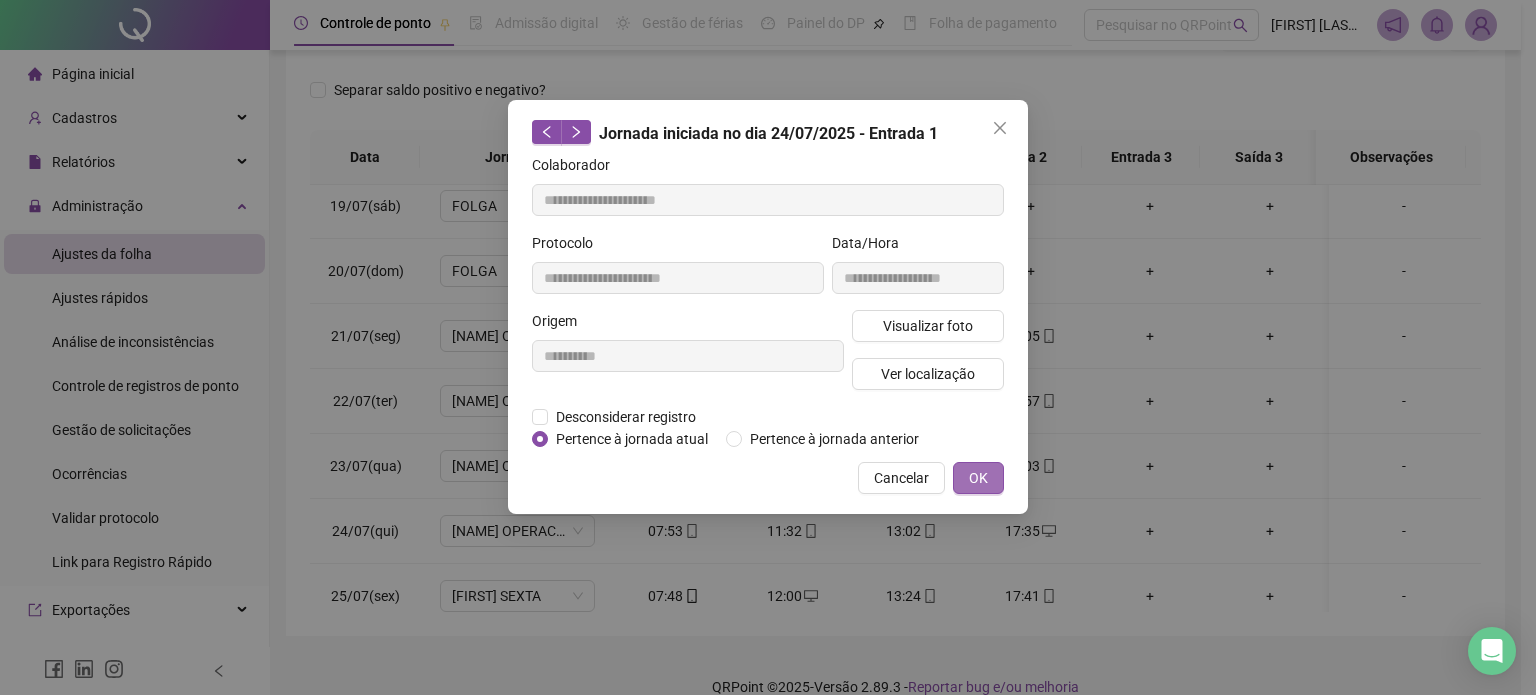 click on "OK" at bounding box center [978, 478] 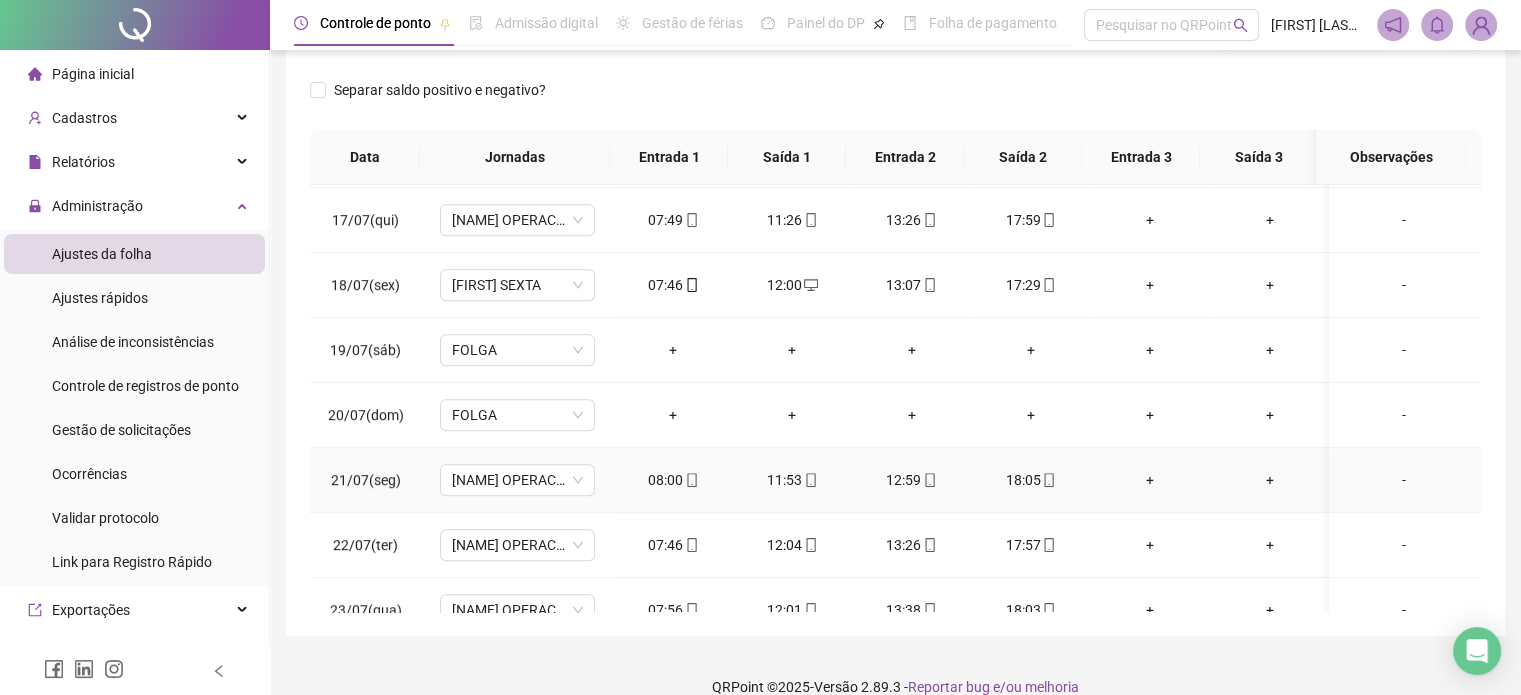 scroll, scrollTop: 781, scrollLeft: 0, axis: vertical 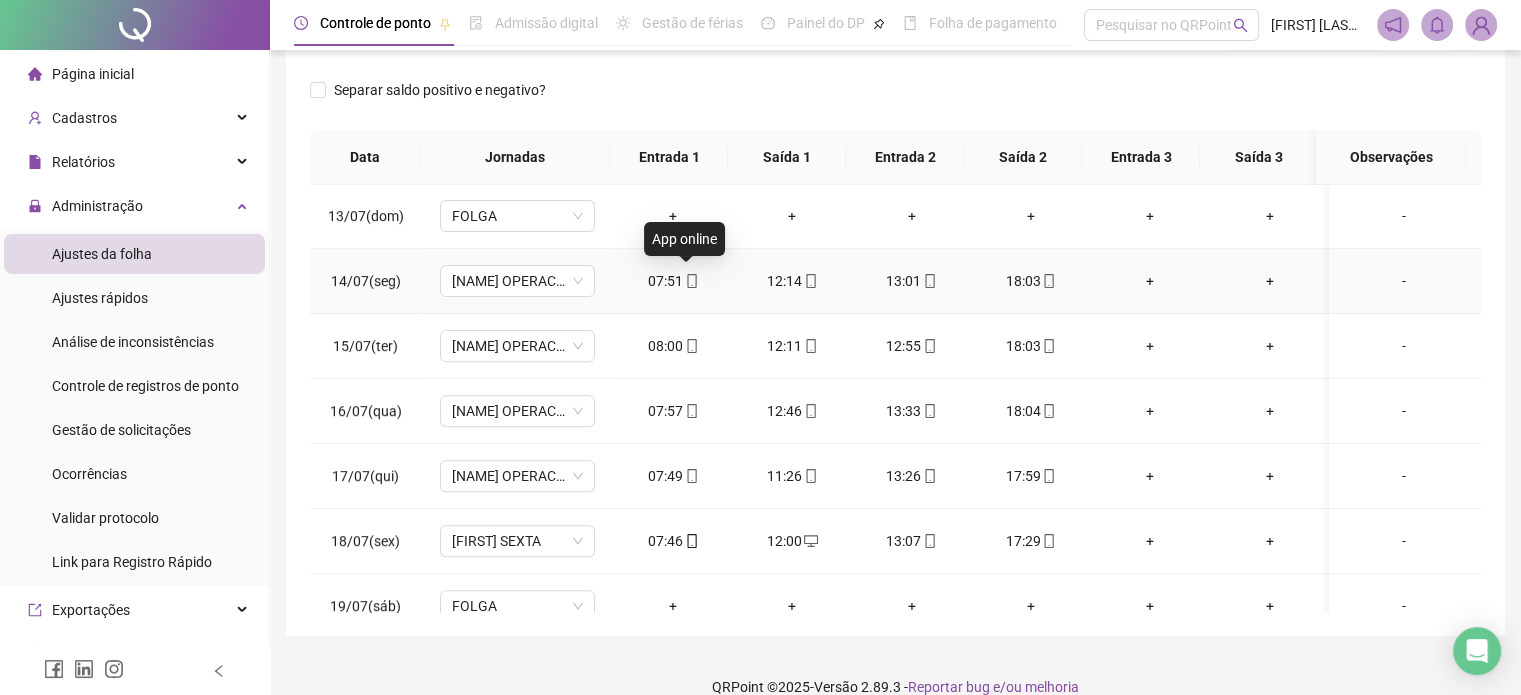 click 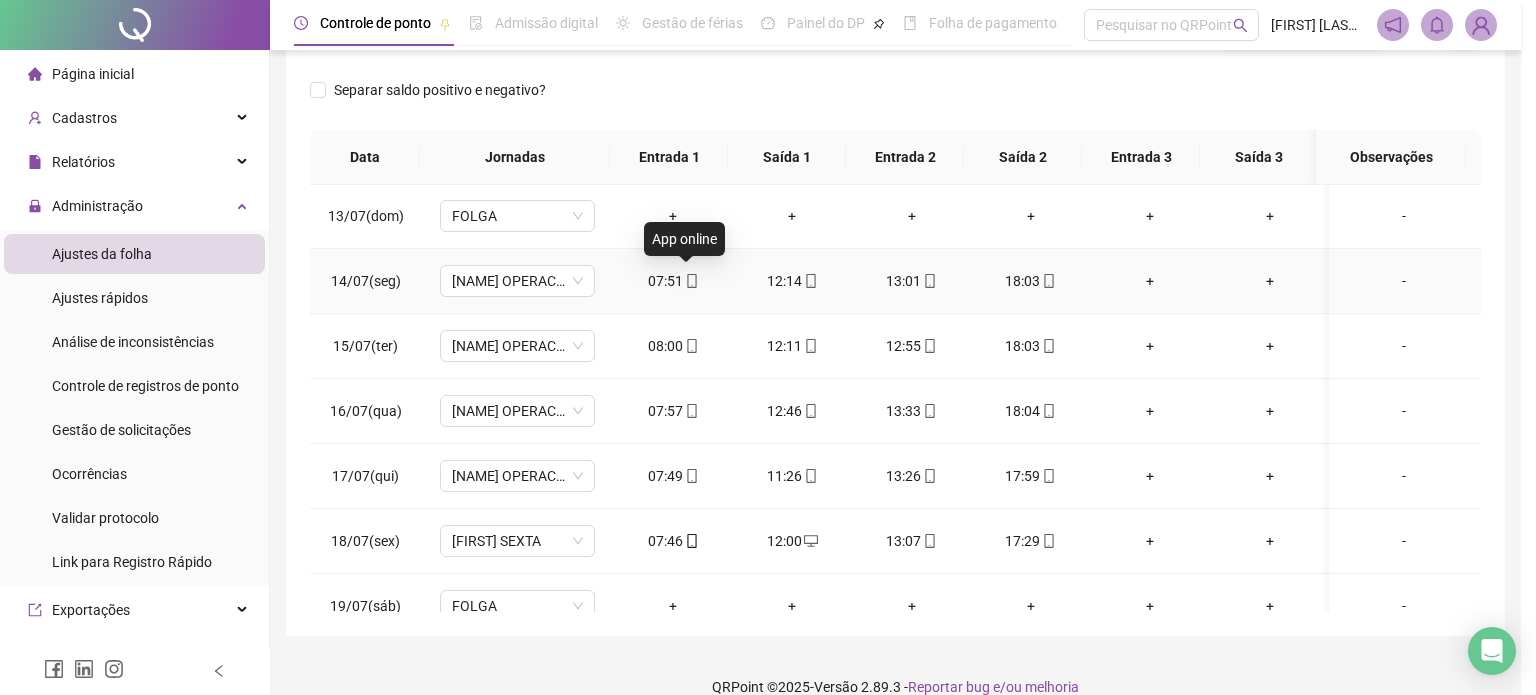 type on "**********" 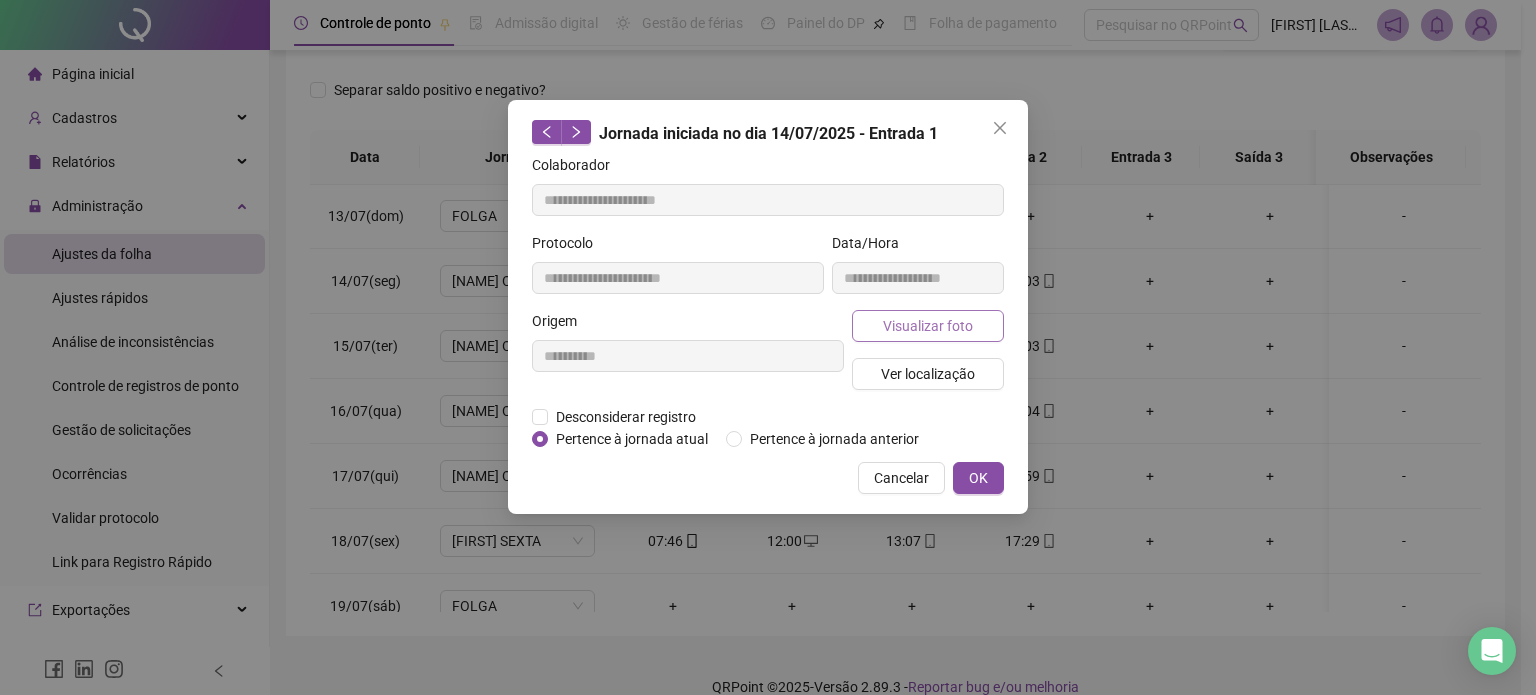 click on "Visualizar foto" at bounding box center [928, 326] 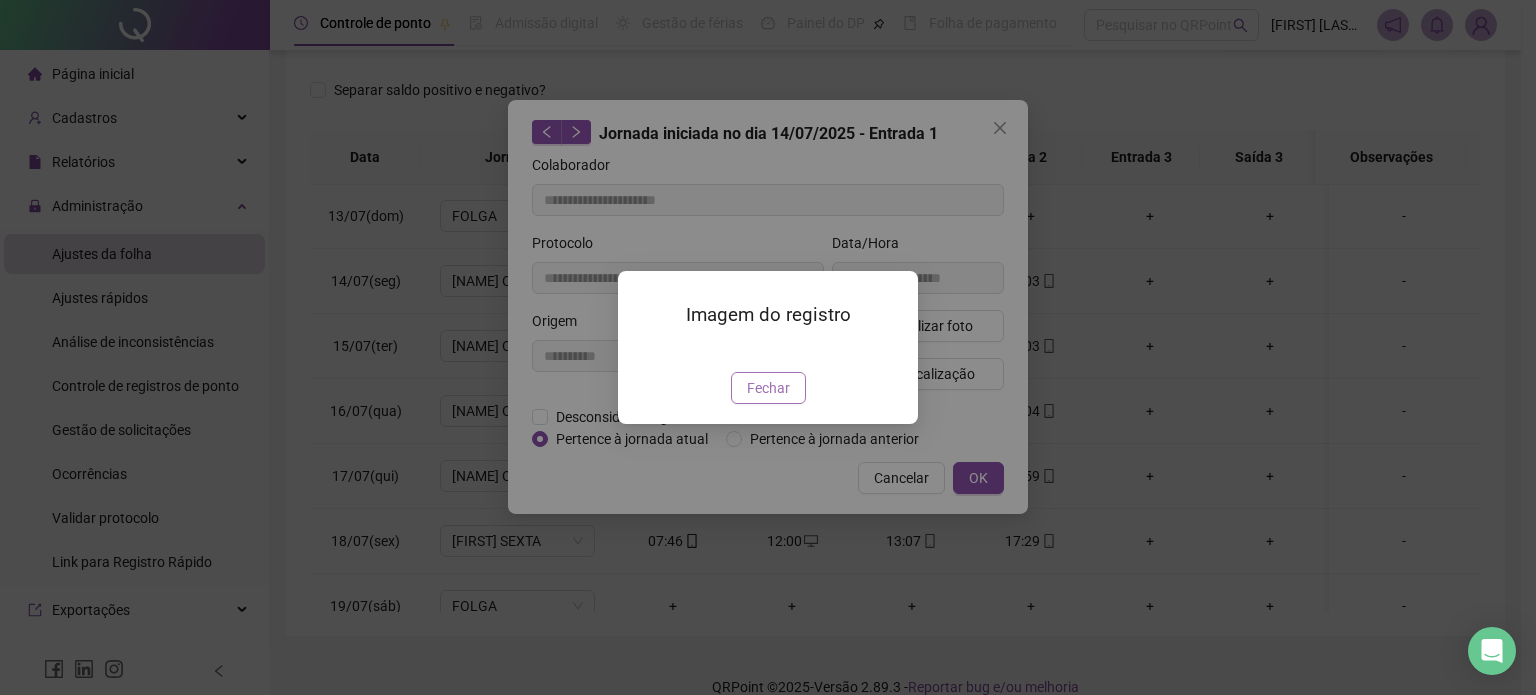 click on "Fechar" at bounding box center [768, 388] 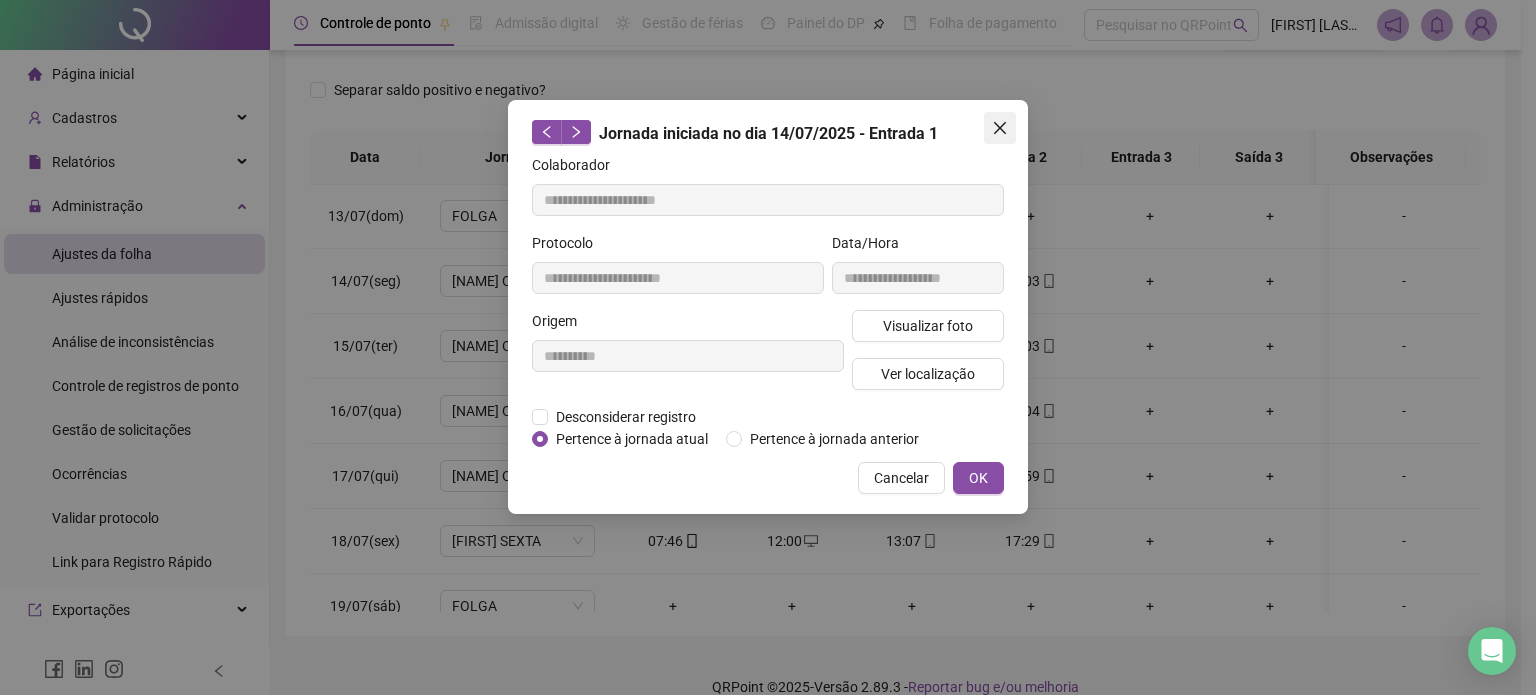 click 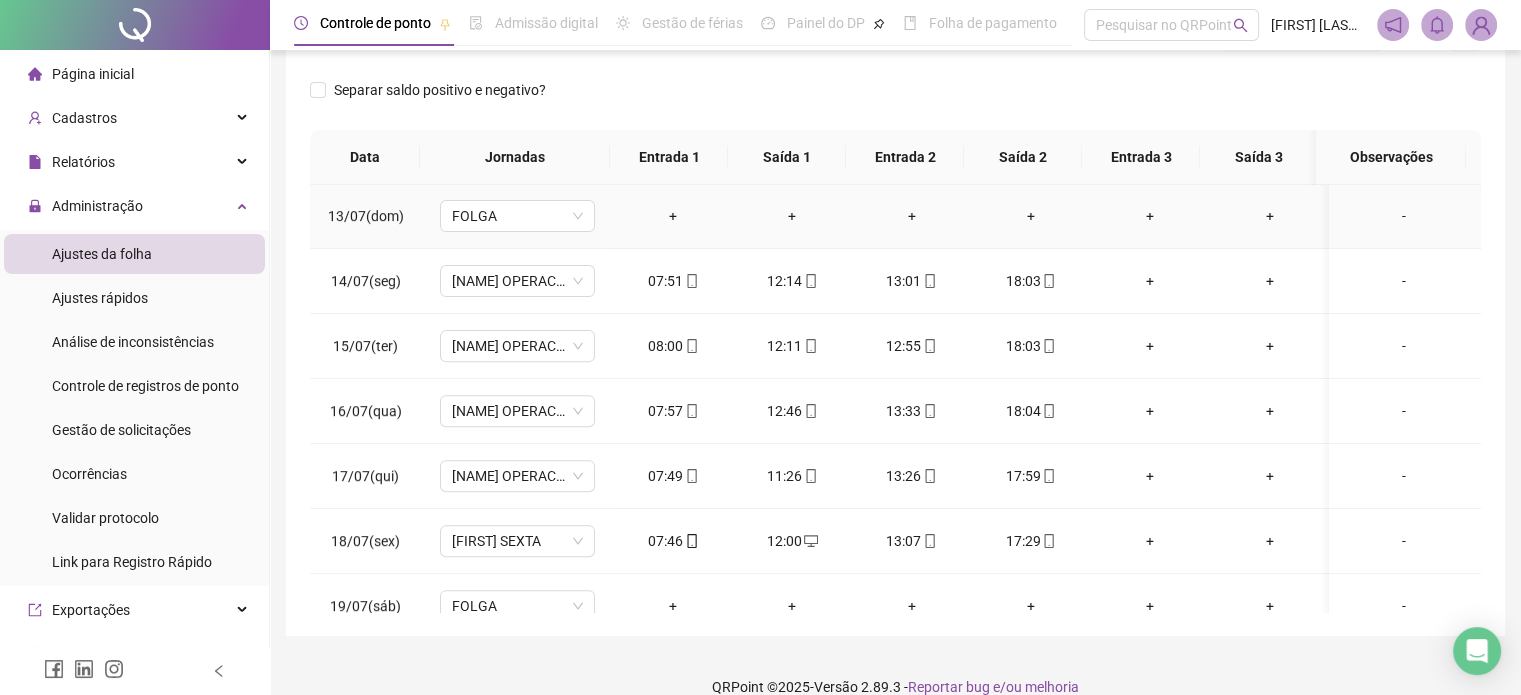 scroll, scrollTop: 281, scrollLeft: 0, axis: vertical 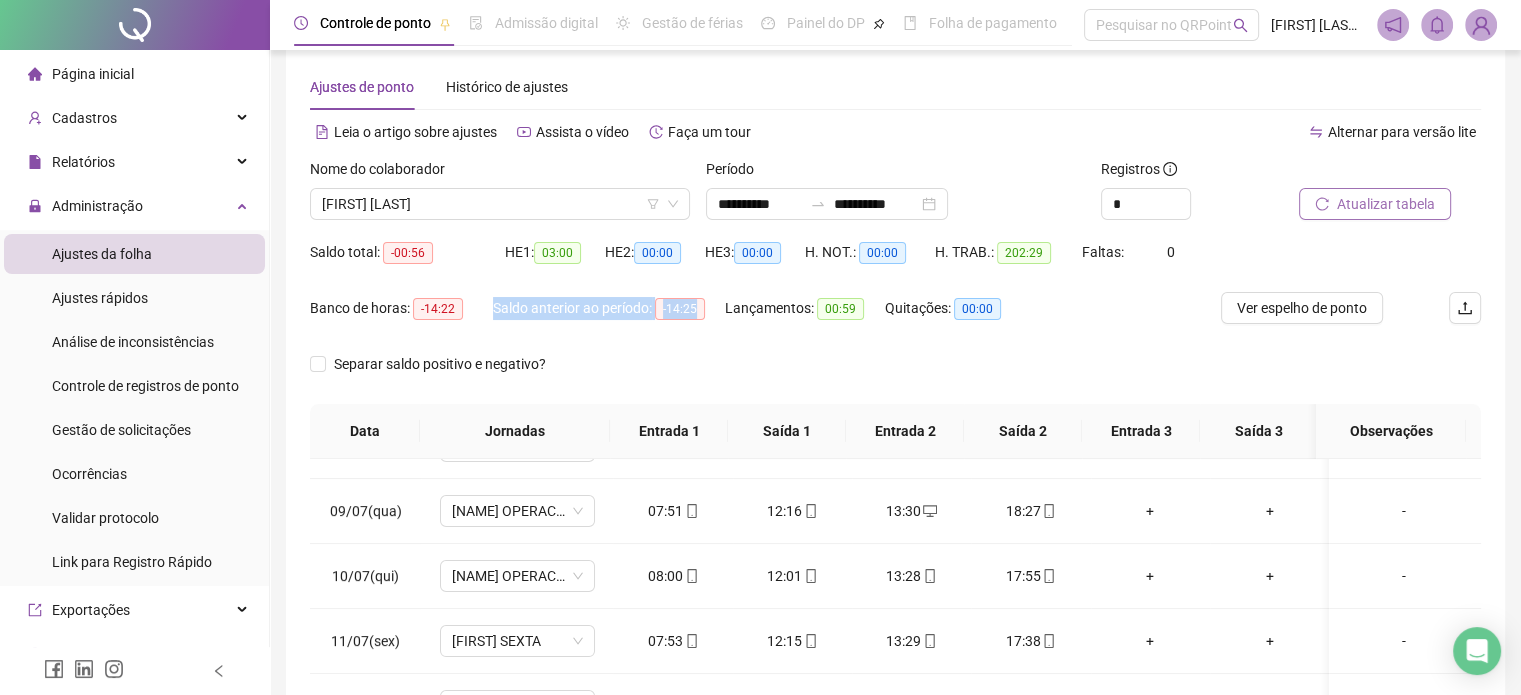 drag, startPoint x: 484, startPoint y: 303, endPoint x: 700, endPoint y: 319, distance: 216.59178 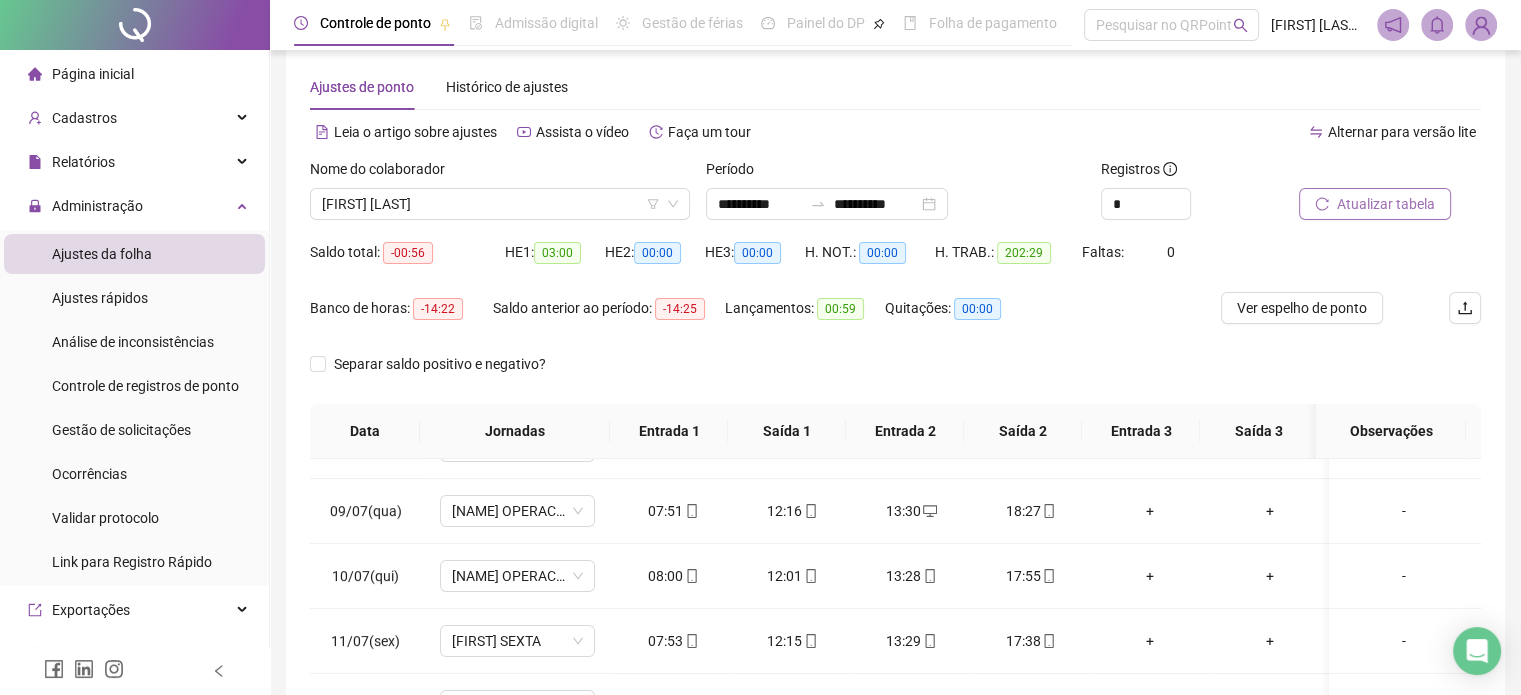 click on "Lançamentos:   00:59" at bounding box center [805, 320] 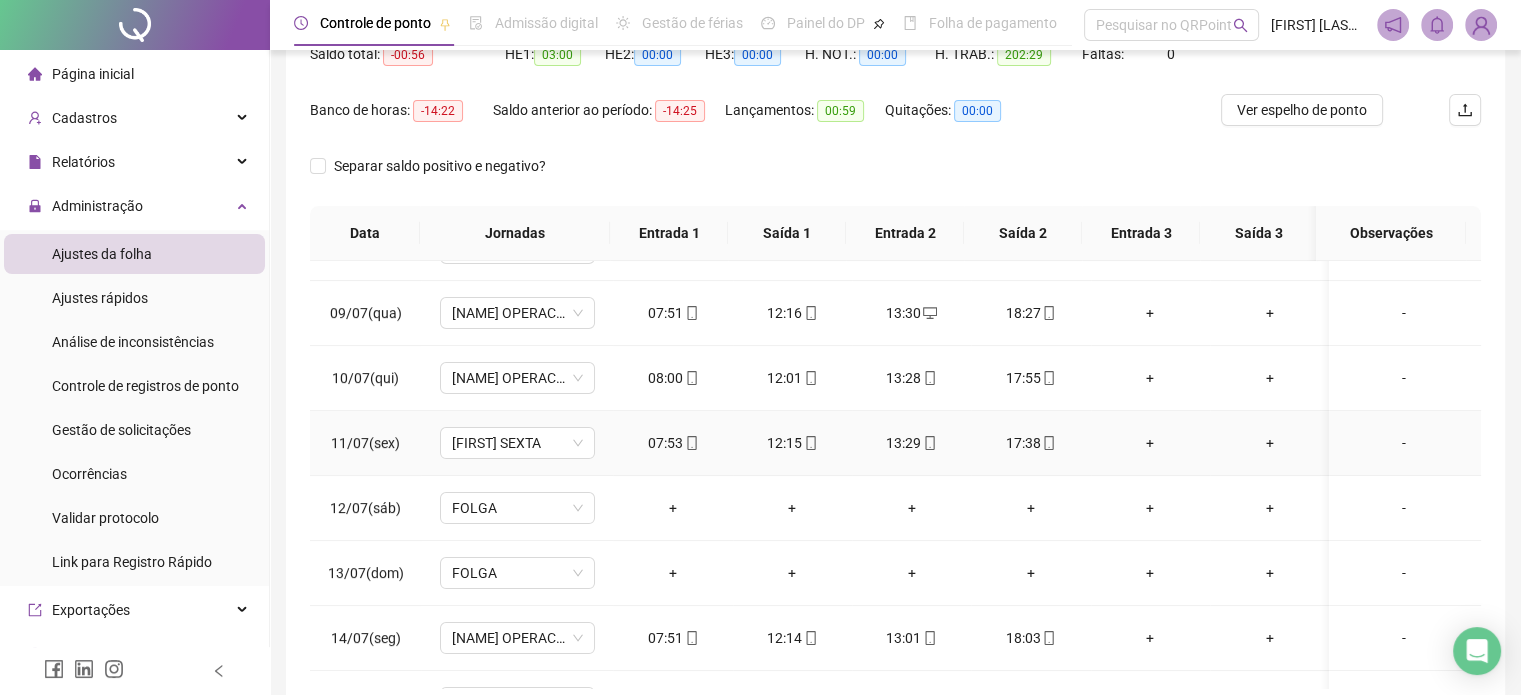 scroll, scrollTop: 226, scrollLeft: 0, axis: vertical 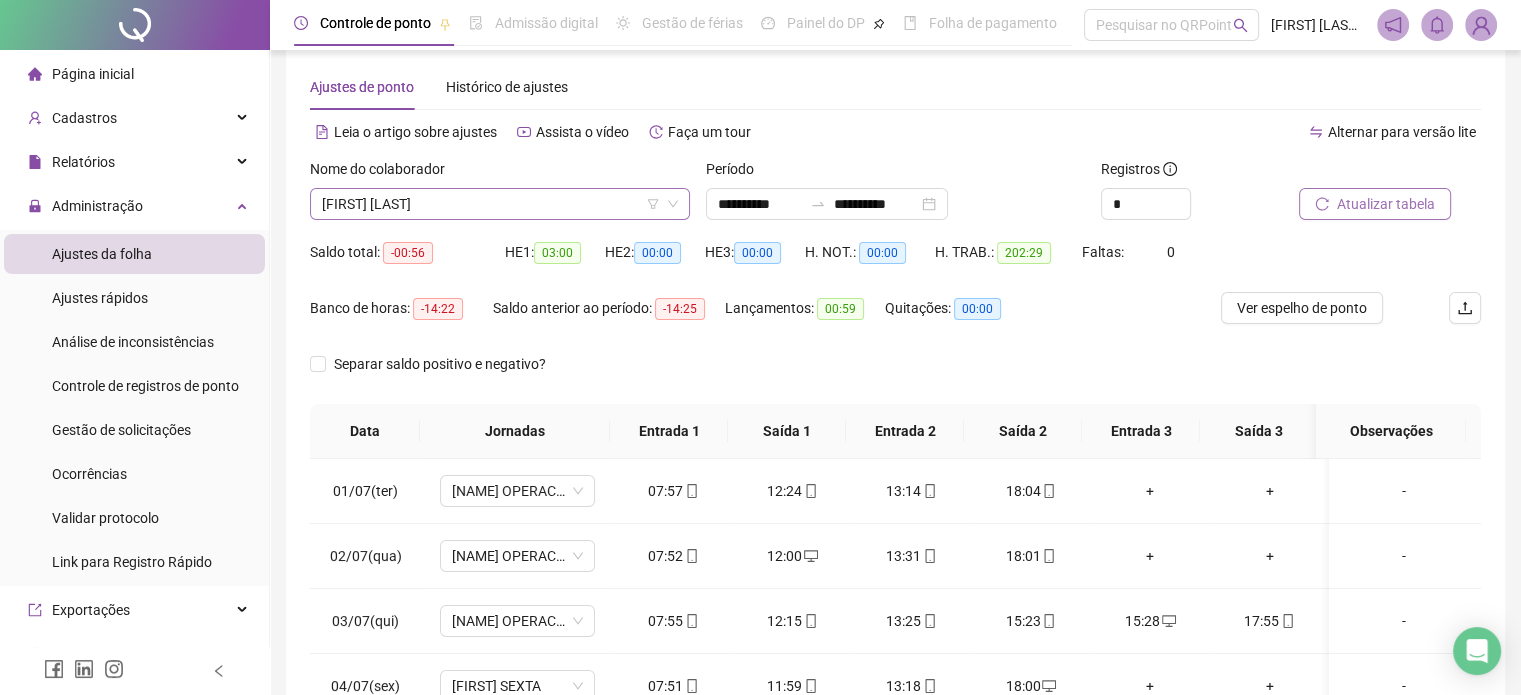 click on "[FIRST] [LAST]" at bounding box center (500, 204) 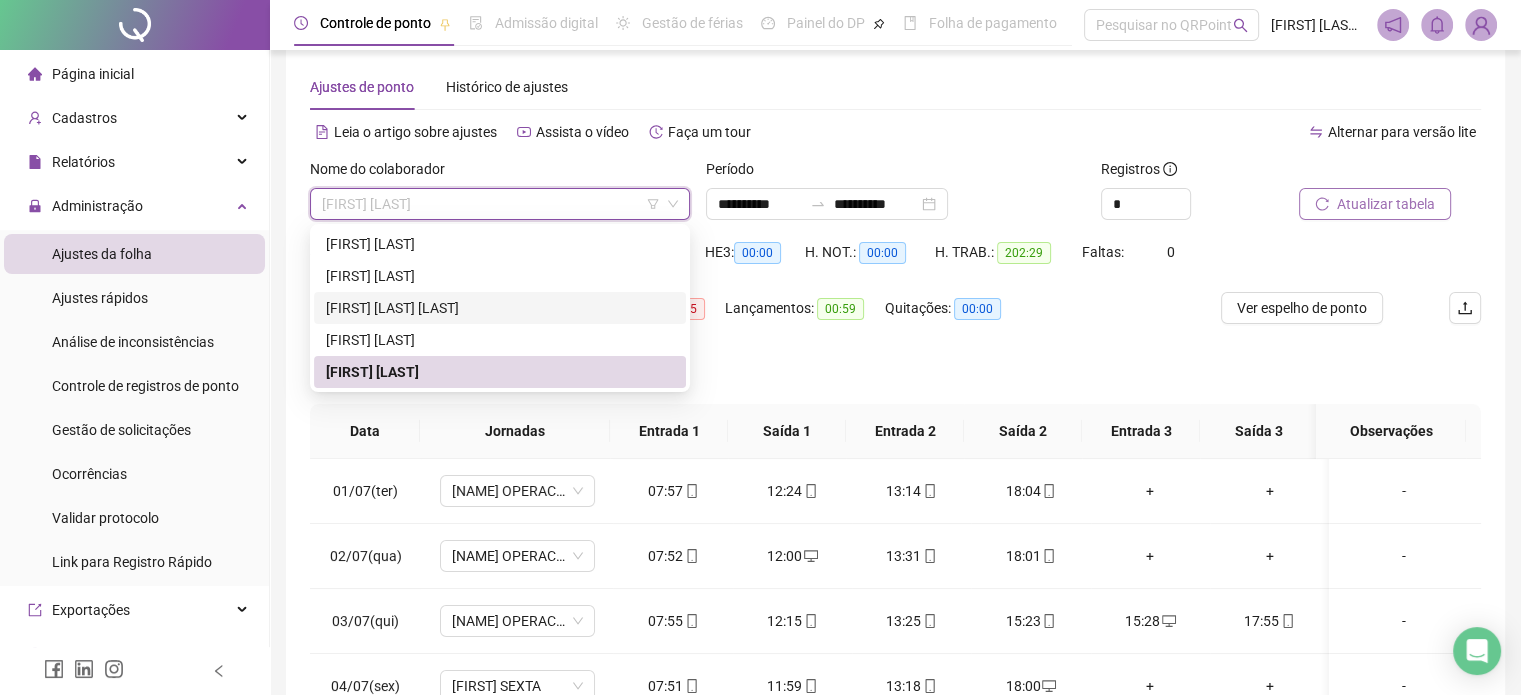 click on "[FIRST] [LAST] [LAST]" at bounding box center [500, 308] 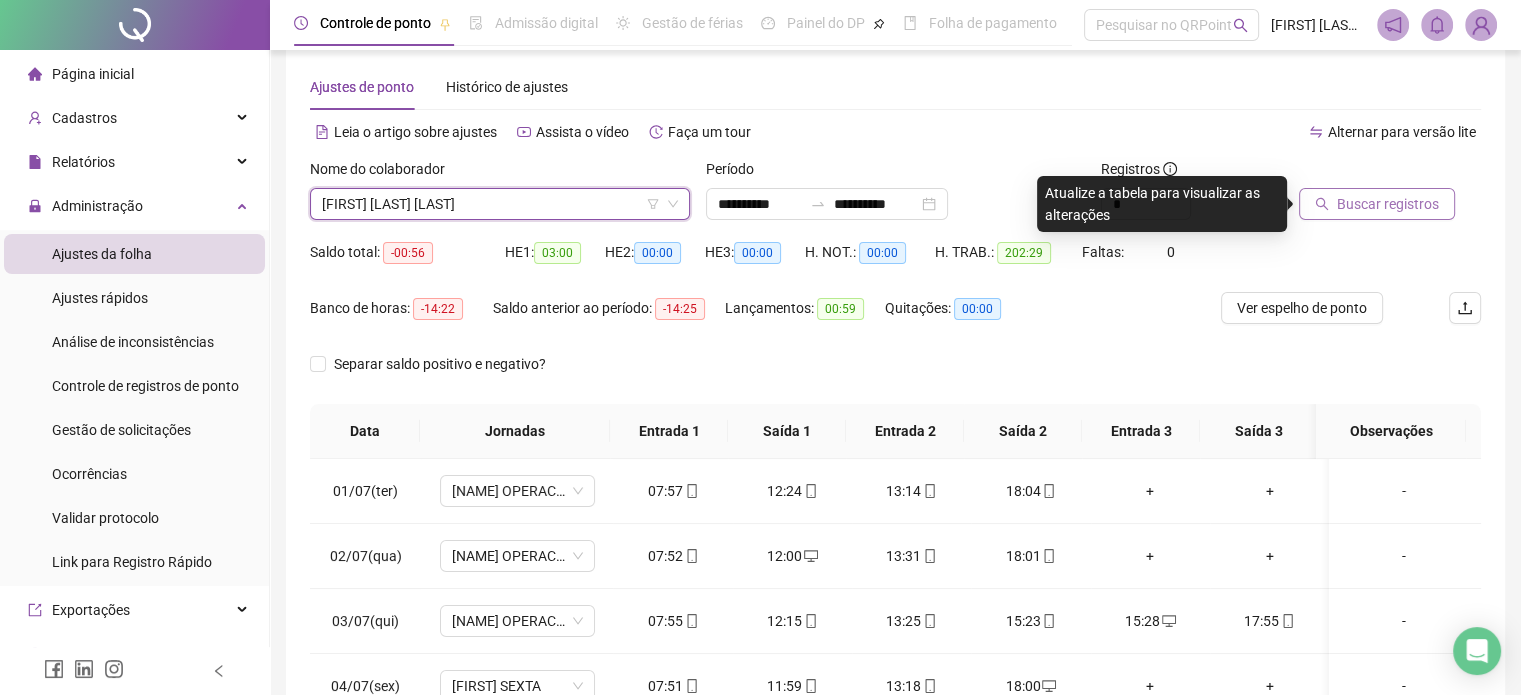 click on "Buscar registros" at bounding box center (1388, 204) 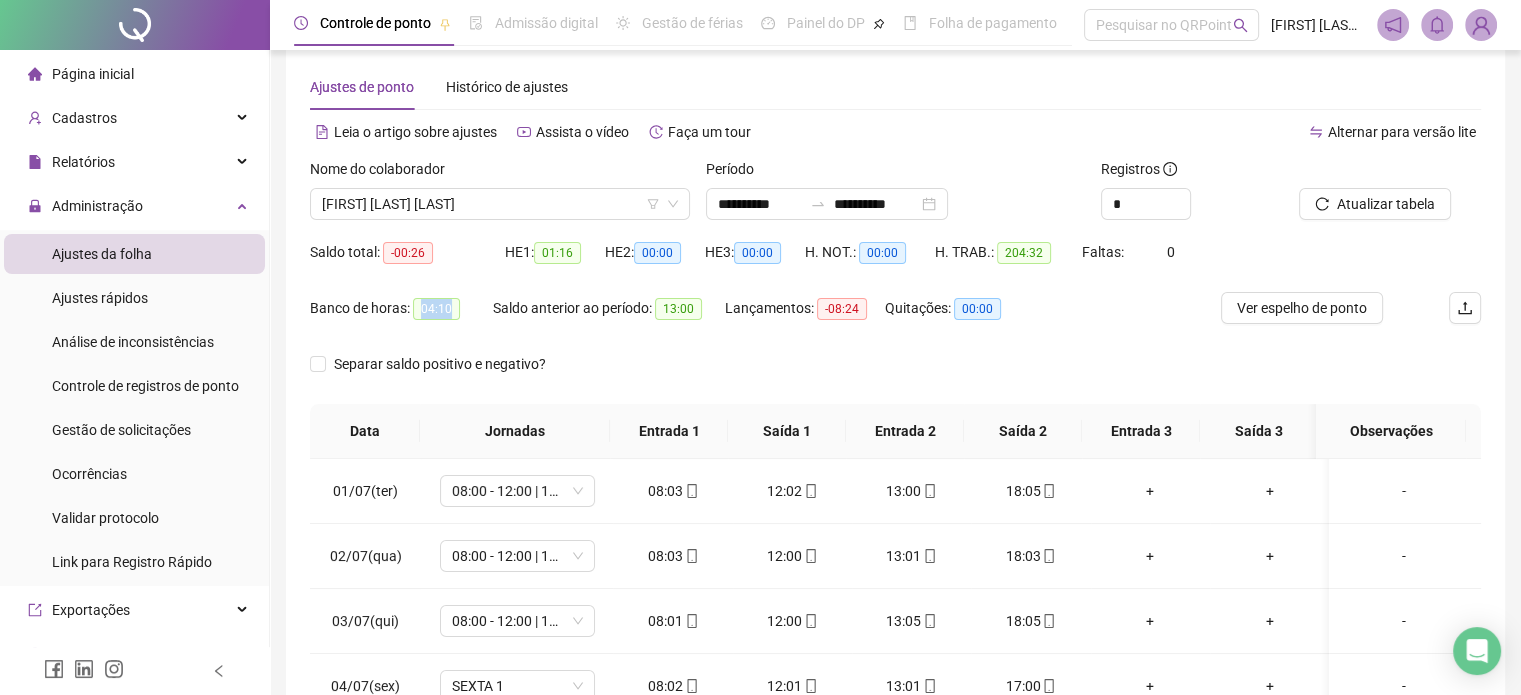 drag, startPoint x: 420, startPoint y: 313, endPoint x: 452, endPoint y: 306, distance: 32.75668 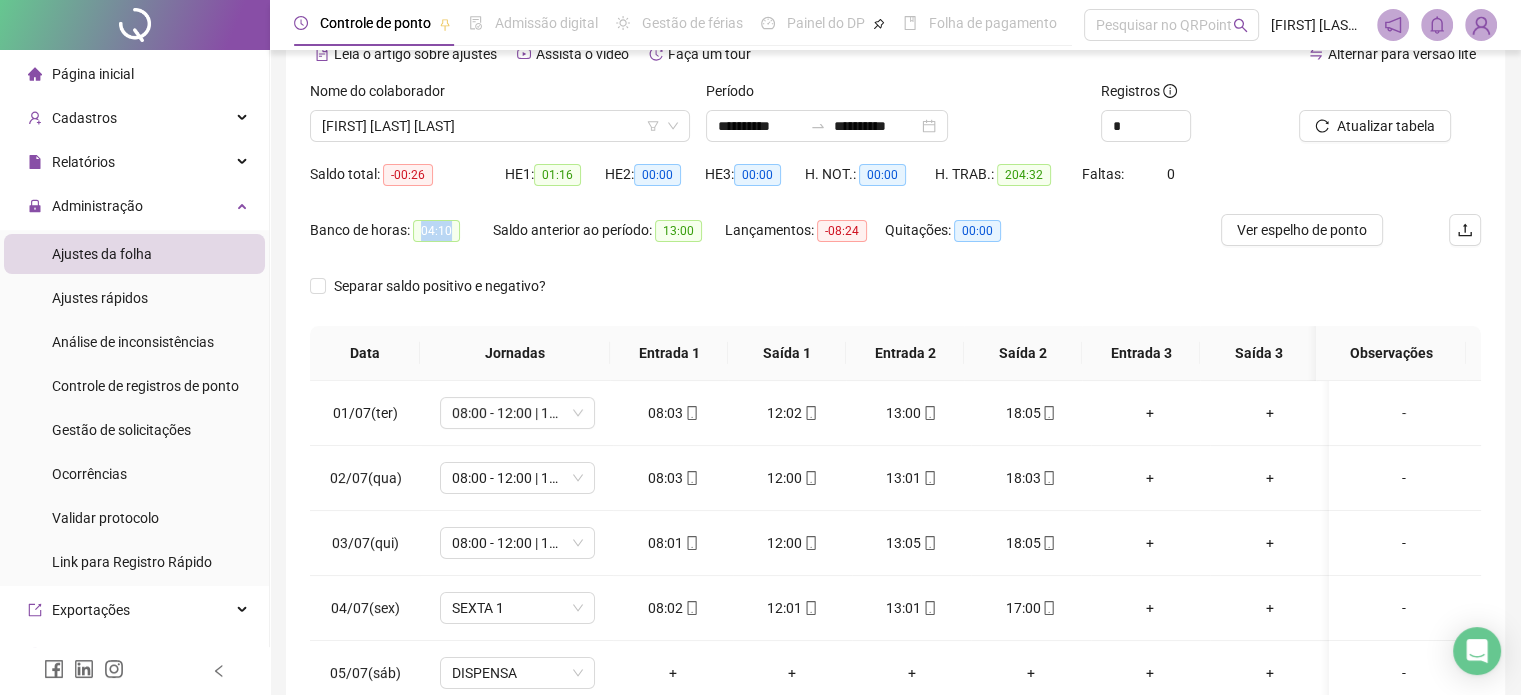 scroll, scrollTop: 126, scrollLeft: 0, axis: vertical 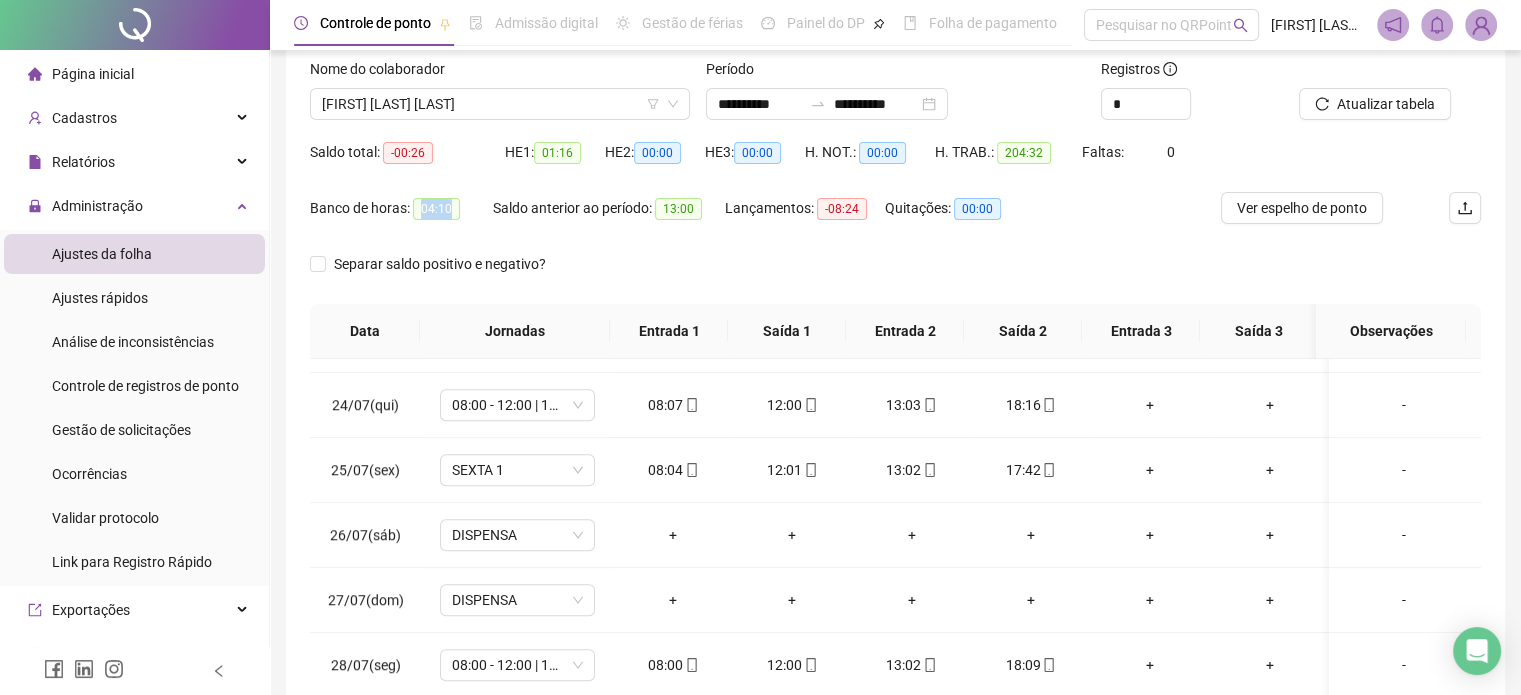 copy on "04:10" 